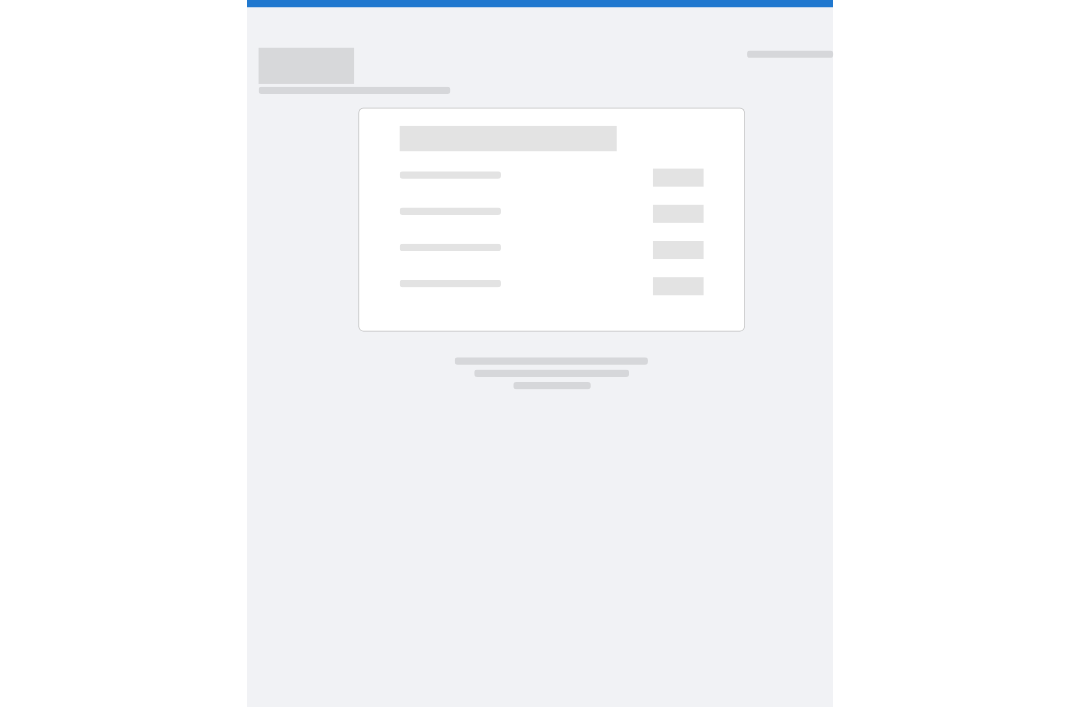 scroll, scrollTop: 0, scrollLeft: 0, axis: both 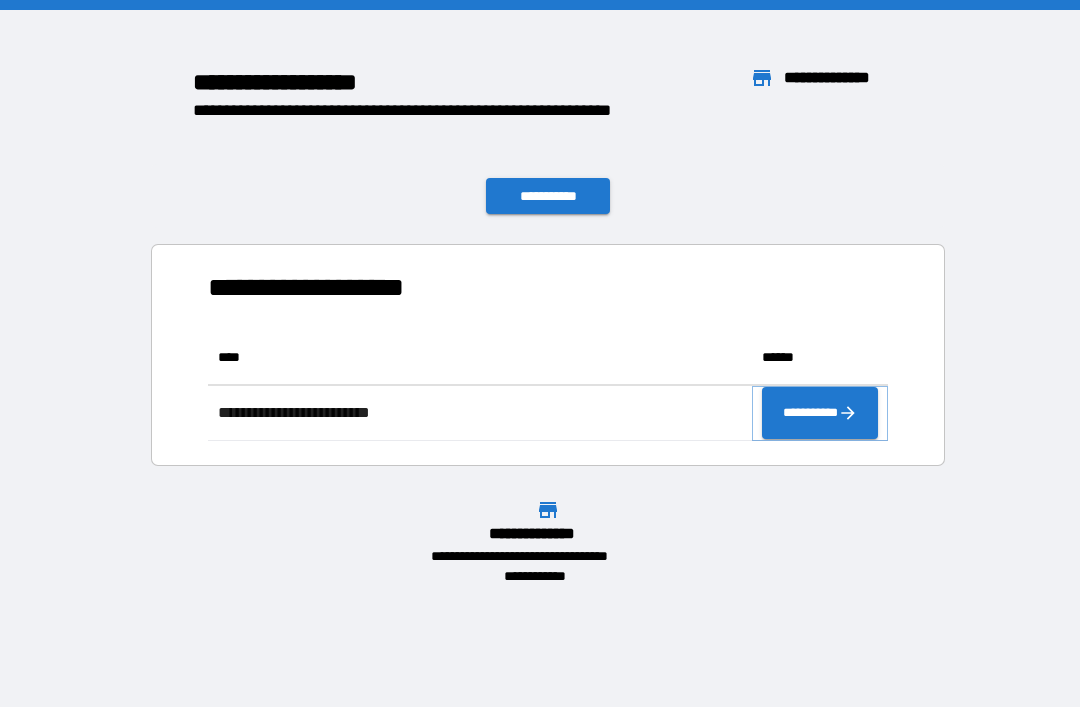 click on "**********" at bounding box center (820, 413) 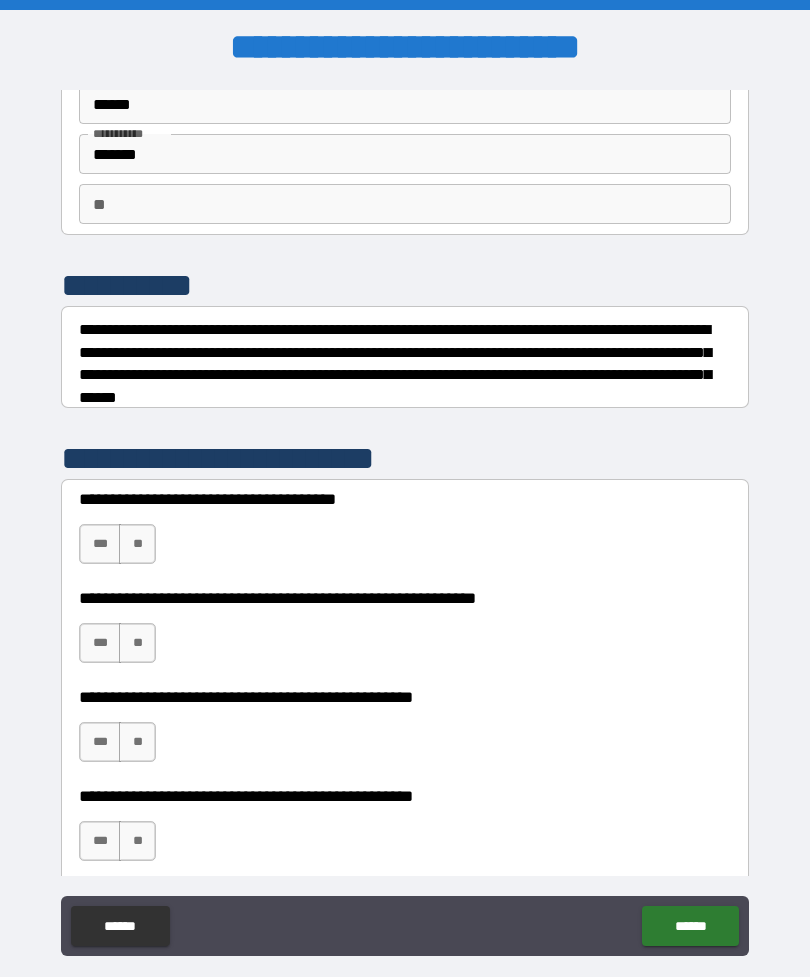 scroll, scrollTop: 97, scrollLeft: 0, axis: vertical 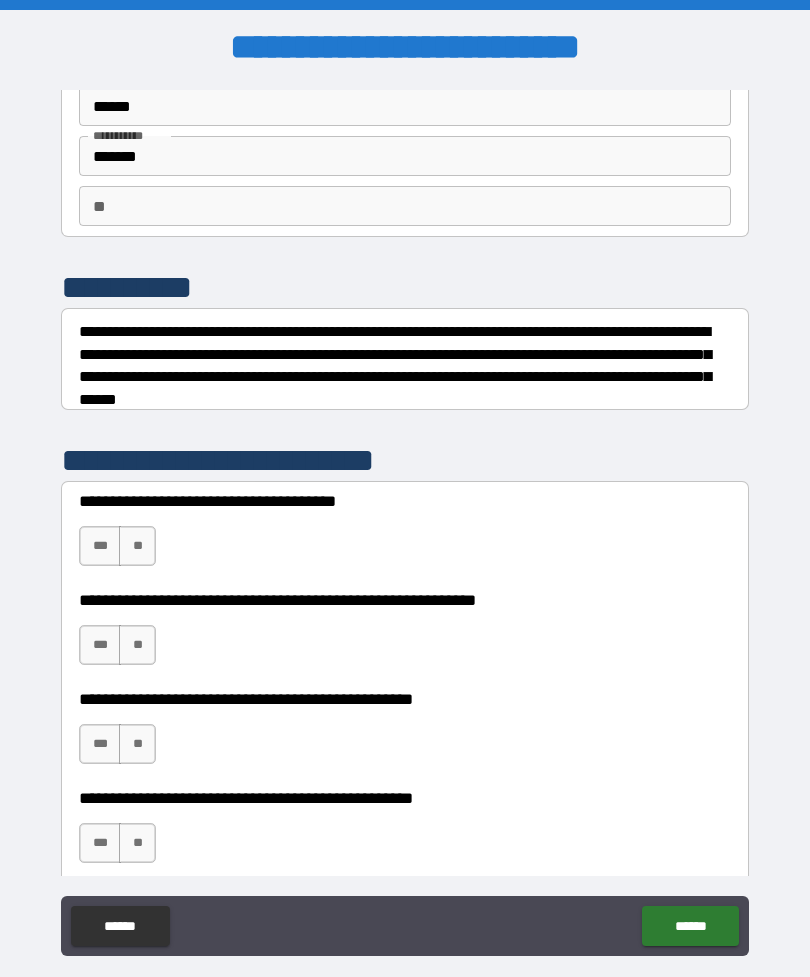 click on "**" at bounding box center [137, 546] 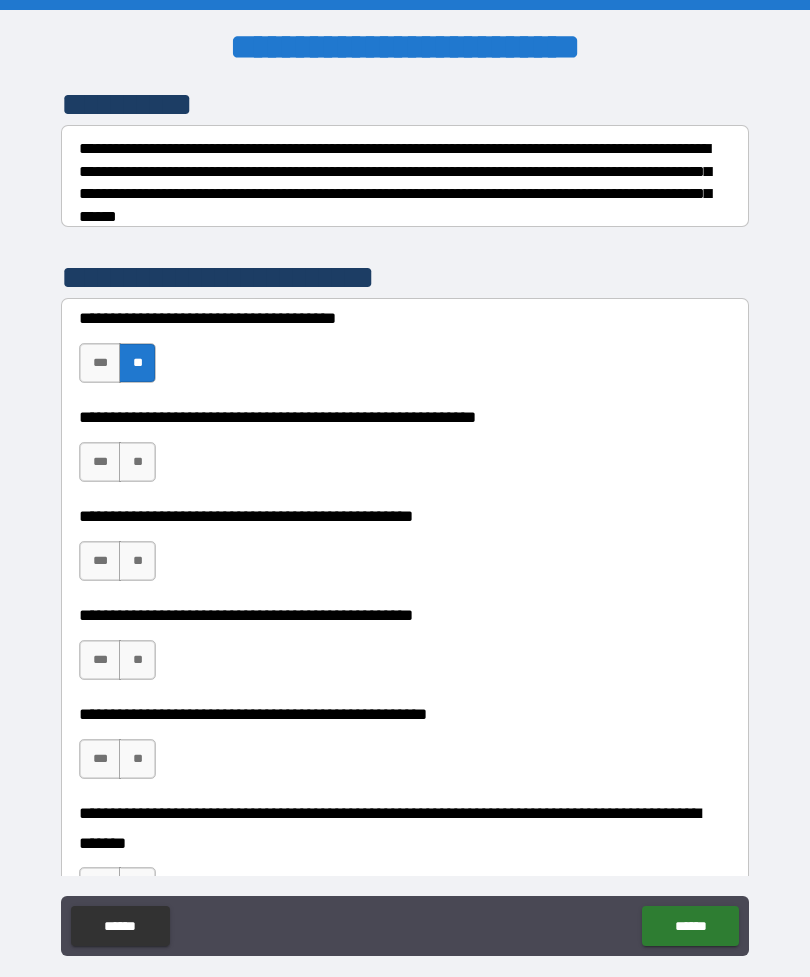scroll, scrollTop: 282, scrollLeft: 0, axis: vertical 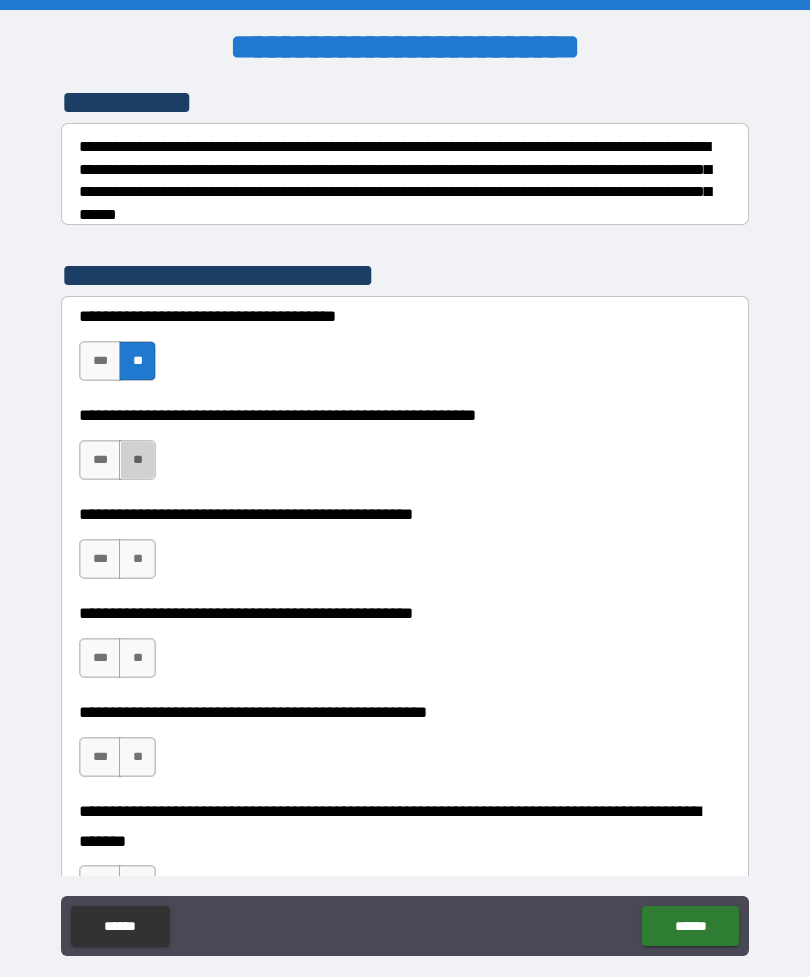 click on "**" at bounding box center (137, 460) 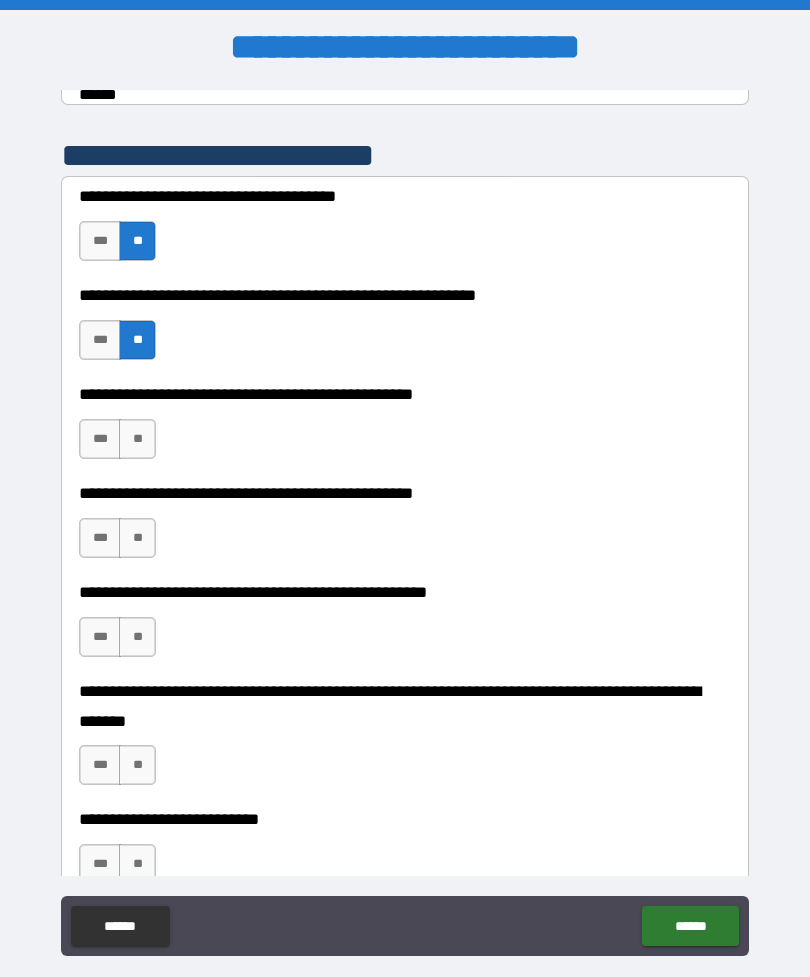 scroll, scrollTop: 404, scrollLeft: 0, axis: vertical 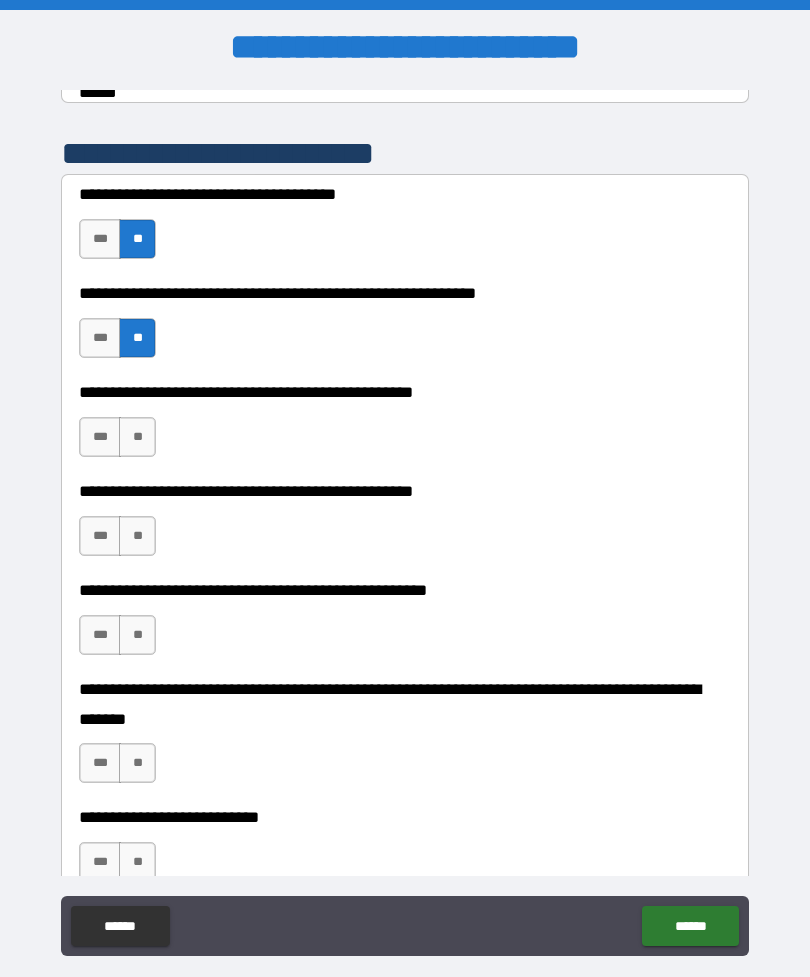 click on "**" at bounding box center [137, 437] 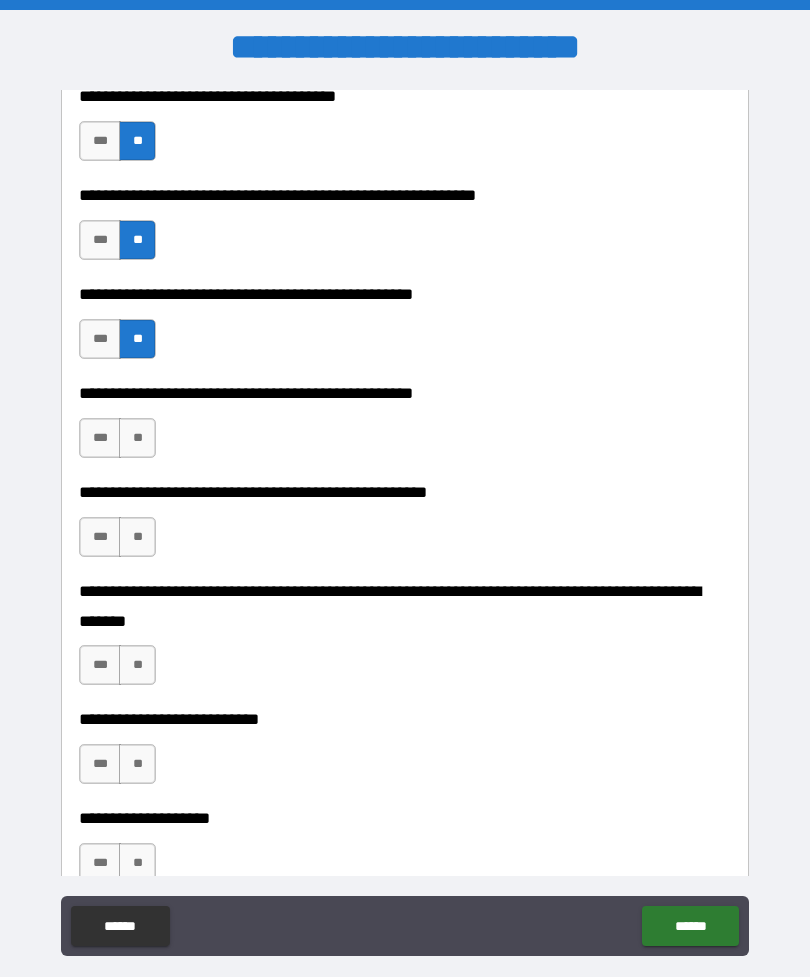 scroll, scrollTop: 521, scrollLeft: 0, axis: vertical 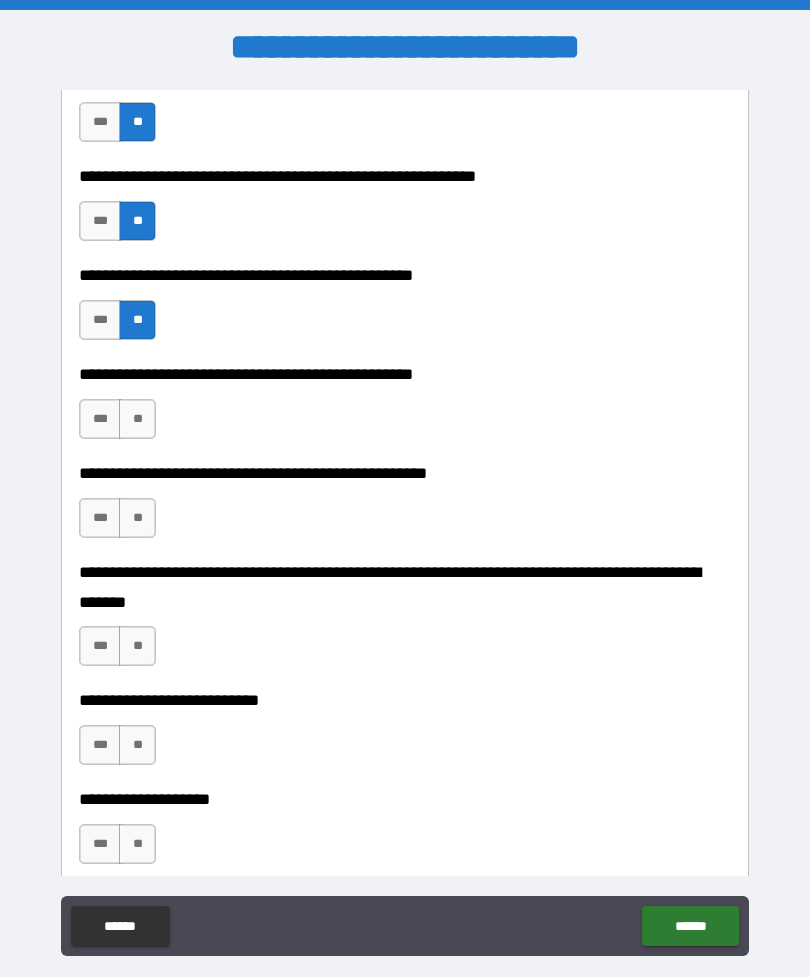 click on "**" at bounding box center [137, 419] 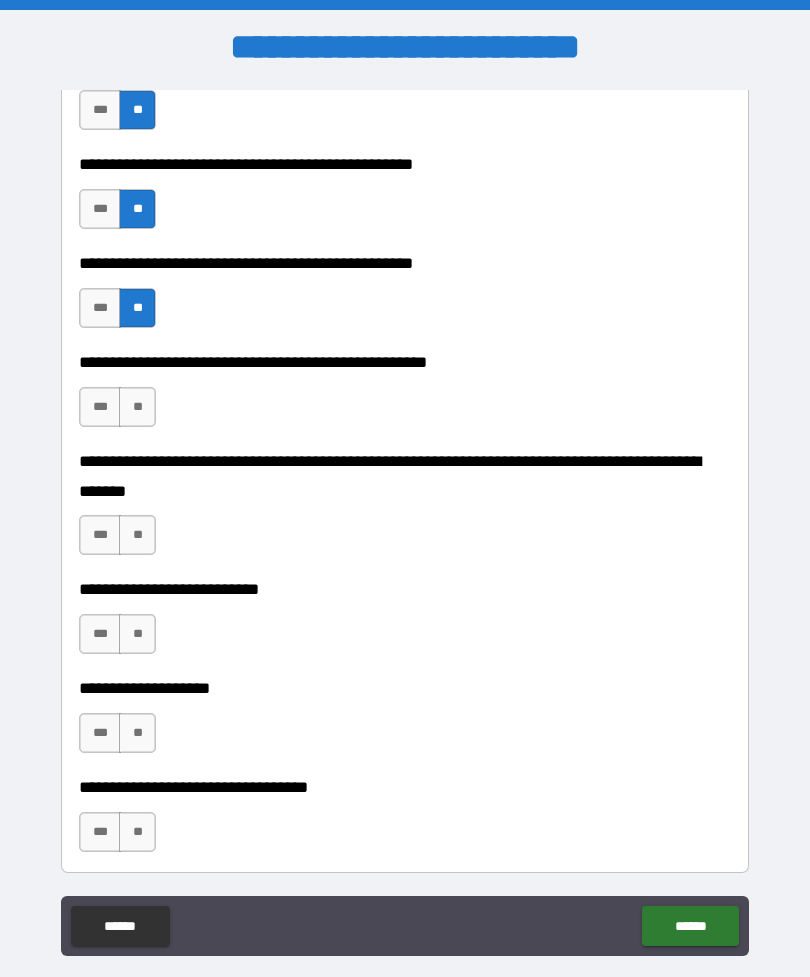 scroll, scrollTop: 637, scrollLeft: 0, axis: vertical 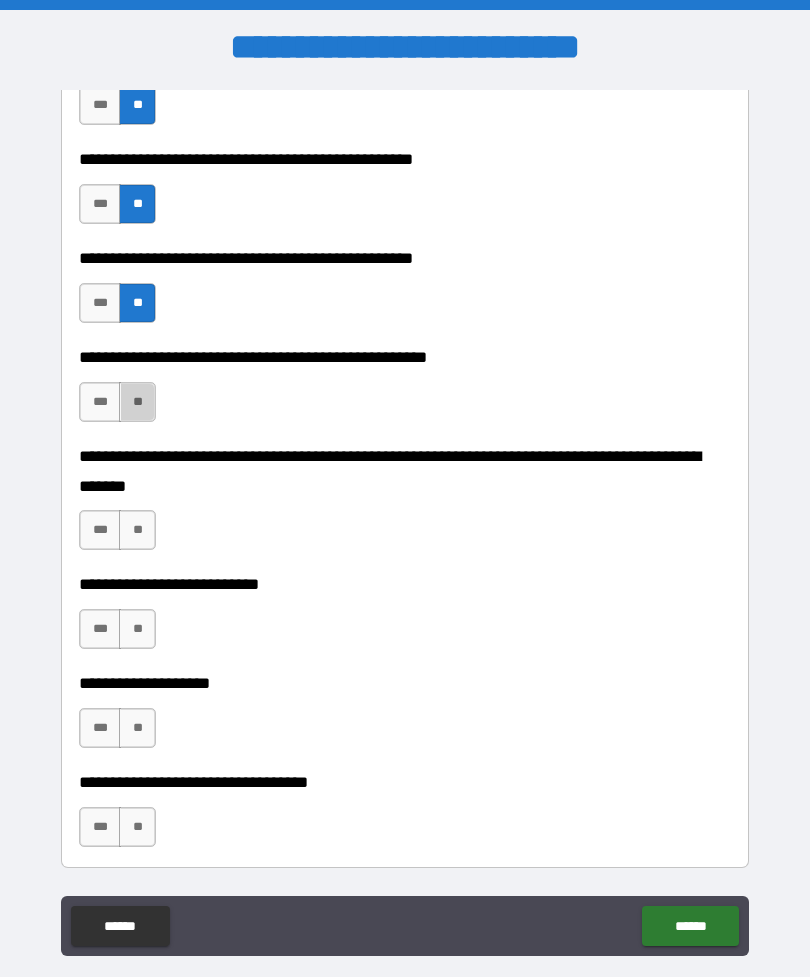 click on "**" at bounding box center [137, 402] 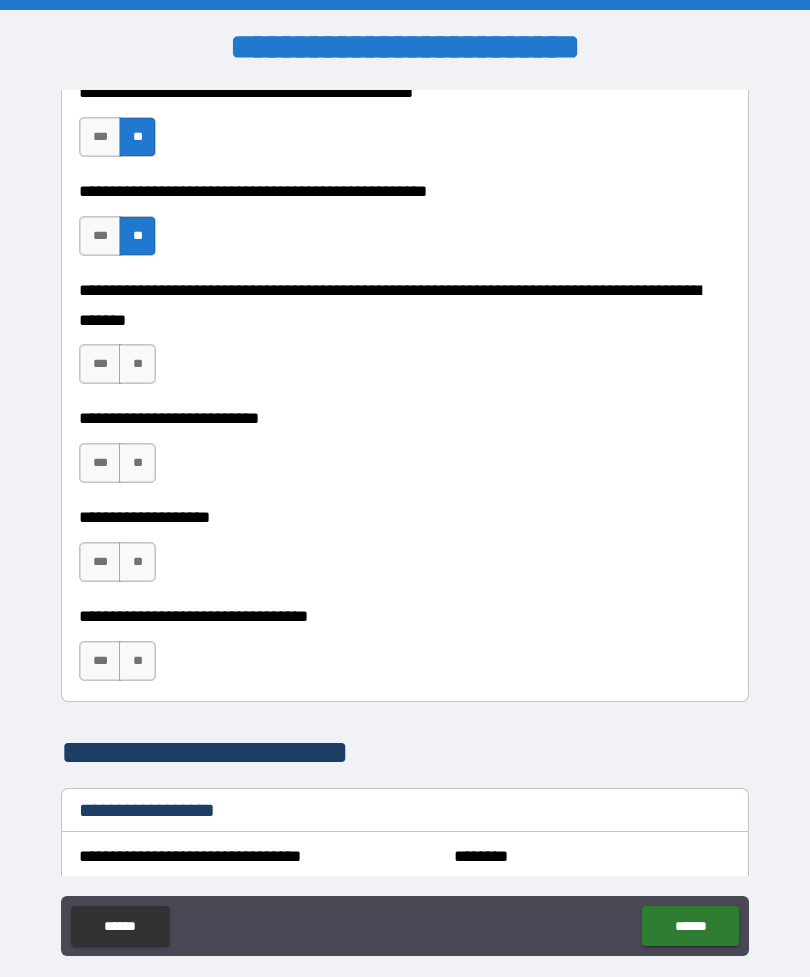scroll, scrollTop: 802, scrollLeft: 0, axis: vertical 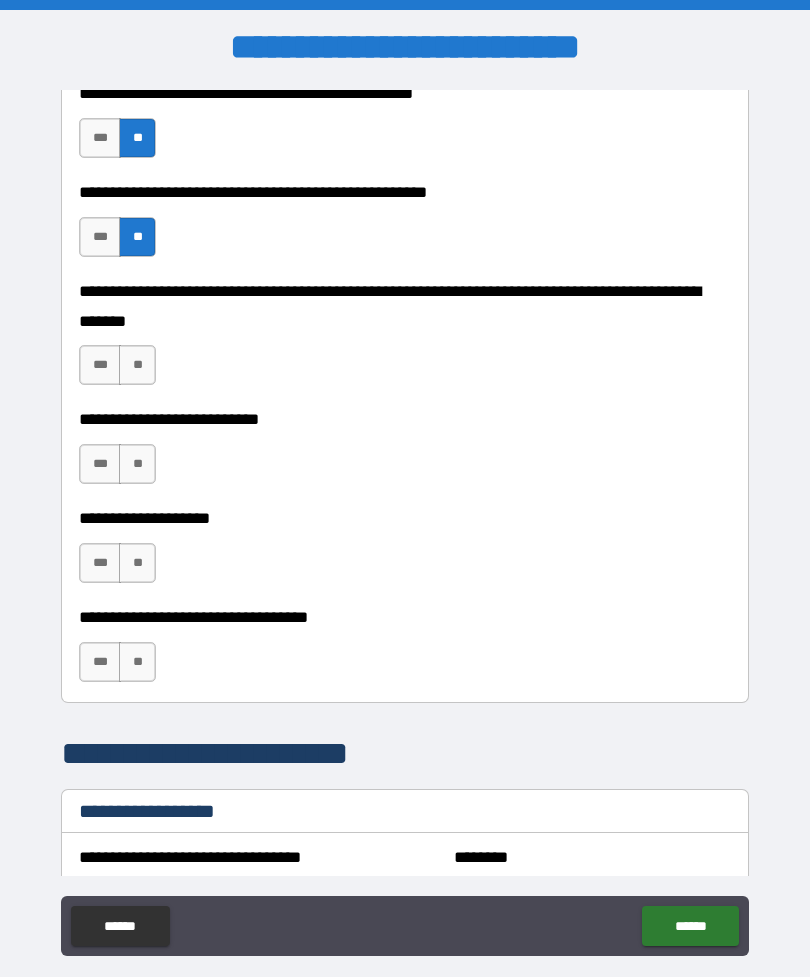 click on "**" at bounding box center [137, 365] 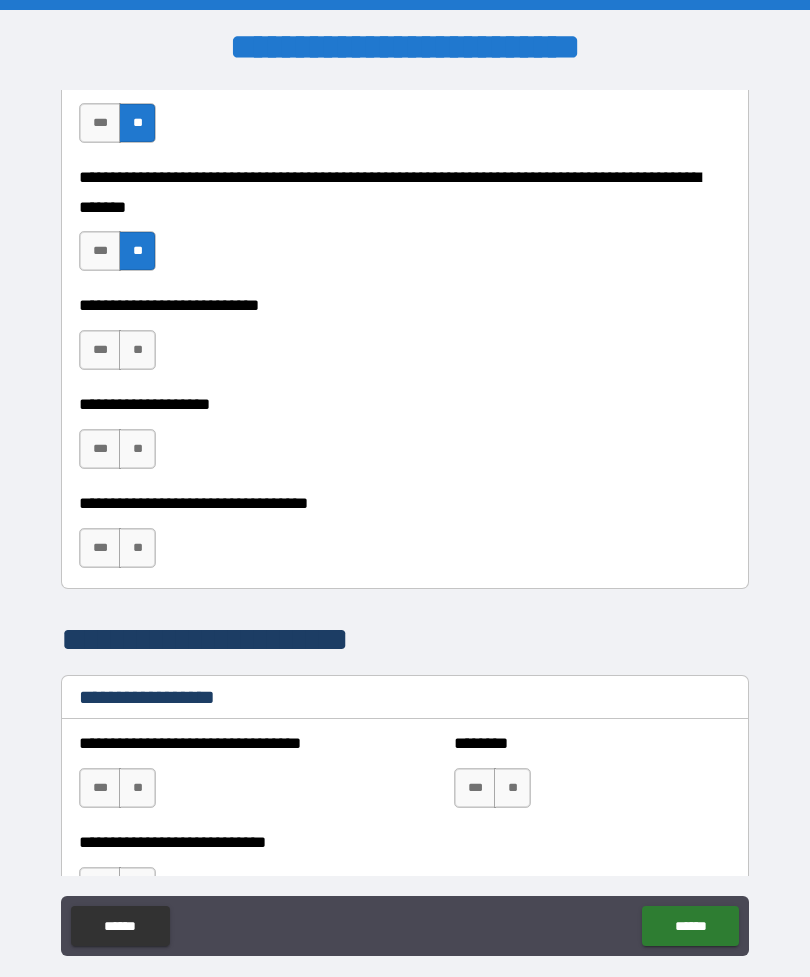 scroll, scrollTop: 926, scrollLeft: 0, axis: vertical 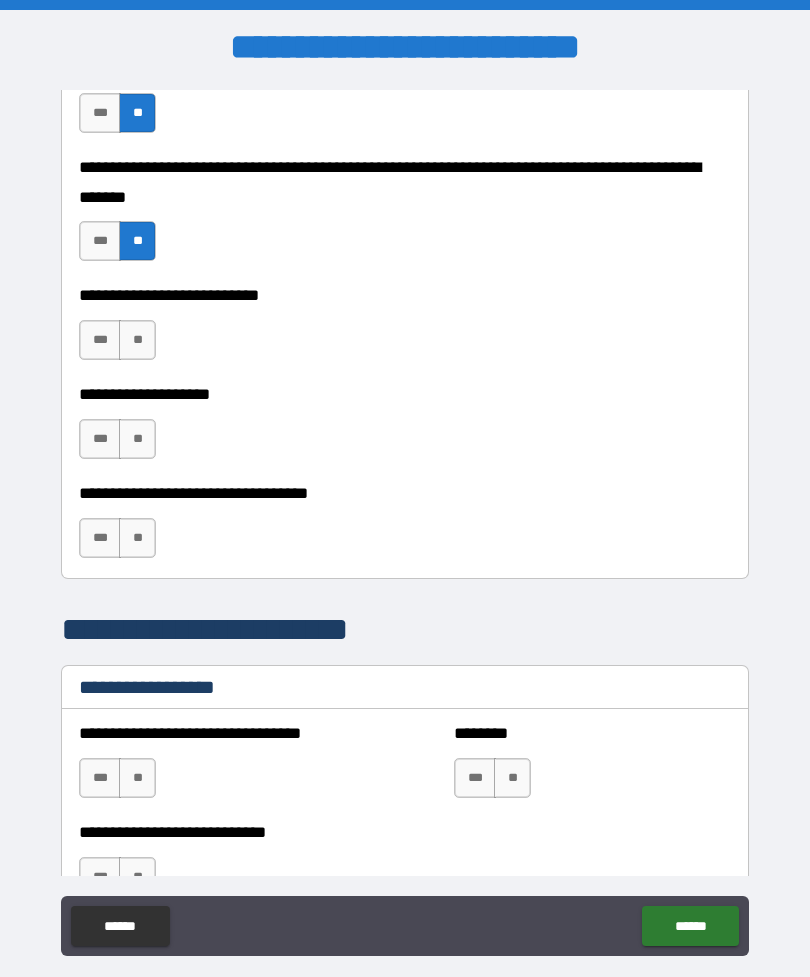 click on "**" at bounding box center (137, 340) 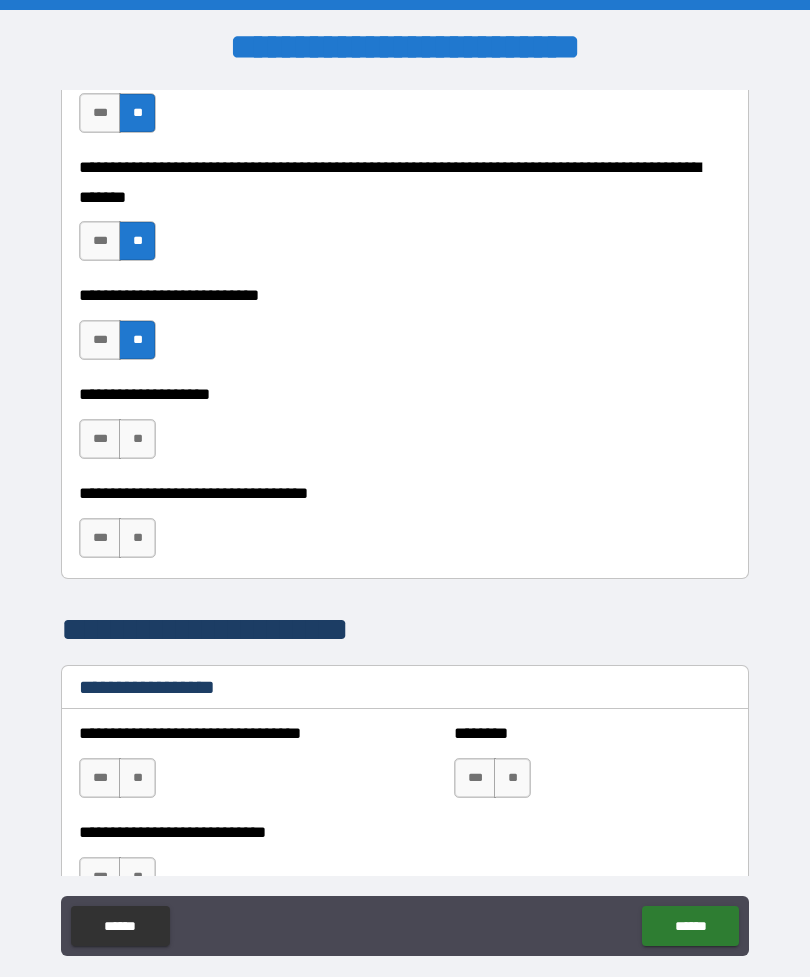 click on "**" at bounding box center [137, 439] 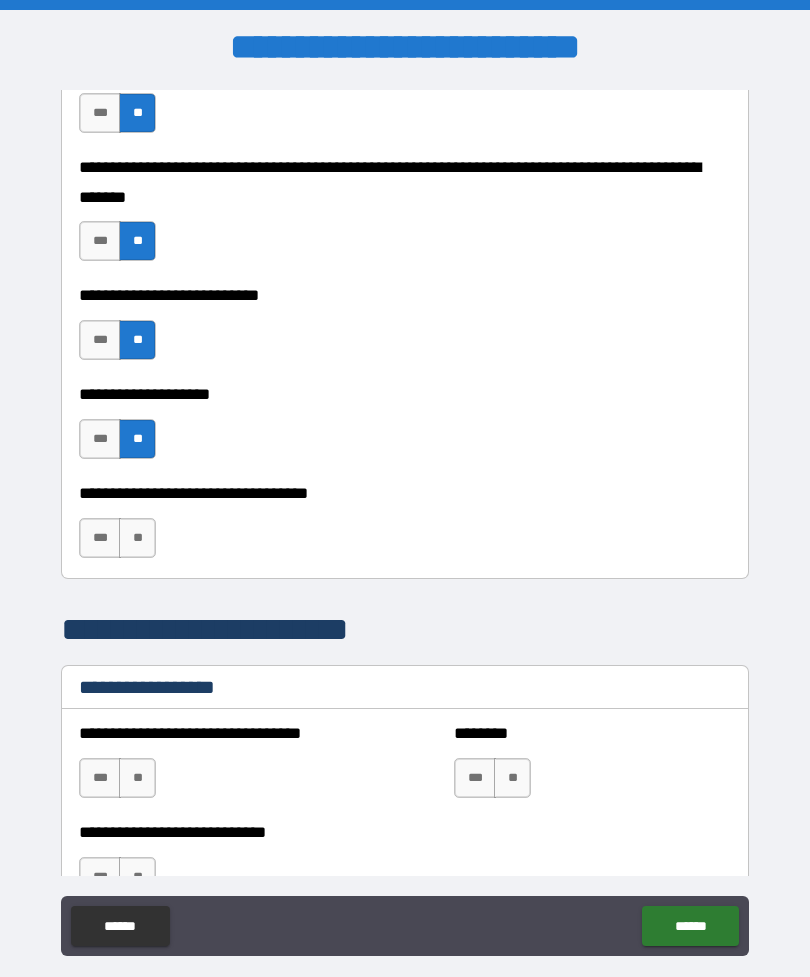 click on "**" at bounding box center [137, 538] 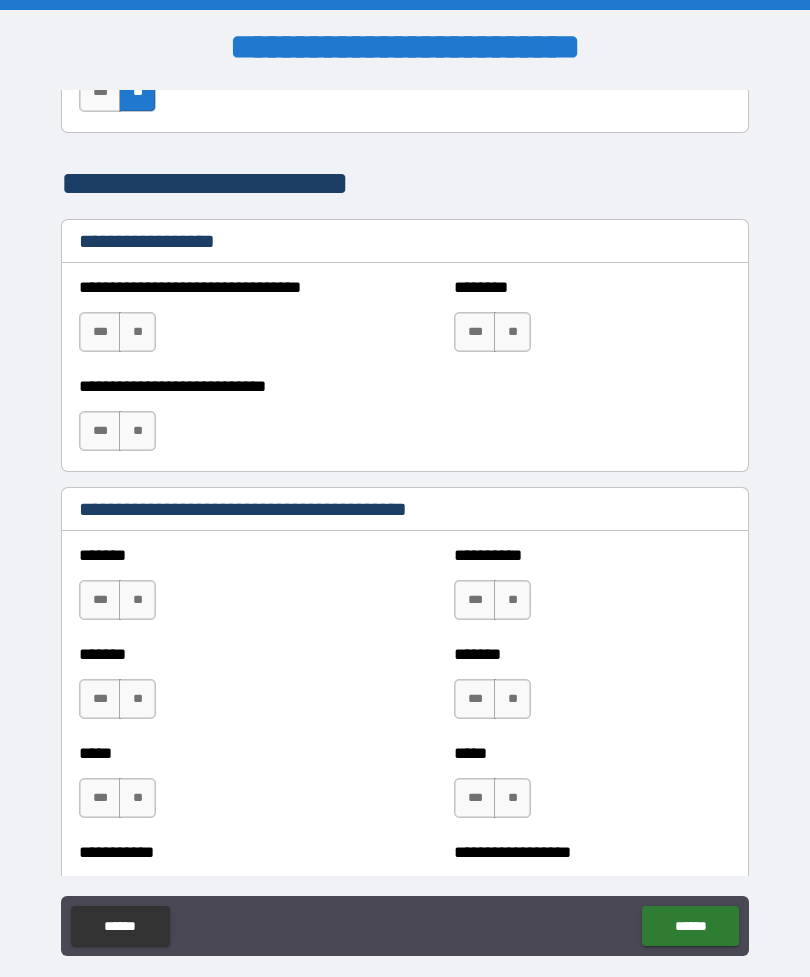 scroll, scrollTop: 1371, scrollLeft: 0, axis: vertical 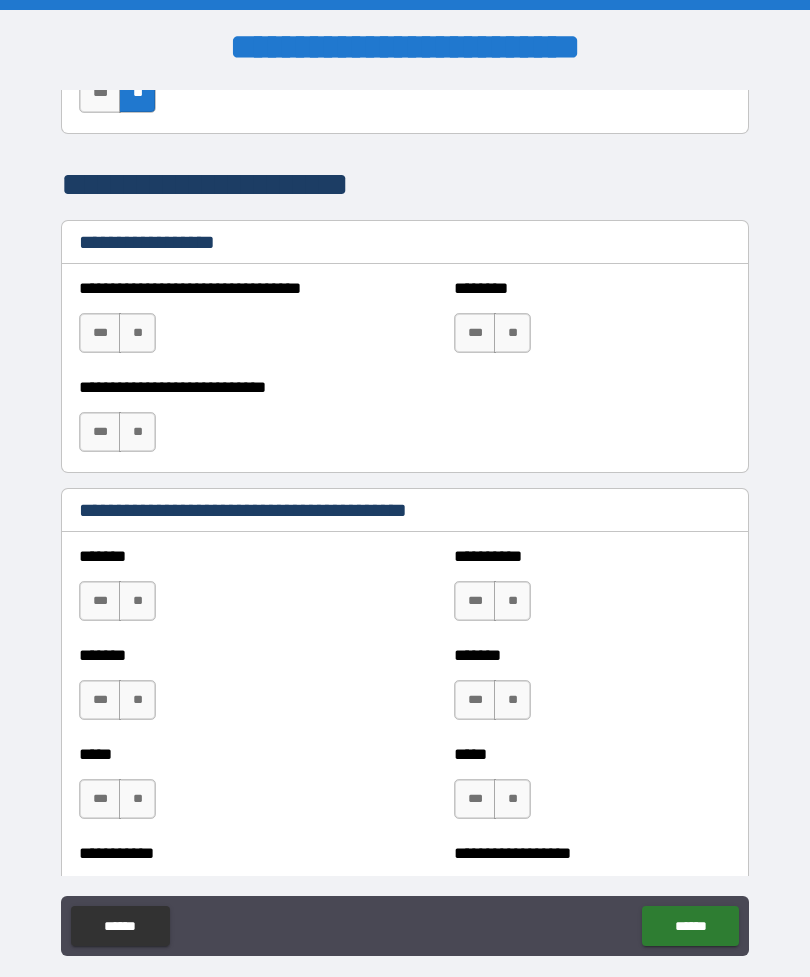 click on "**" at bounding box center [137, 333] 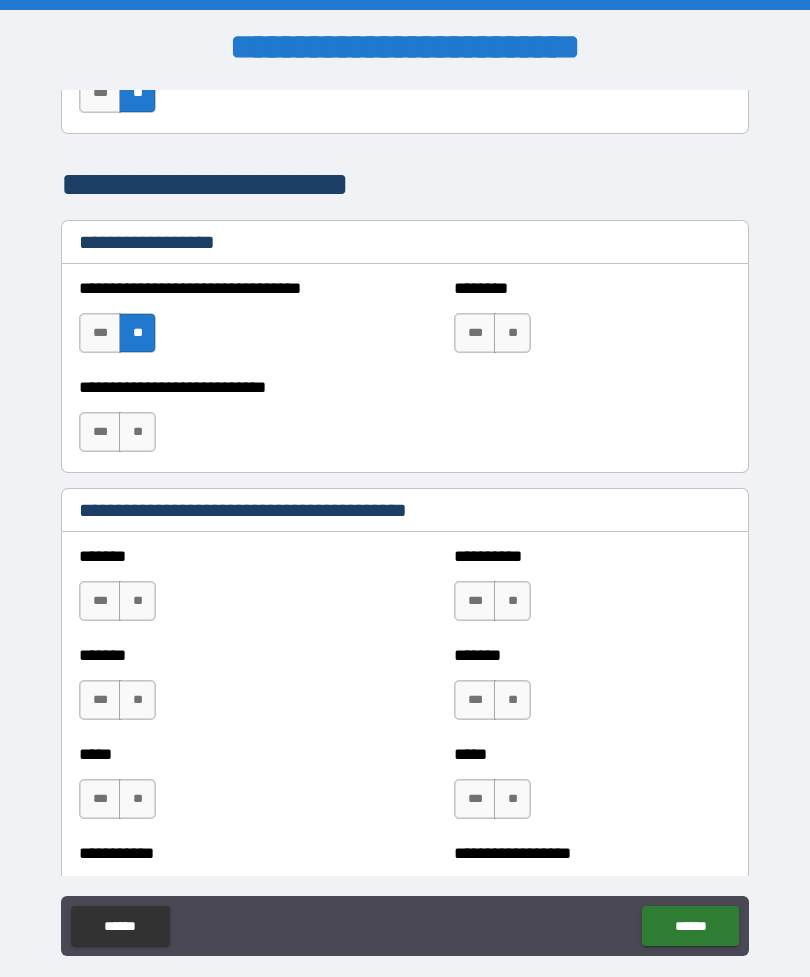click on "**" at bounding box center [512, 333] 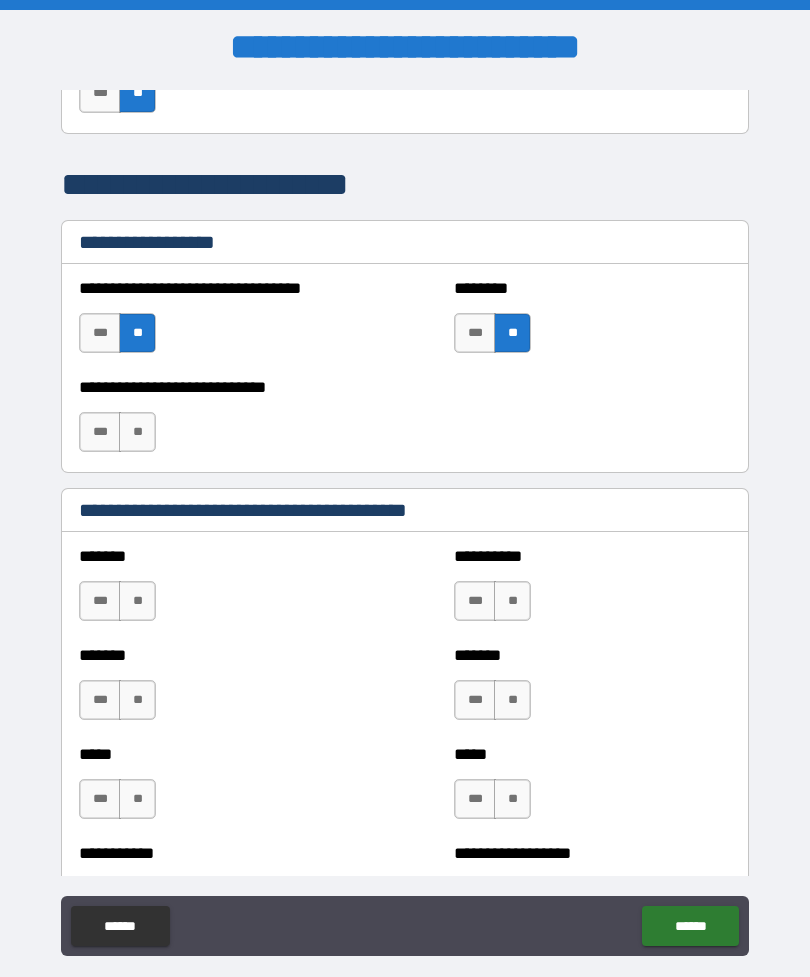 click on "**" at bounding box center [137, 432] 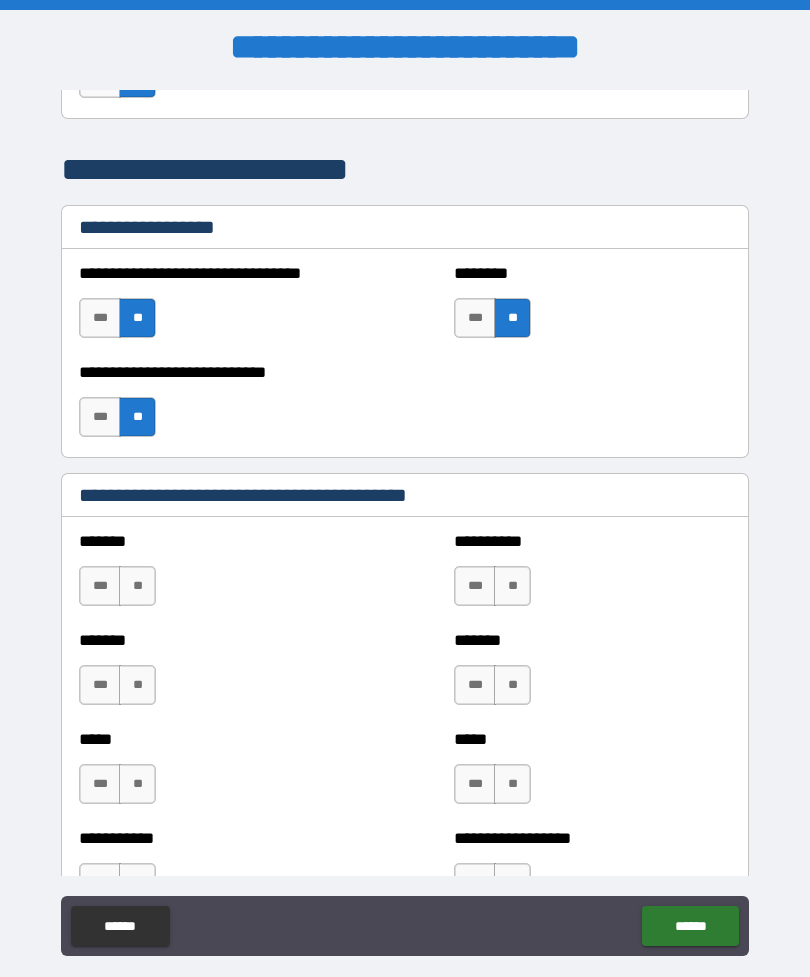 scroll, scrollTop: 1387, scrollLeft: 0, axis: vertical 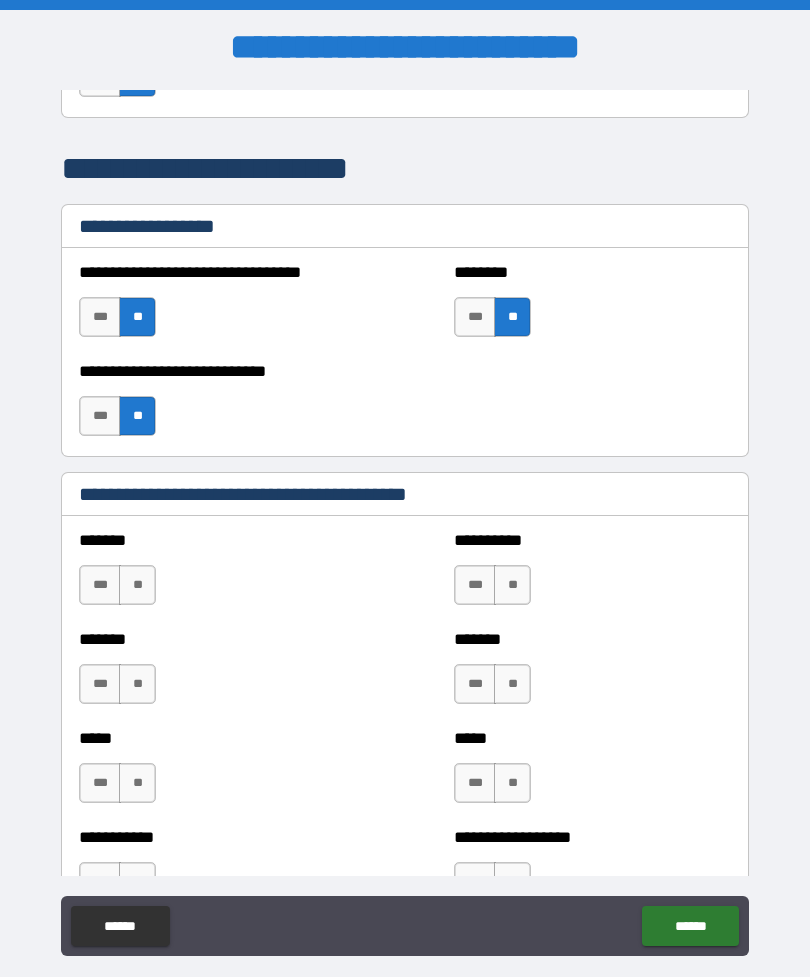 click on "**" at bounding box center (137, 317) 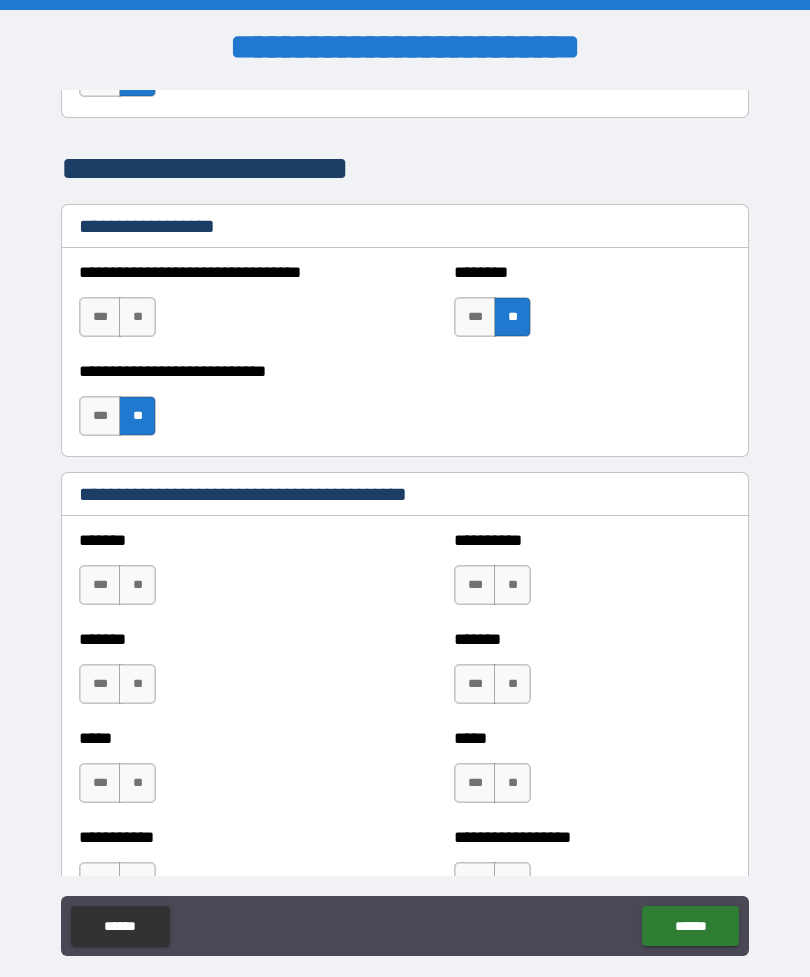 click on "**" at bounding box center [137, 416] 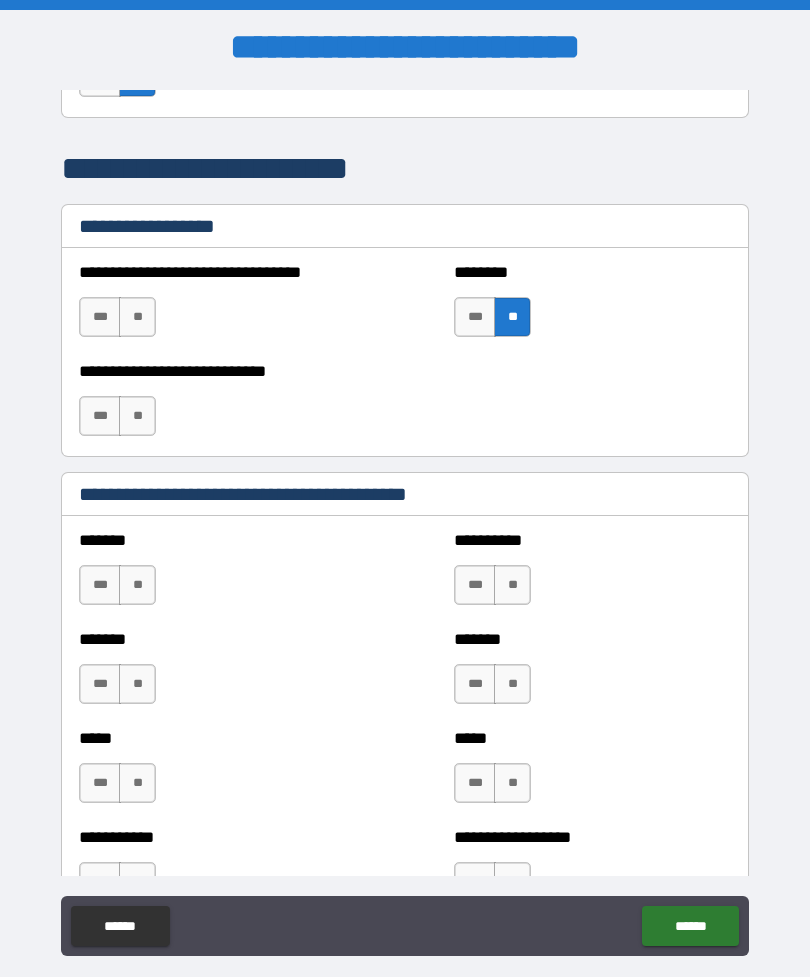 click on "**" at bounding box center (512, 317) 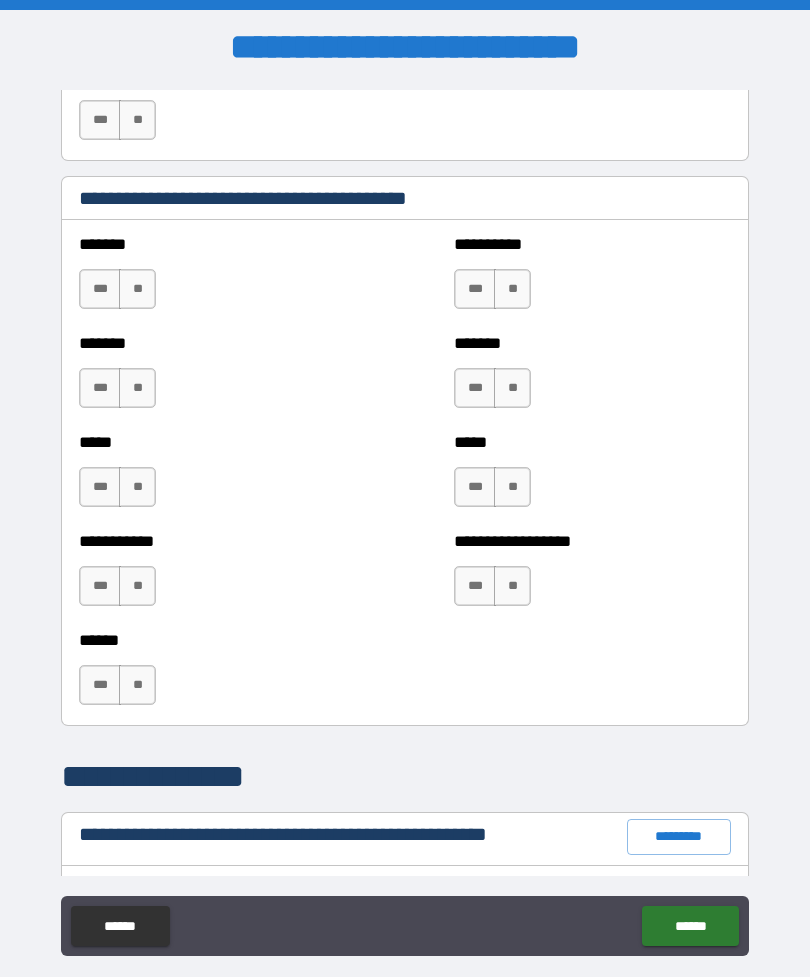 scroll, scrollTop: 1685, scrollLeft: 0, axis: vertical 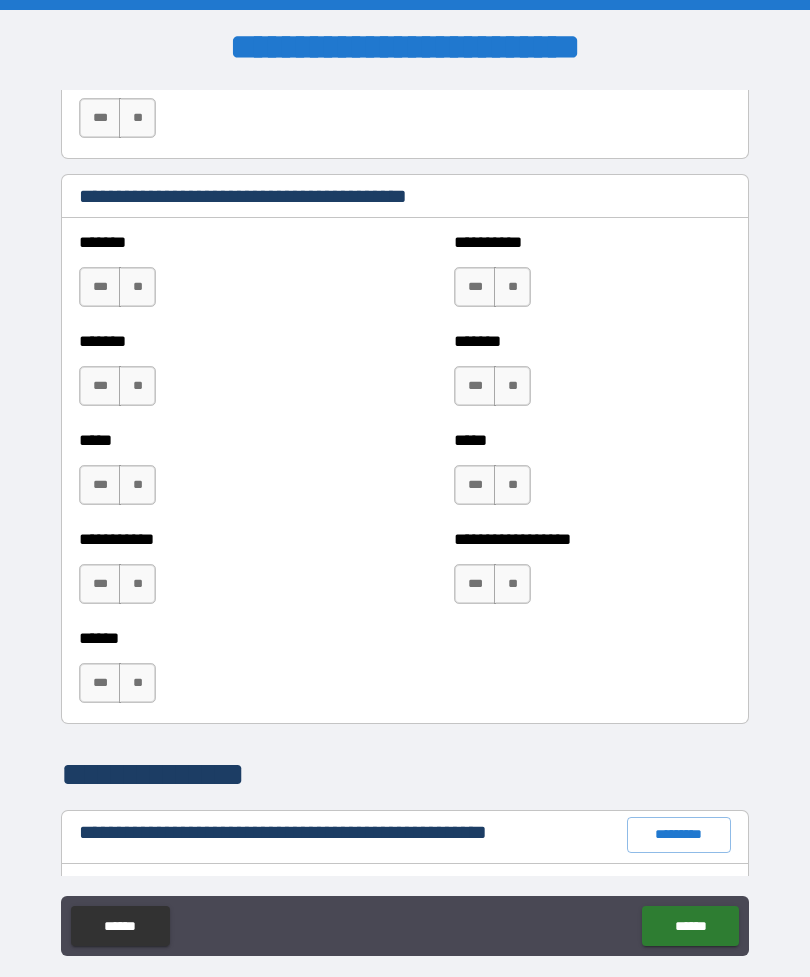 click on "**" at bounding box center [137, 287] 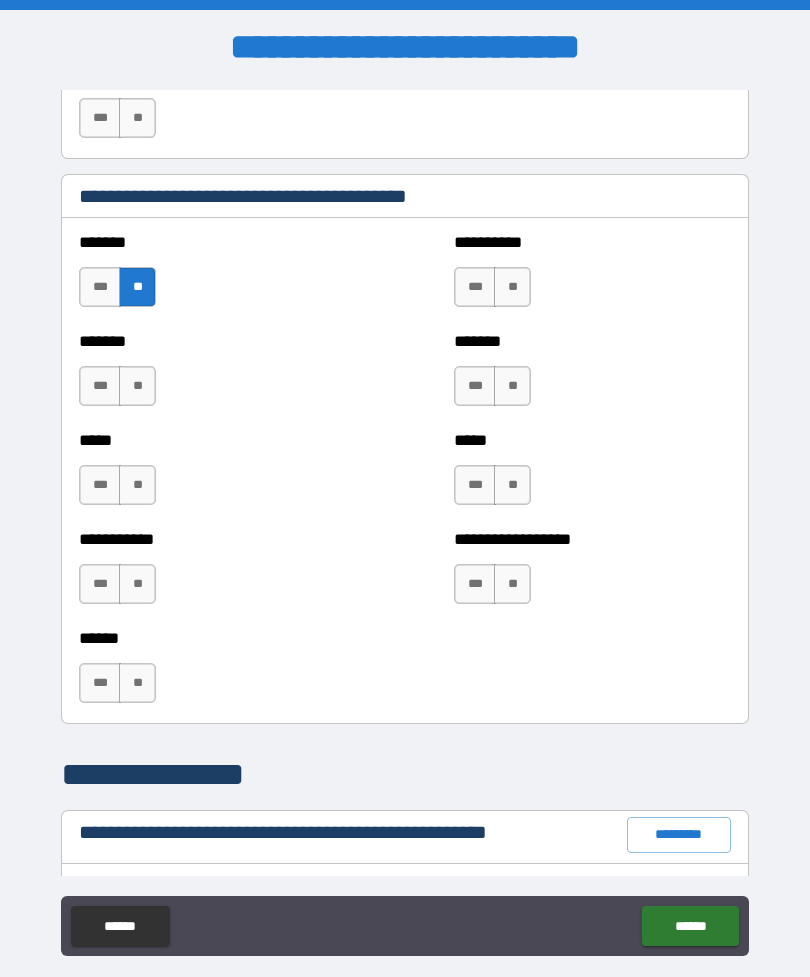 click on "**" at bounding box center [137, 386] 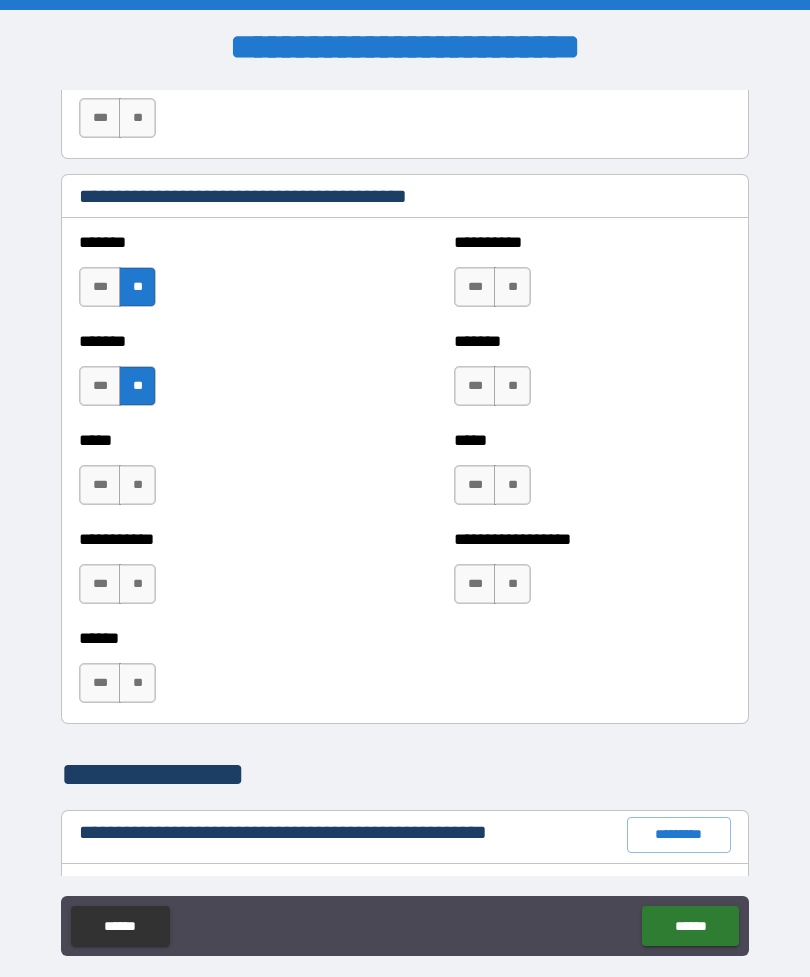 click on "**" at bounding box center [137, 485] 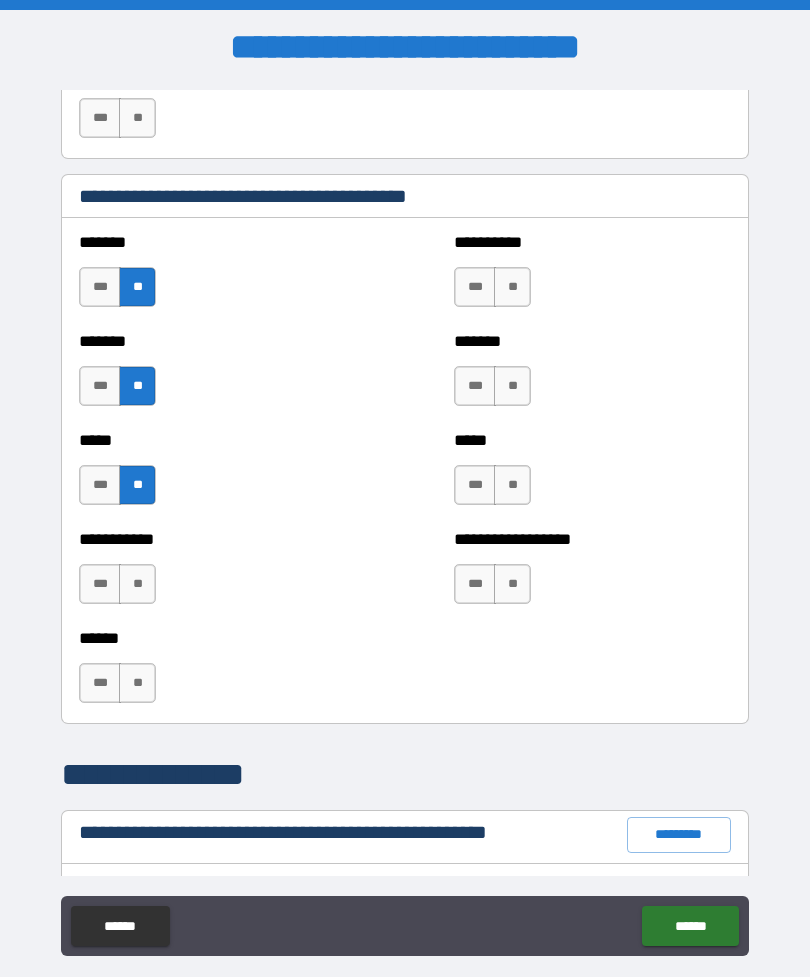 click on "**" at bounding box center (137, 584) 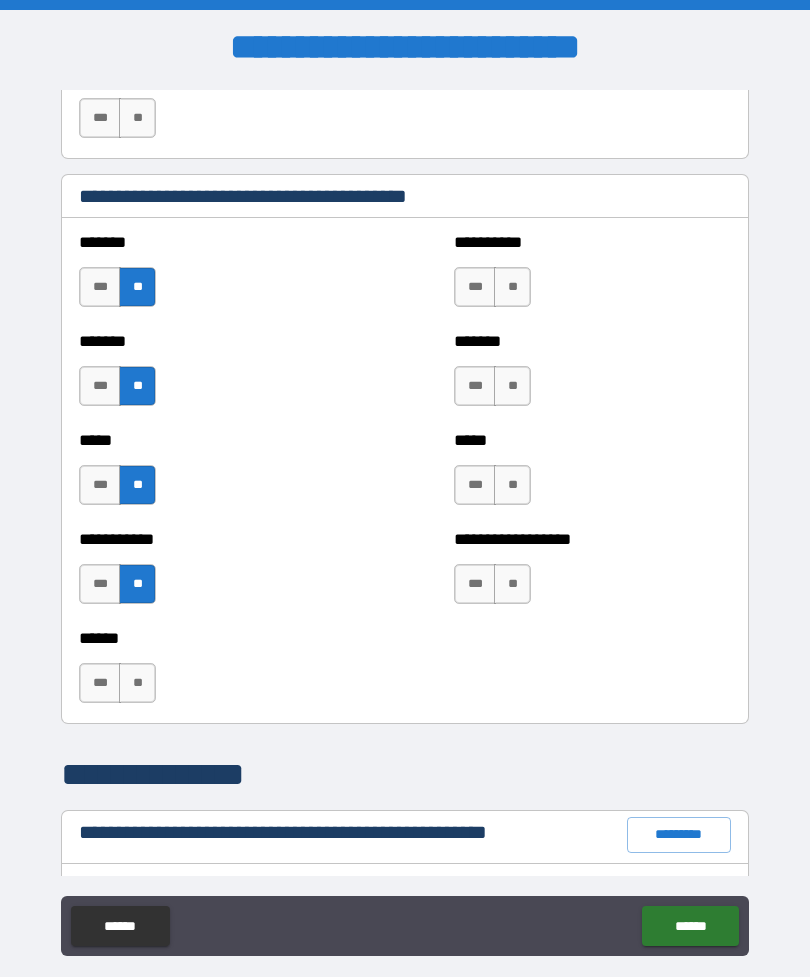 click on "**" at bounding box center (137, 683) 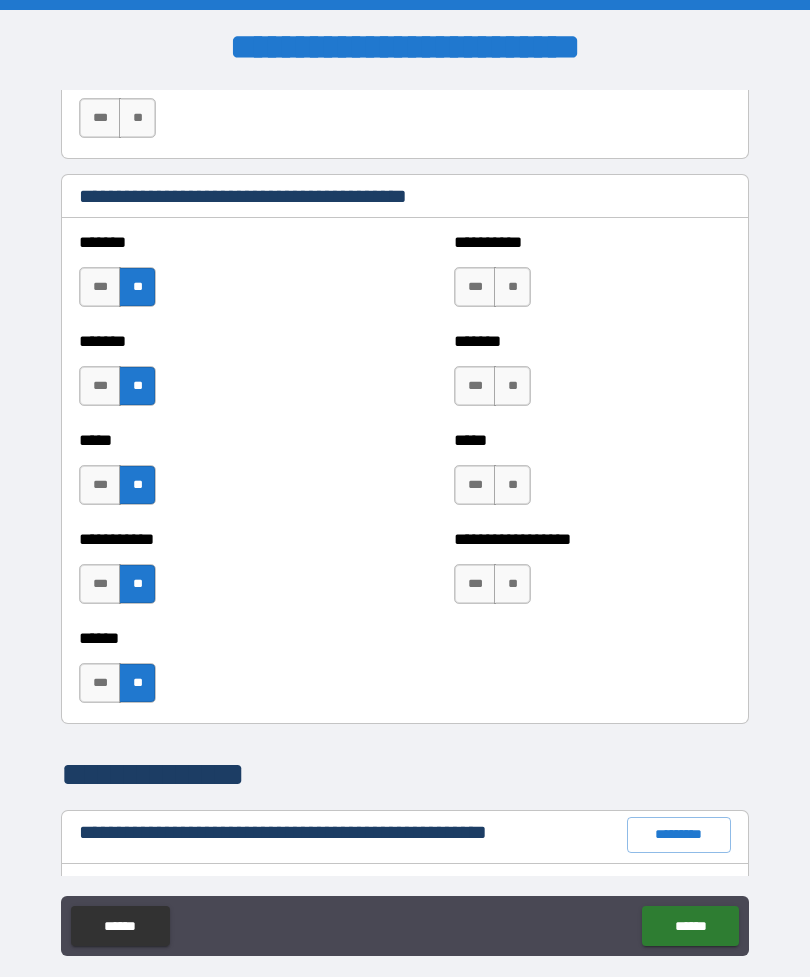 click on "**" at bounding box center [512, 287] 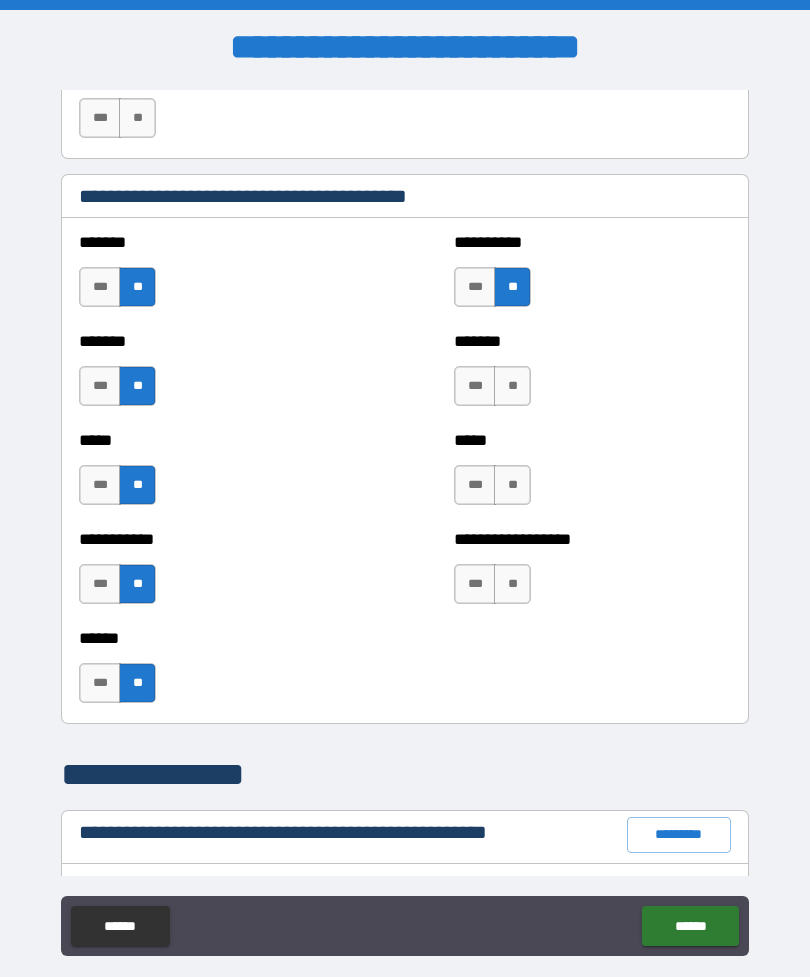 click on "**" at bounding box center [512, 386] 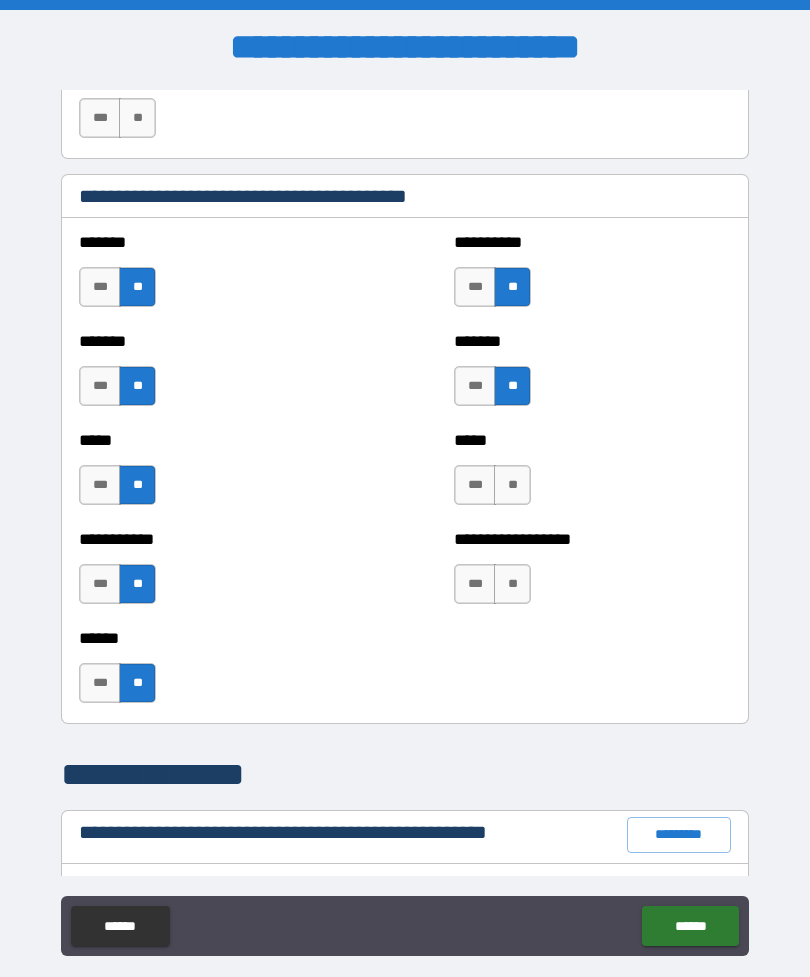 click on "**" at bounding box center (512, 485) 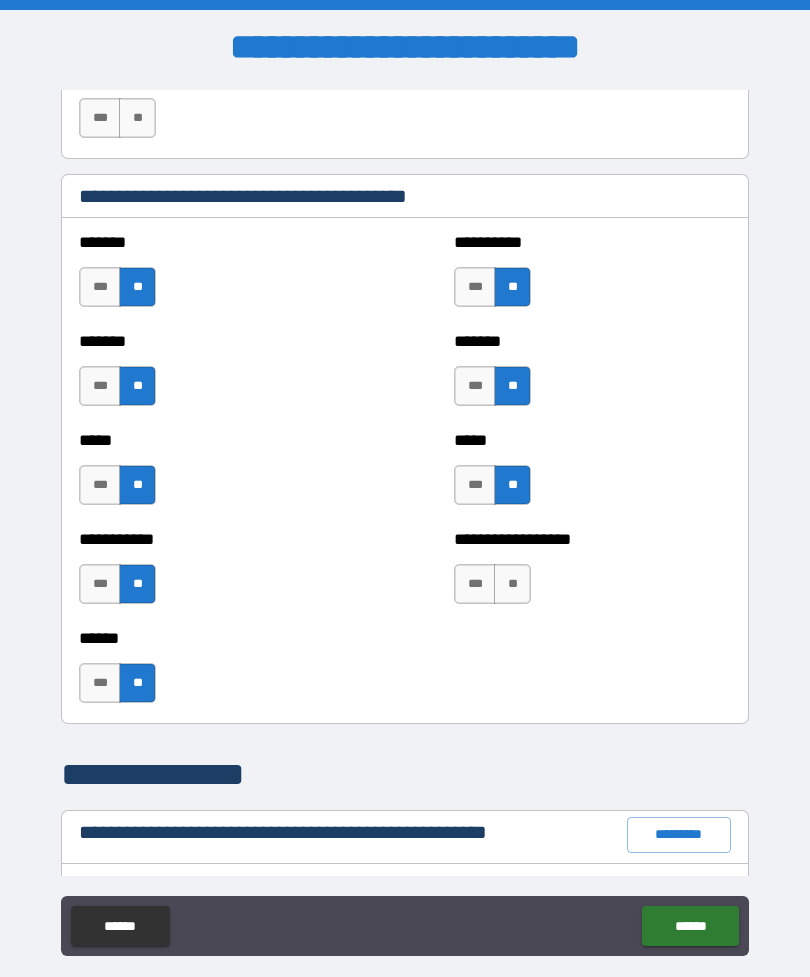 click on "**" at bounding box center [512, 584] 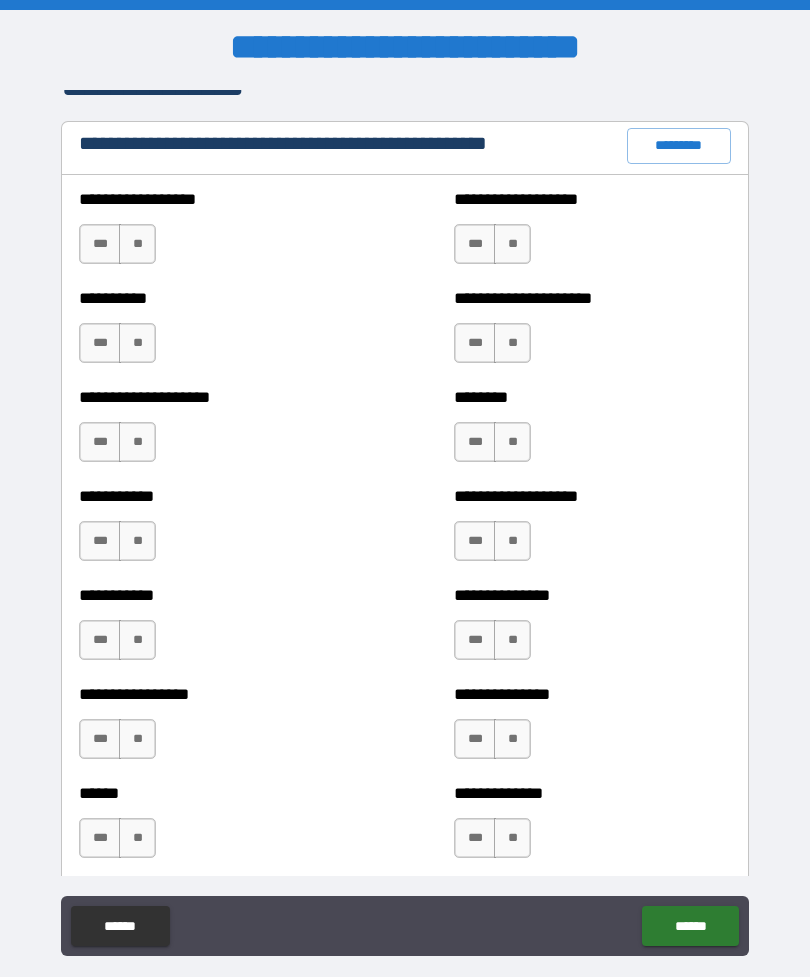 scroll, scrollTop: 2376, scrollLeft: 0, axis: vertical 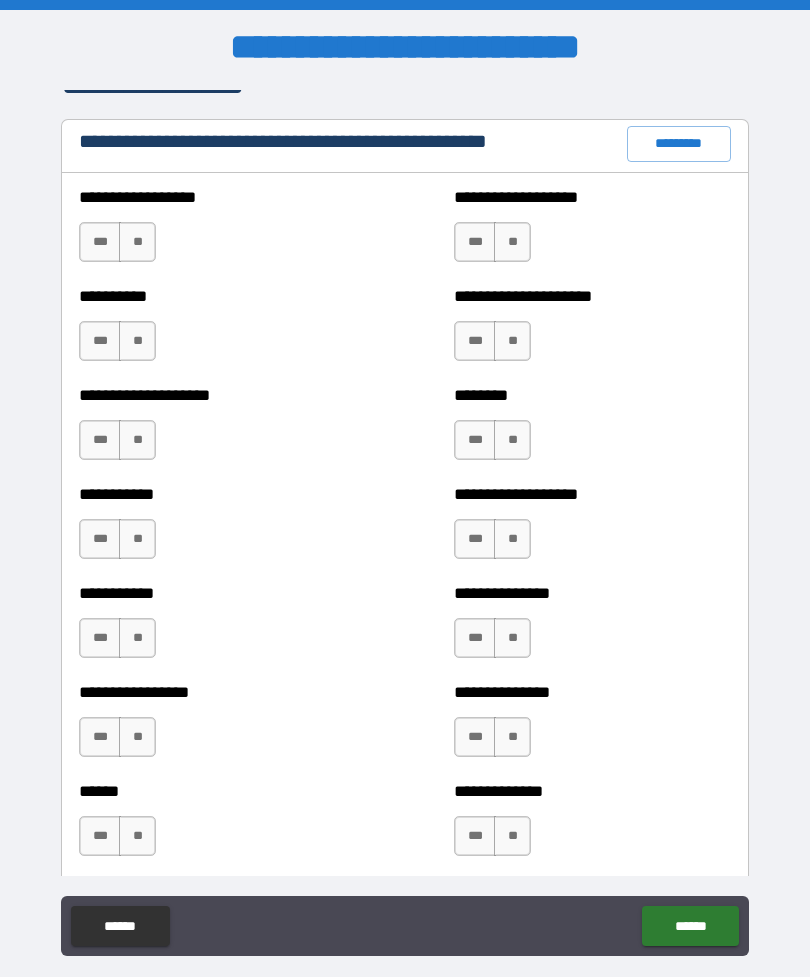 click on "**" at bounding box center (137, 242) 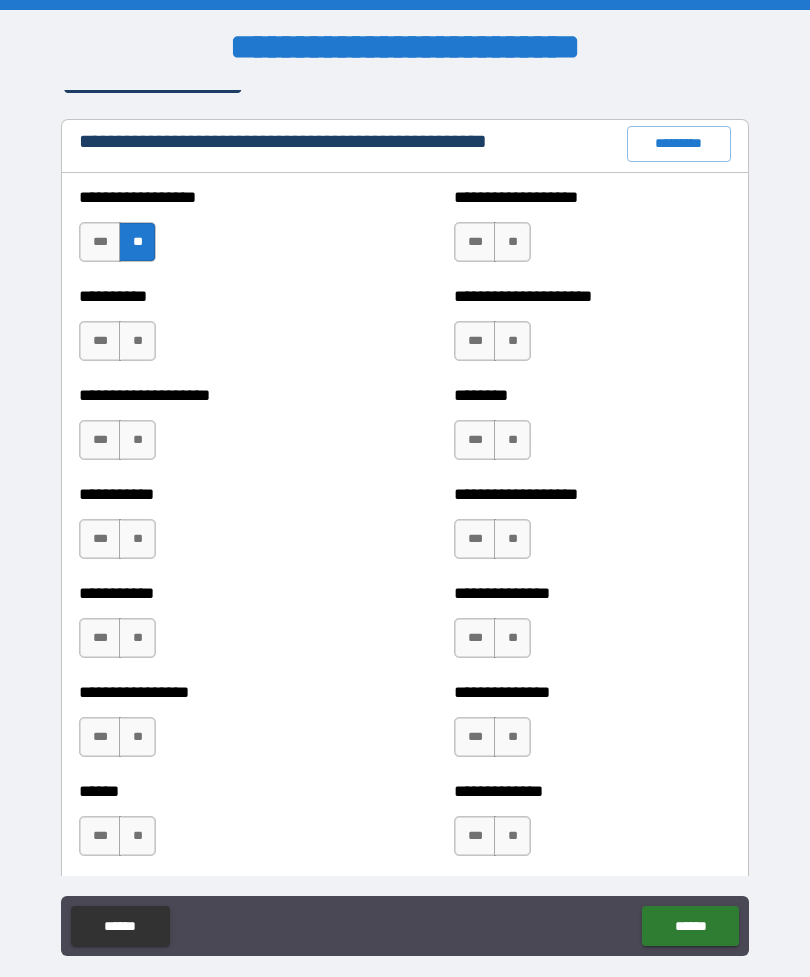 click on "**" at bounding box center [137, 341] 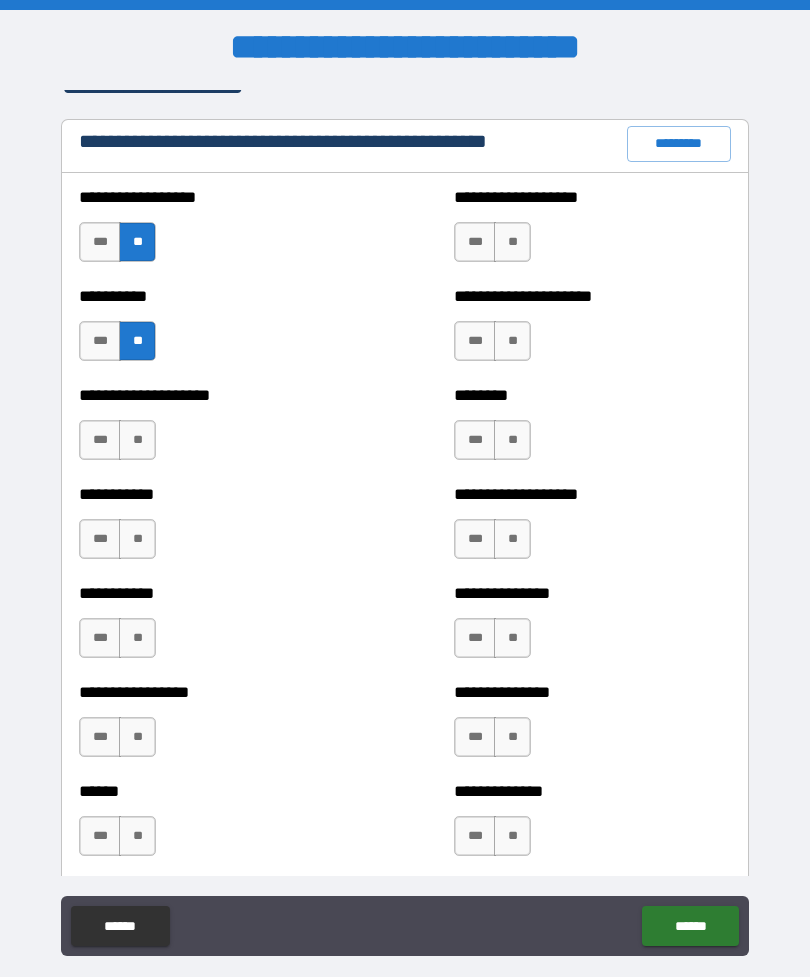 click on "**" at bounding box center (137, 440) 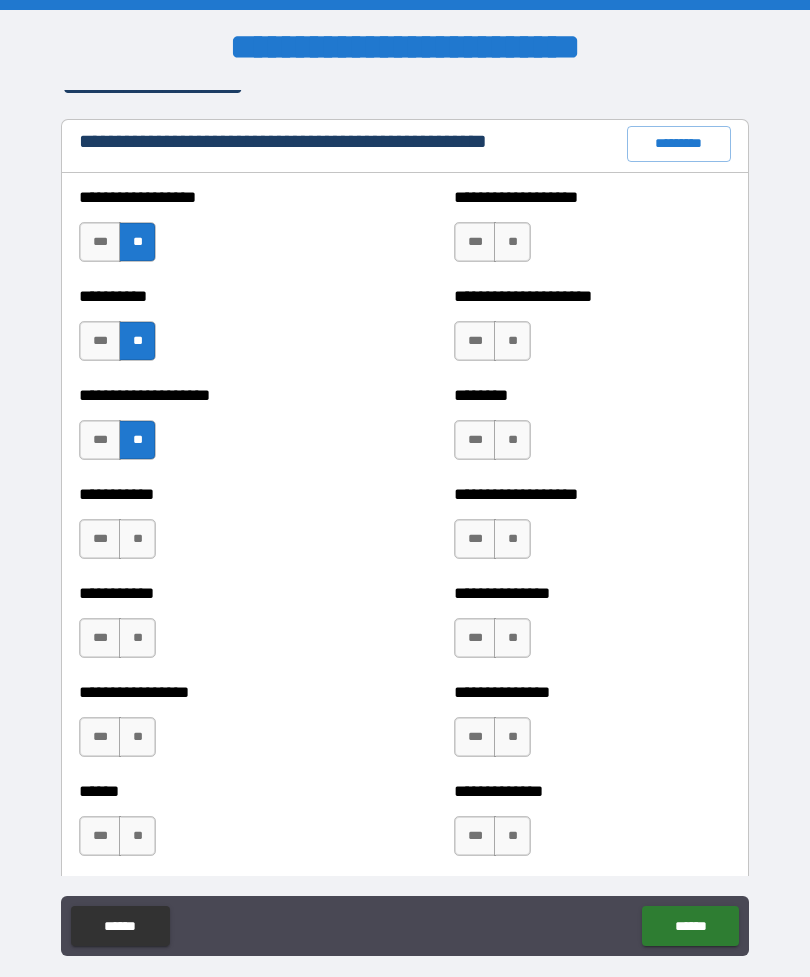click on "**" at bounding box center [137, 539] 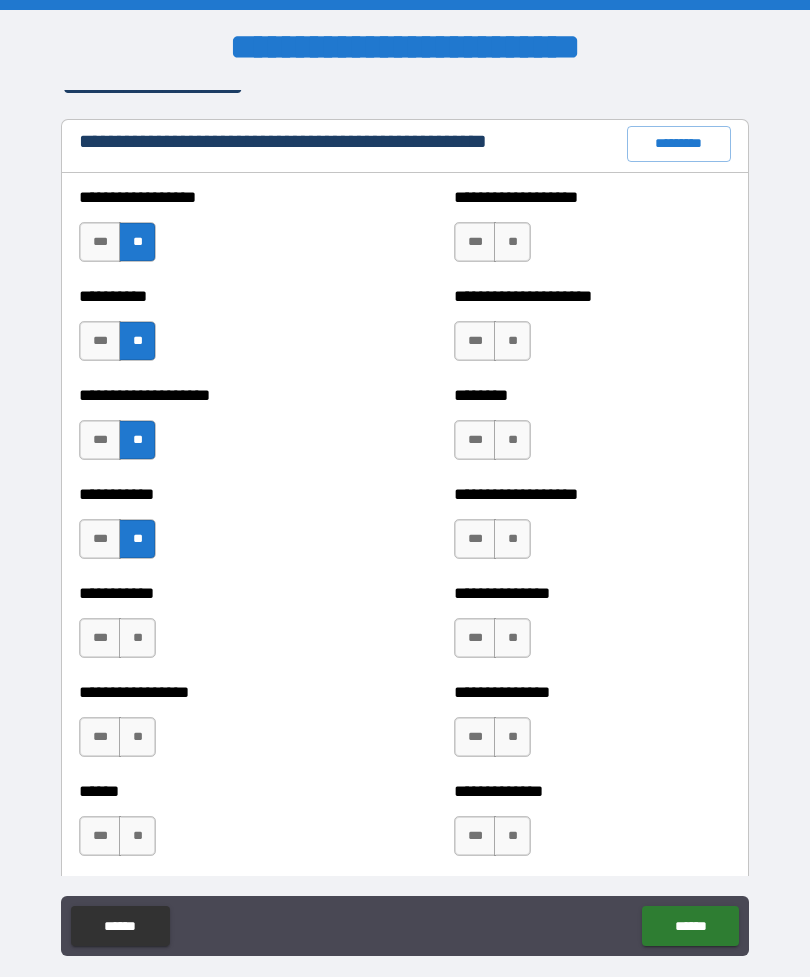 click on "**" at bounding box center [137, 638] 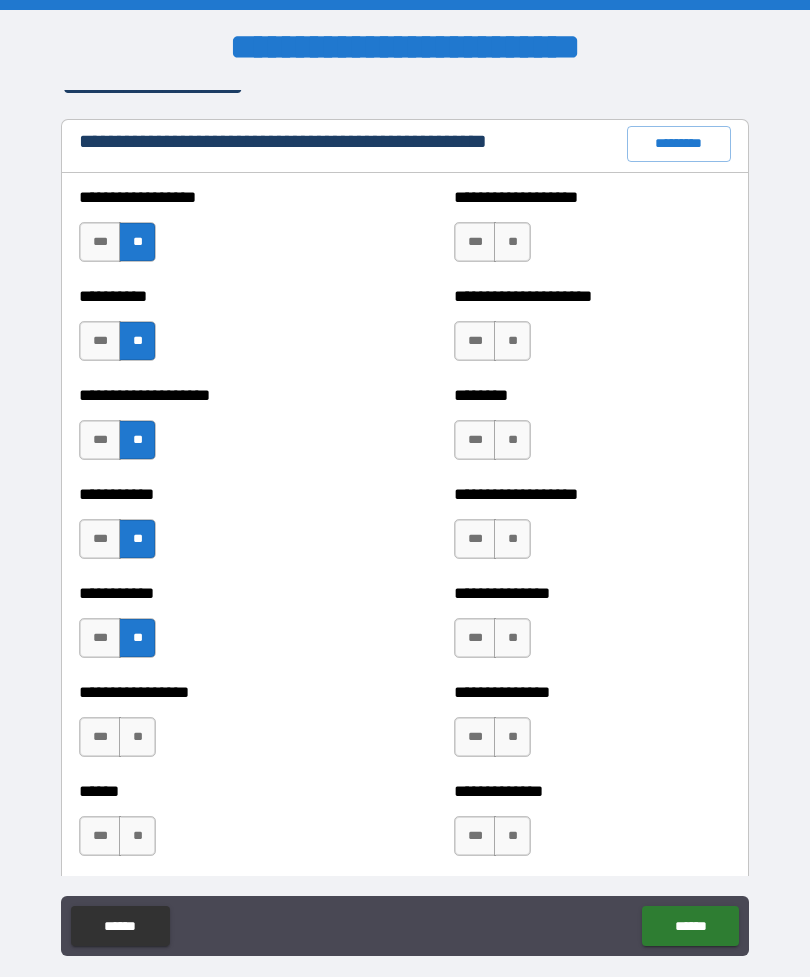 click on "**" at bounding box center [137, 737] 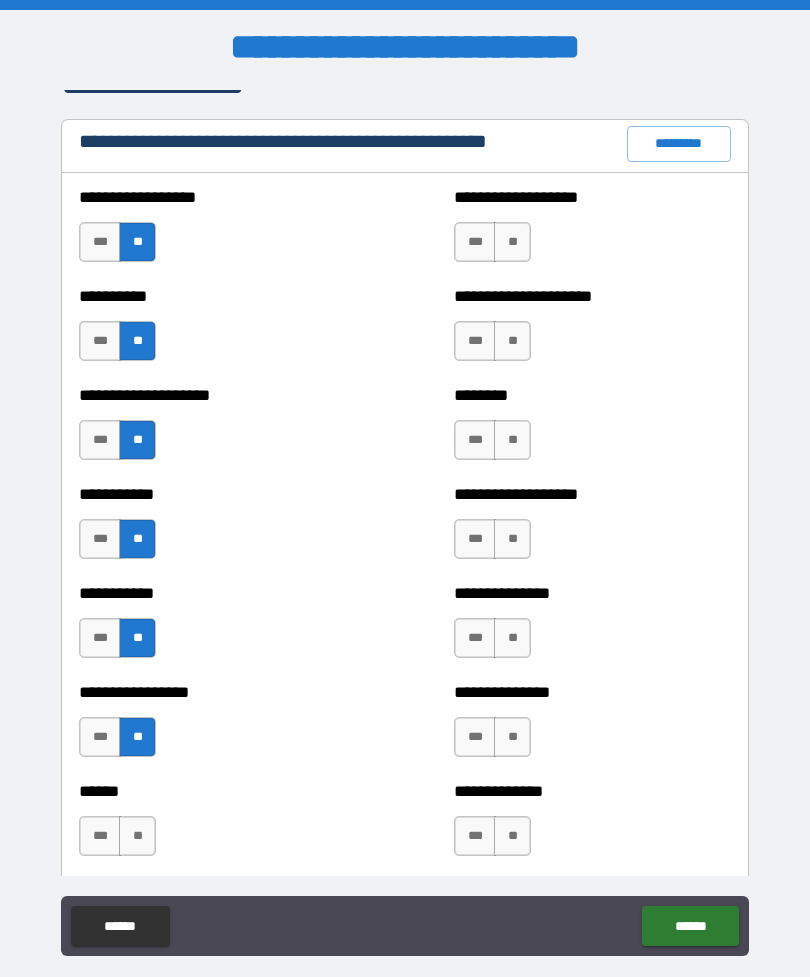 click on "**" at bounding box center (137, 836) 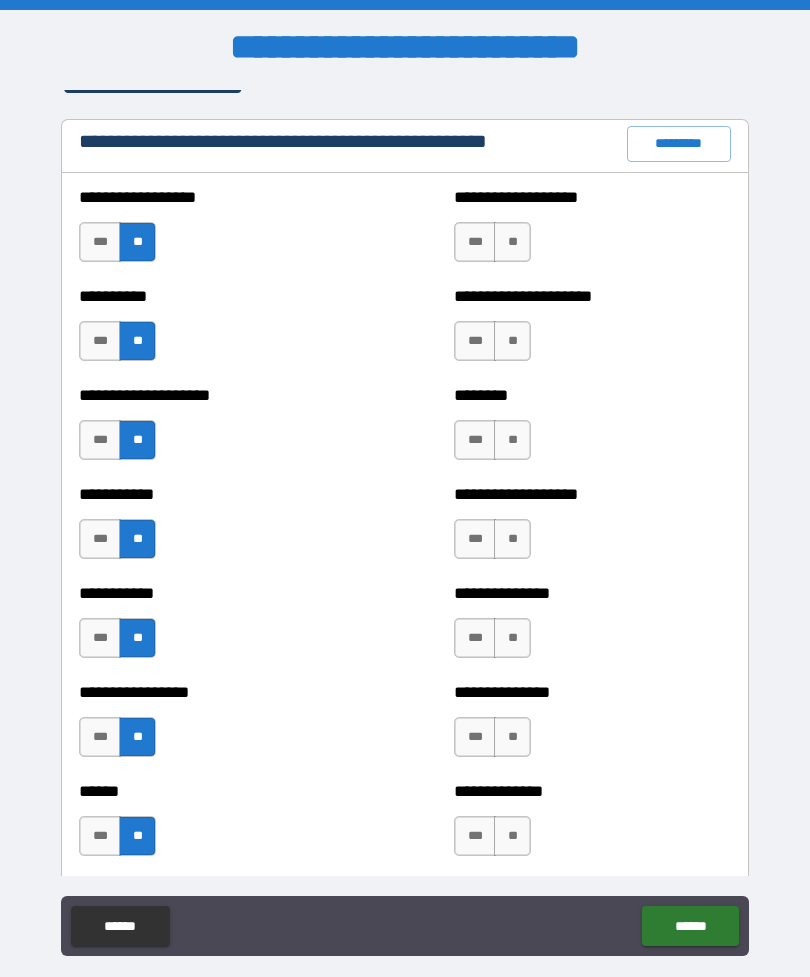 click on "**" at bounding box center (512, 242) 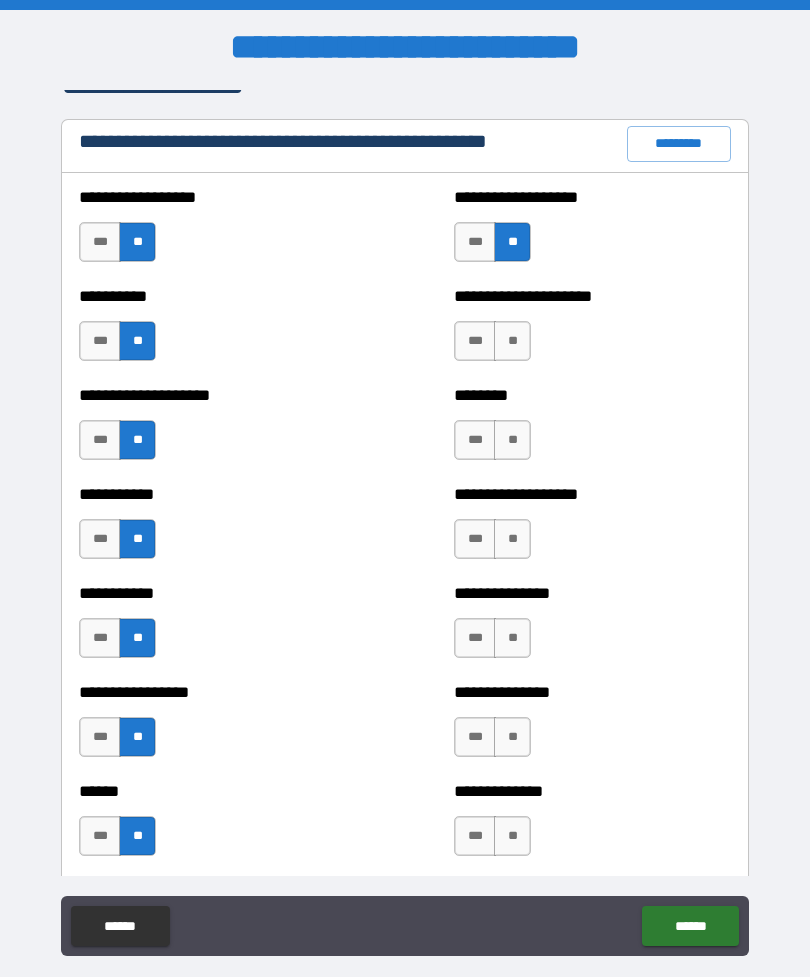 click on "**" at bounding box center (512, 341) 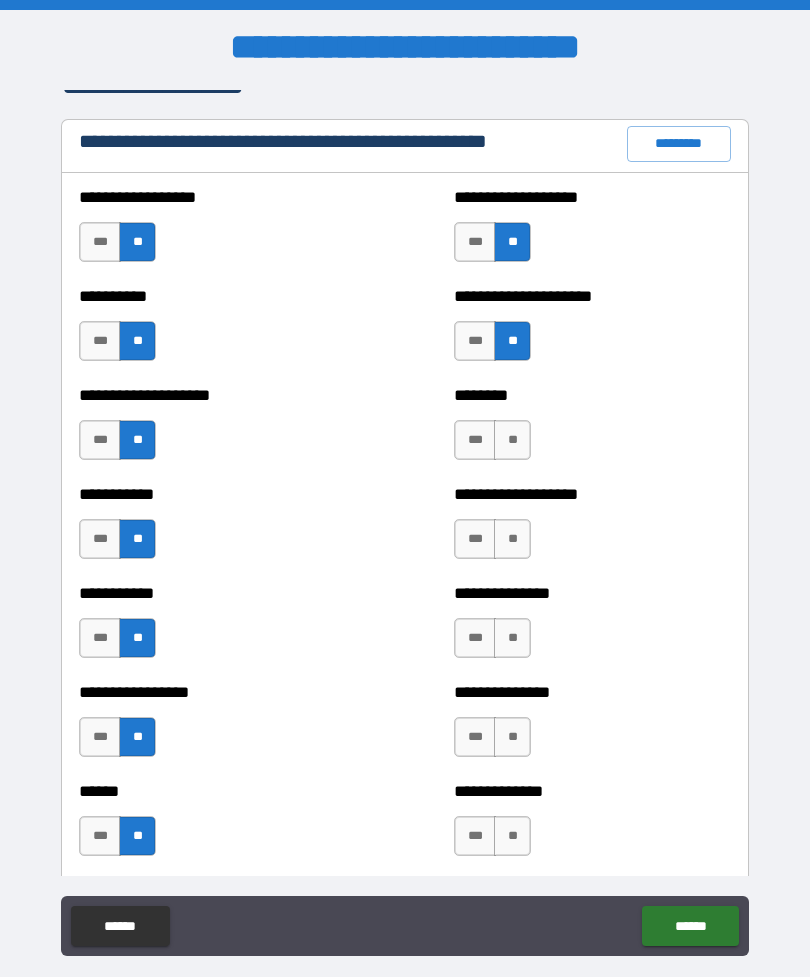 click on "**" at bounding box center [512, 440] 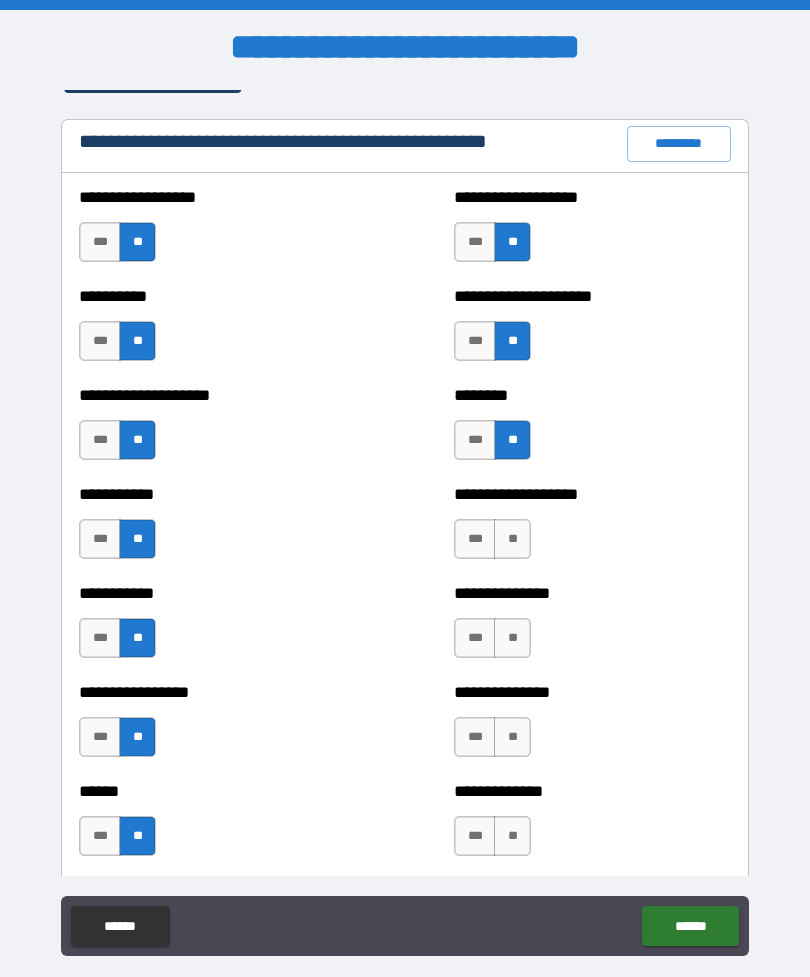 click on "**" at bounding box center [512, 539] 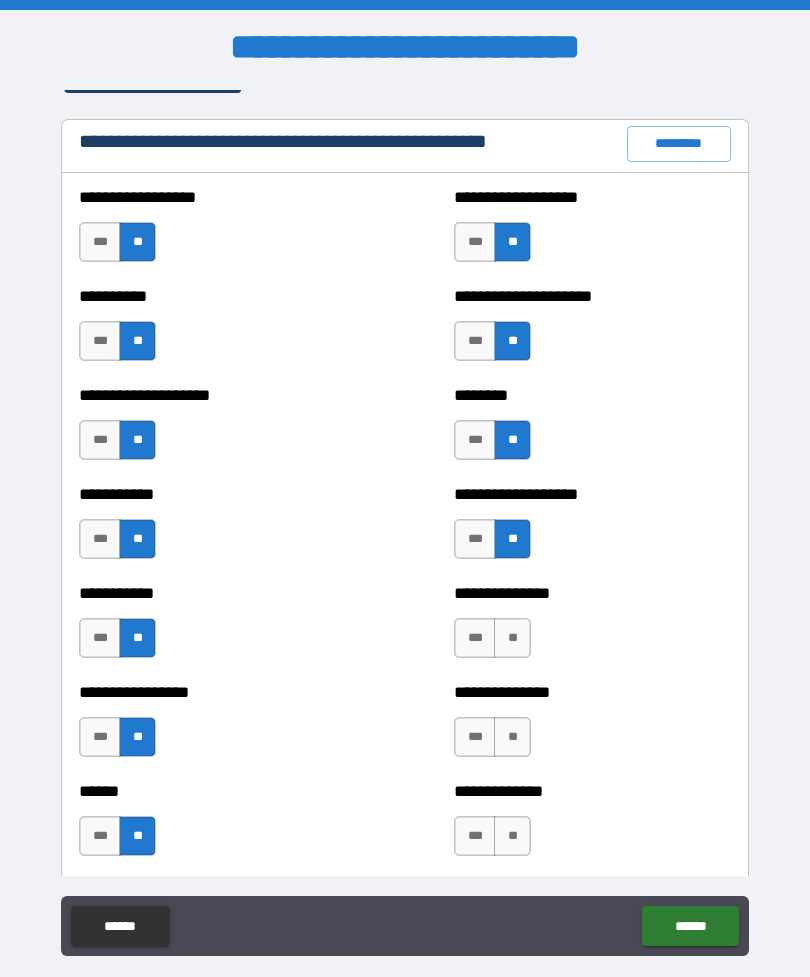 click on "**" at bounding box center [512, 638] 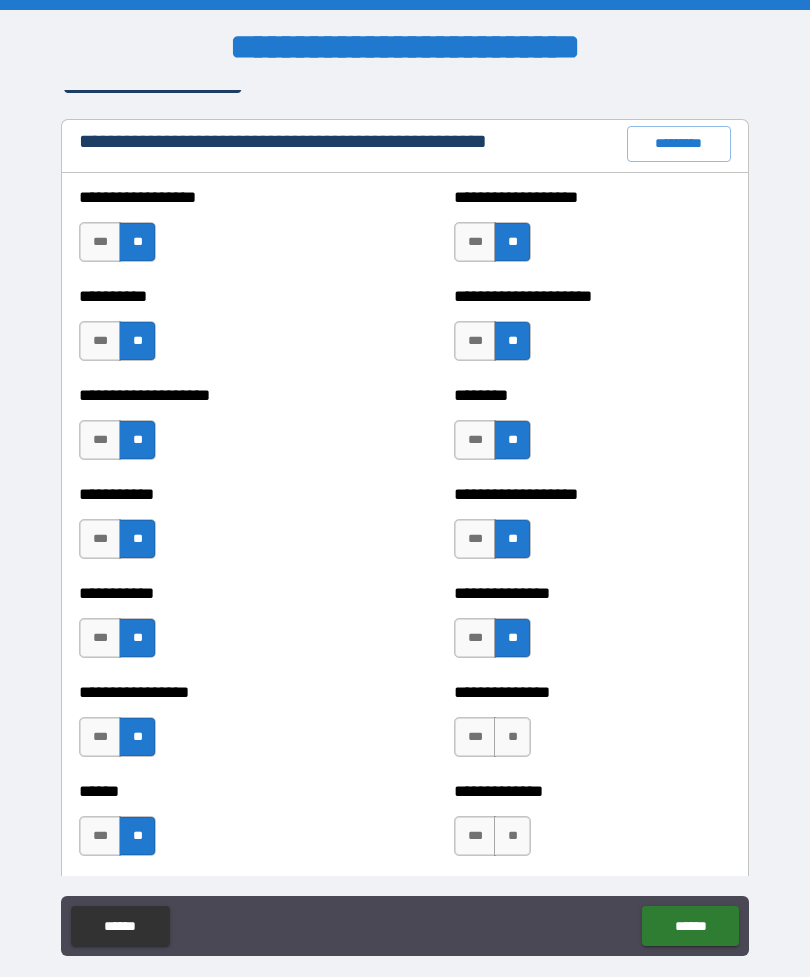 click on "**" at bounding box center [512, 737] 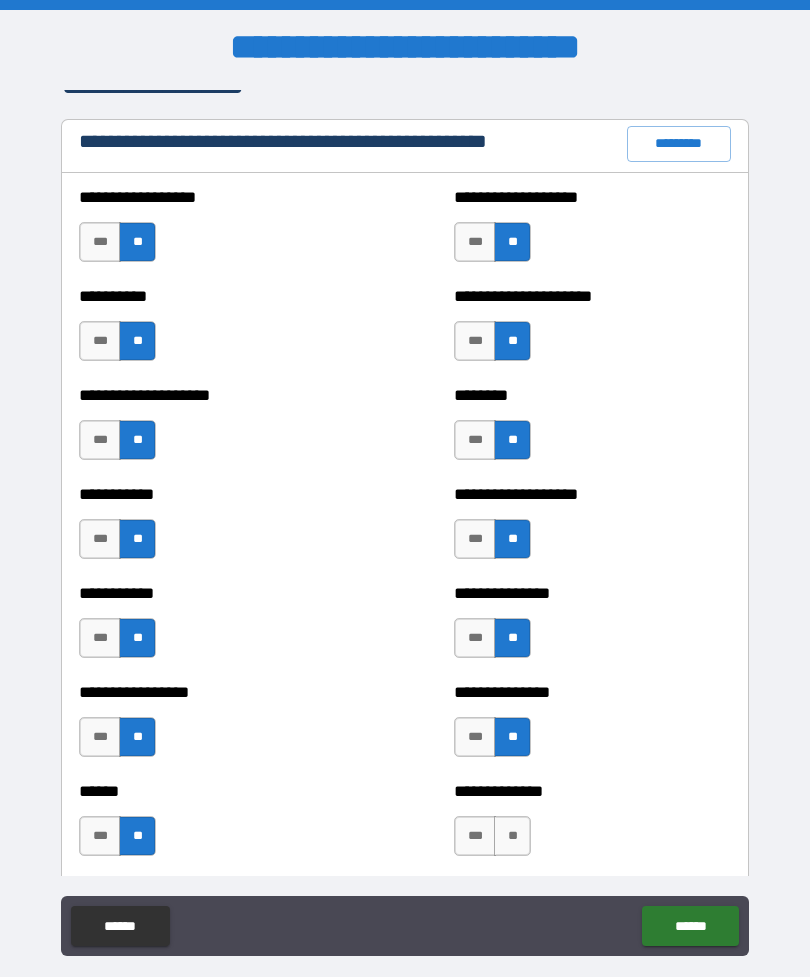 click on "**" at bounding box center [512, 836] 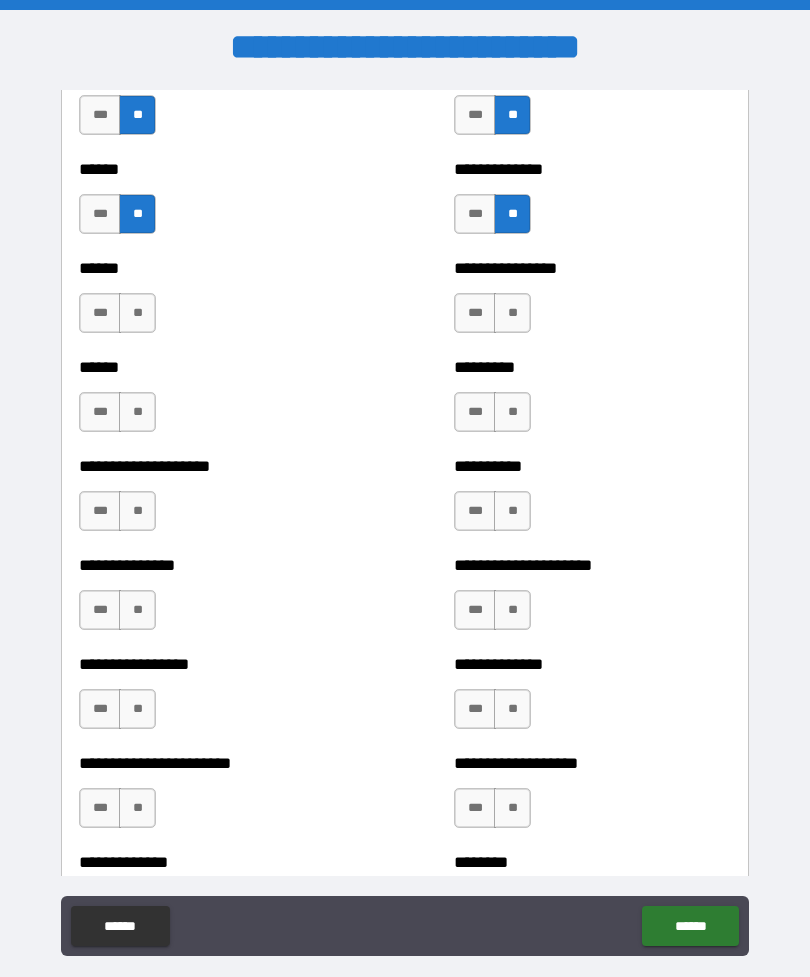 scroll, scrollTop: 3018, scrollLeft: 0, axis: vertical 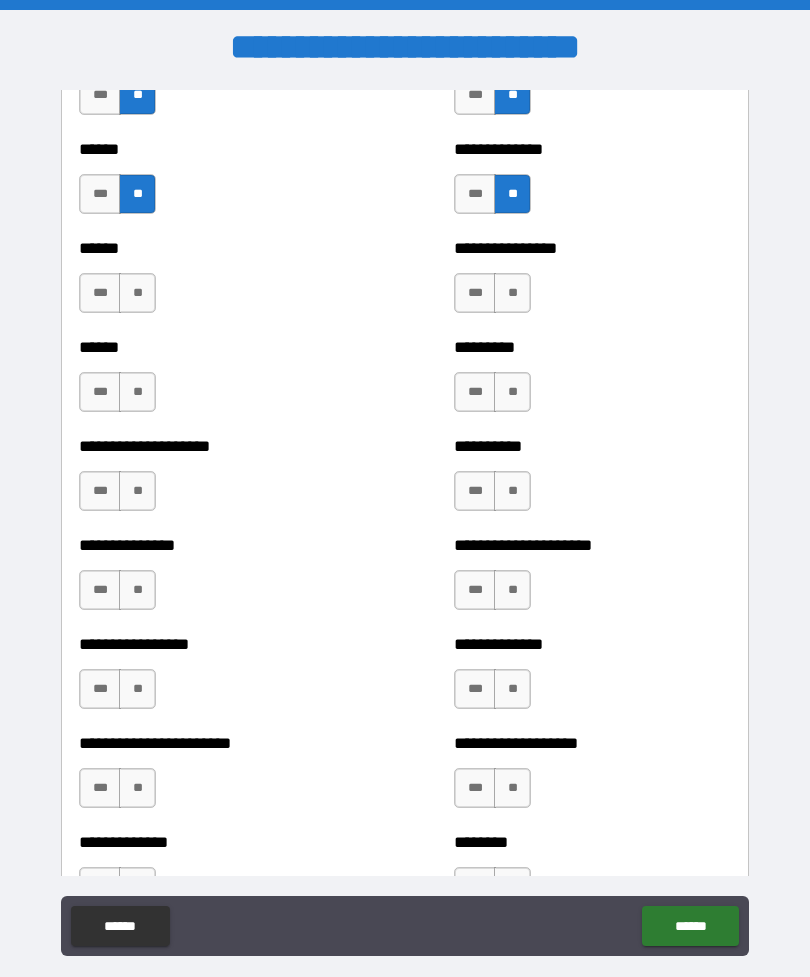 click on "**" at bounding box center [137, 293] 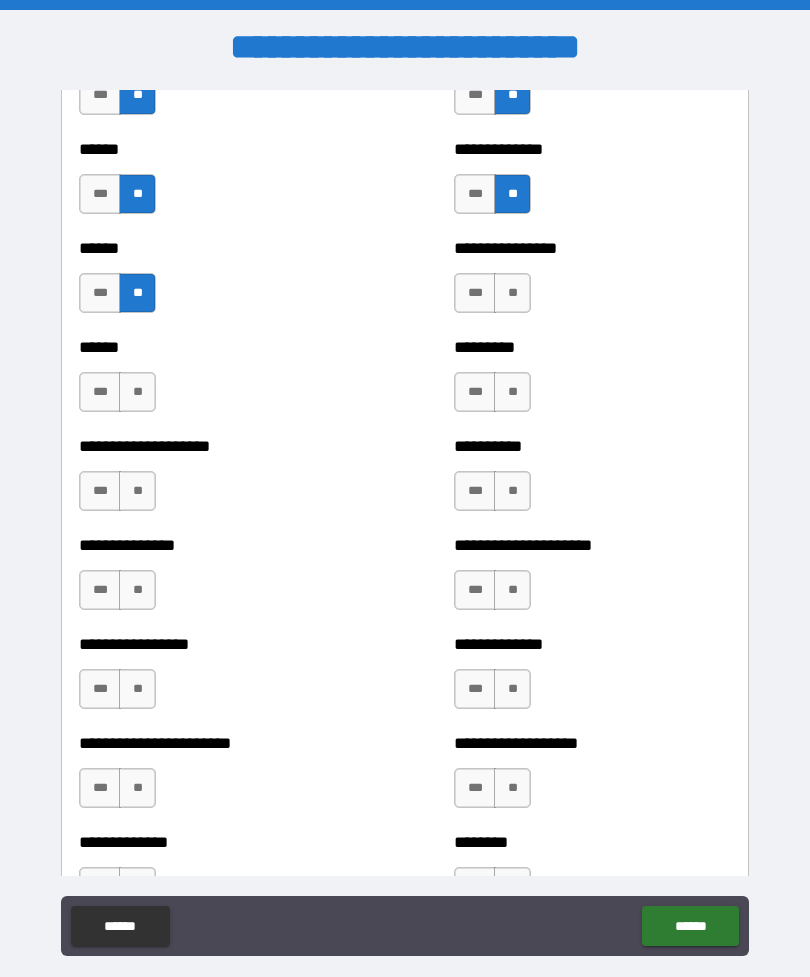 click on "**" at bounding box center (512, 293) 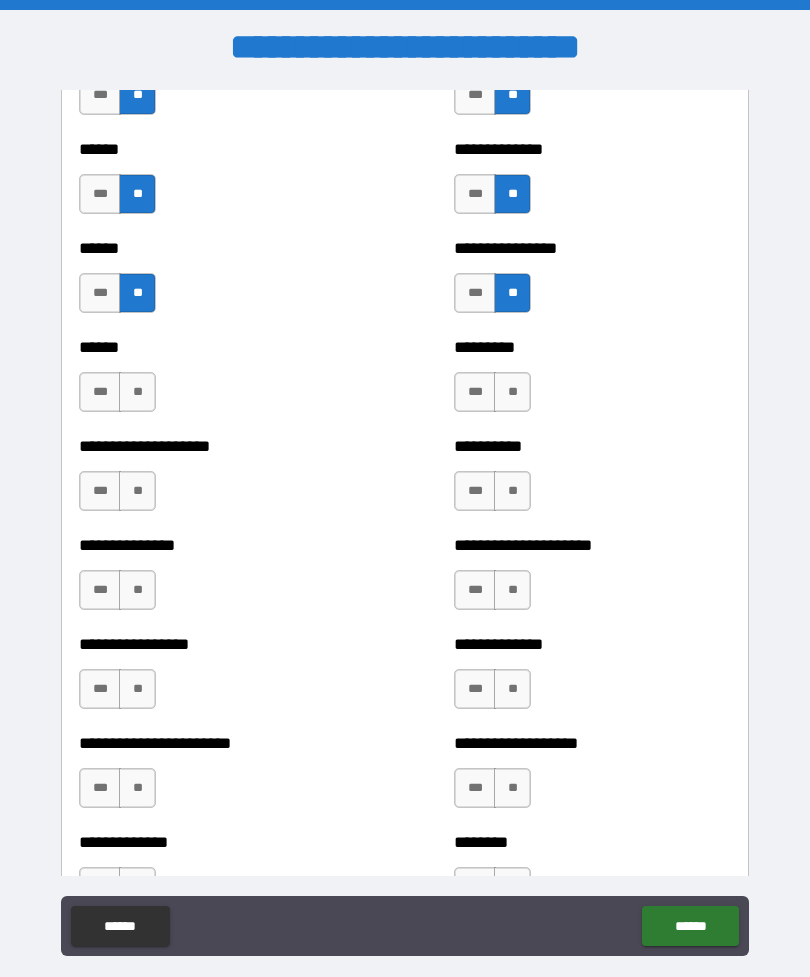 click on "**" at bounding box center [137, 392] 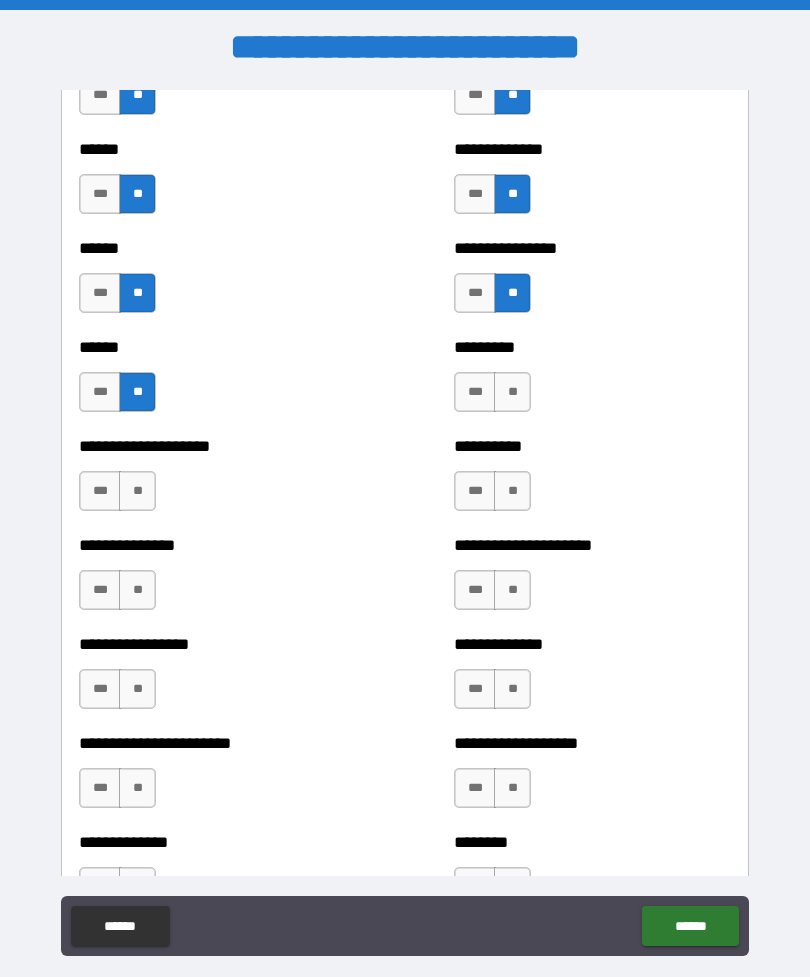 click on "**" at bounding box center [137, 491] 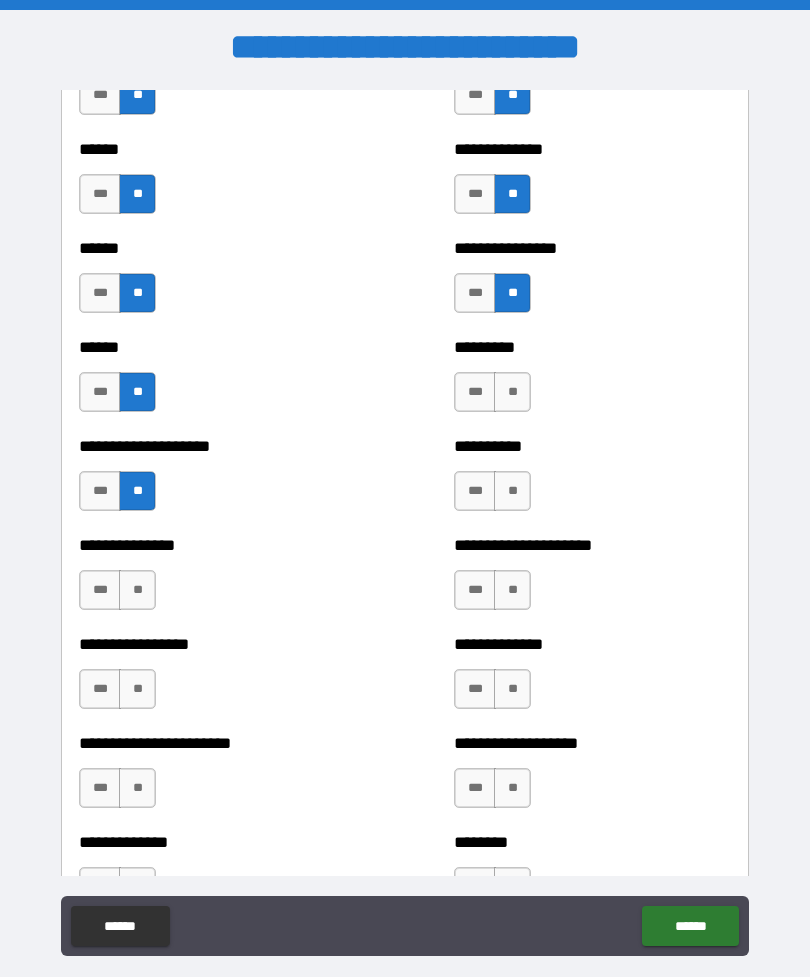click on "**" at bounding box center [137, 590] 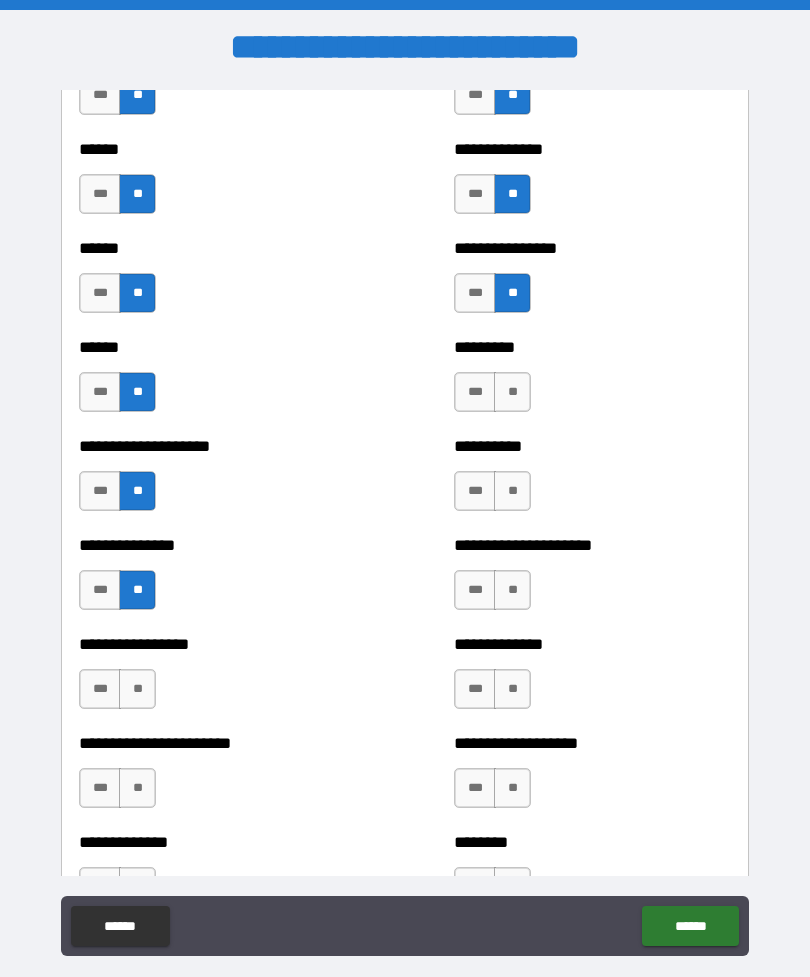 click on "**" at bounding box center [137, 689] 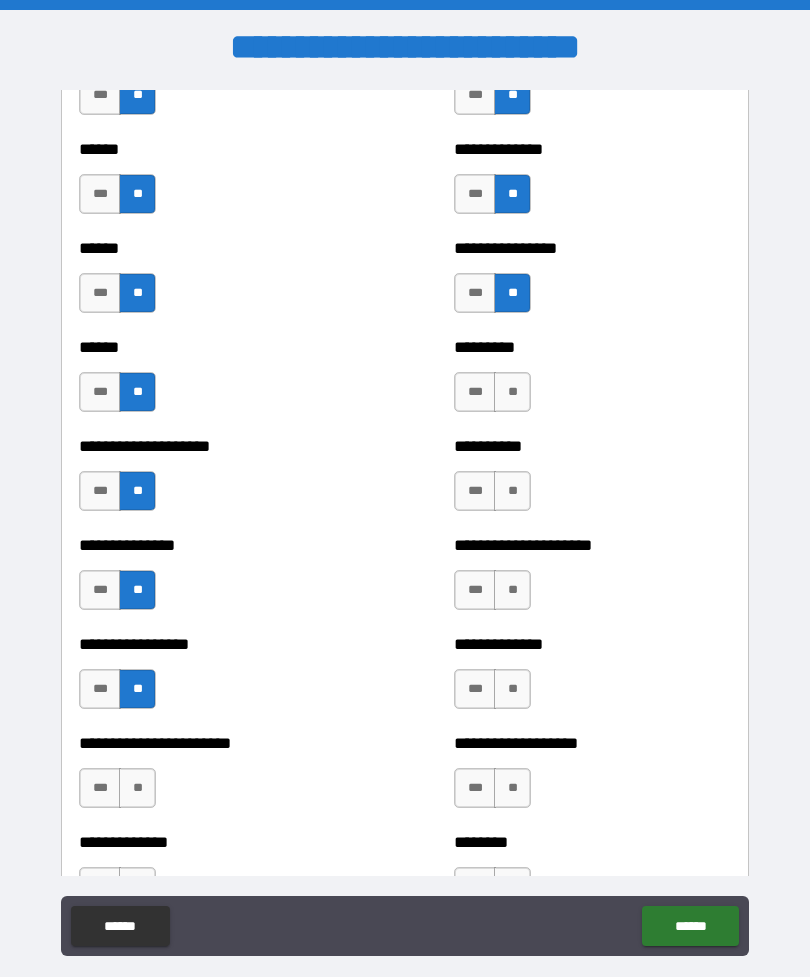 click on "**" at bounding box center (512, 392) 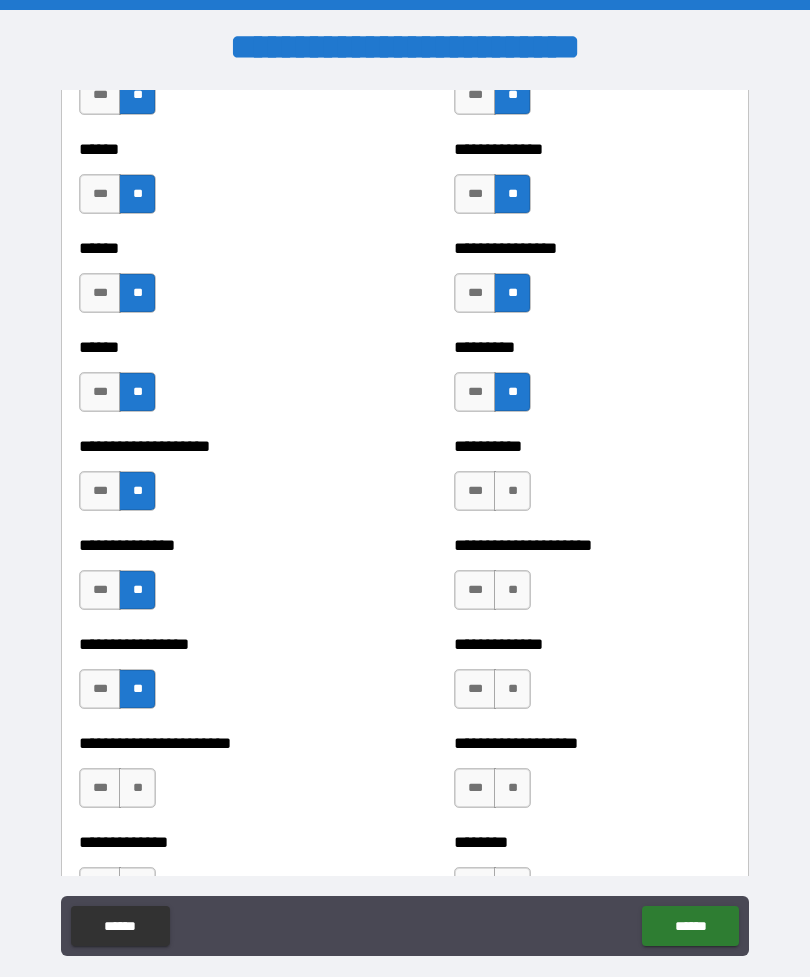 click on "**" at bounding box center (512, 491) 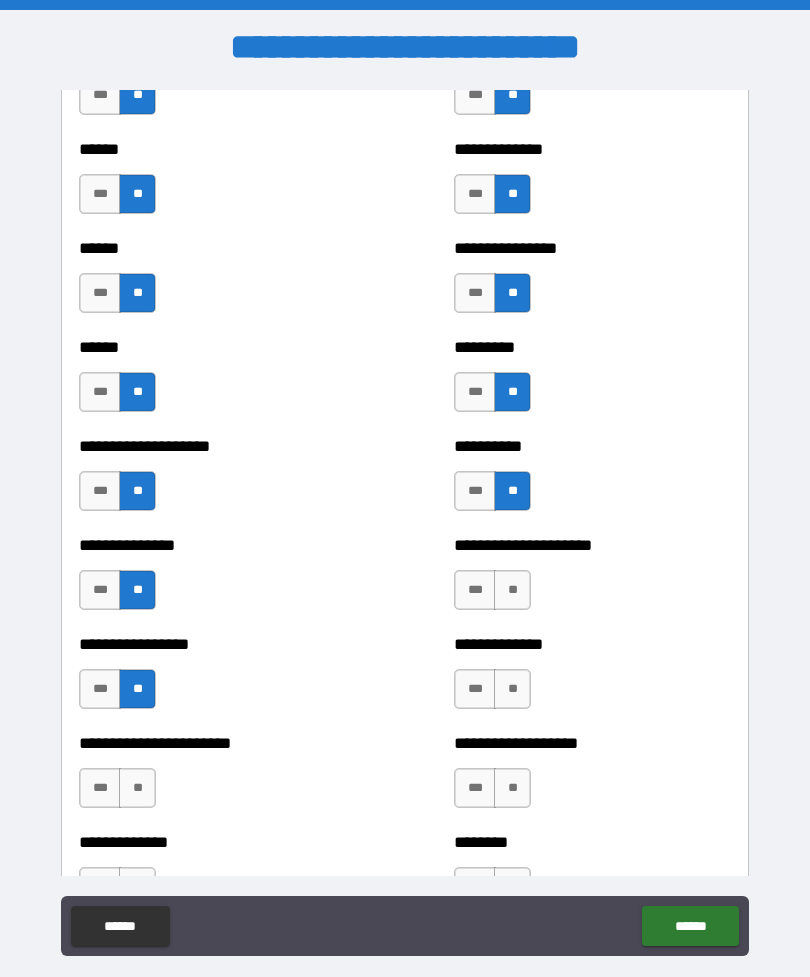 click on "**" at bounding box center [512, 590] 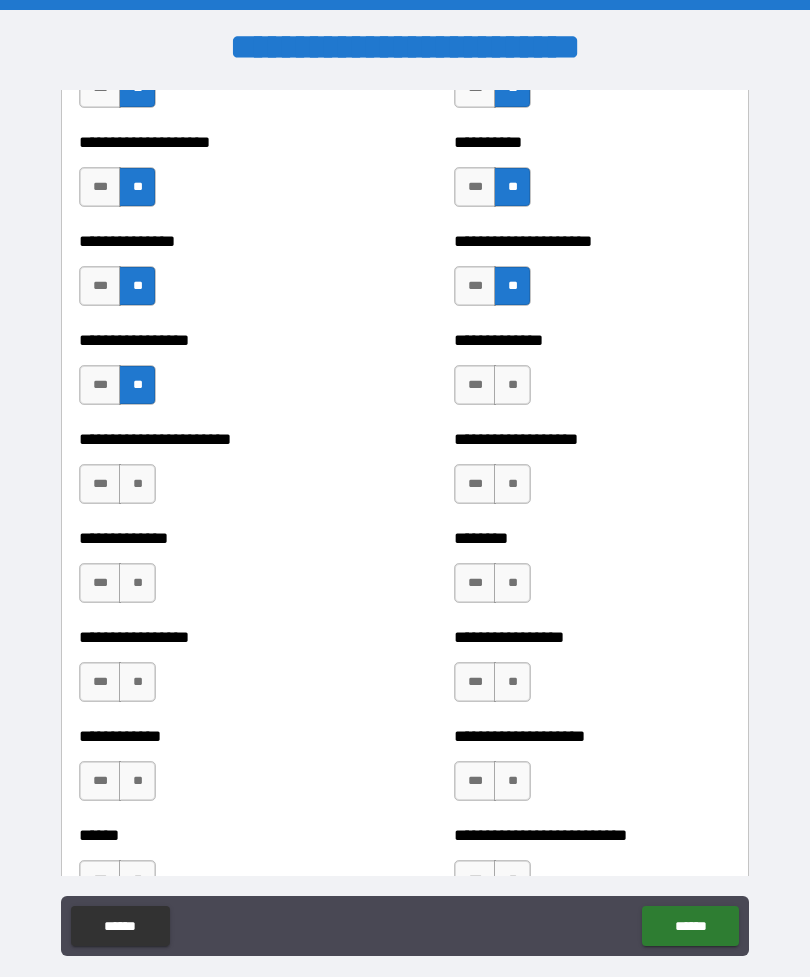 scroll, scrollTop: 3371, scrollLeft: 0, axis: vertical 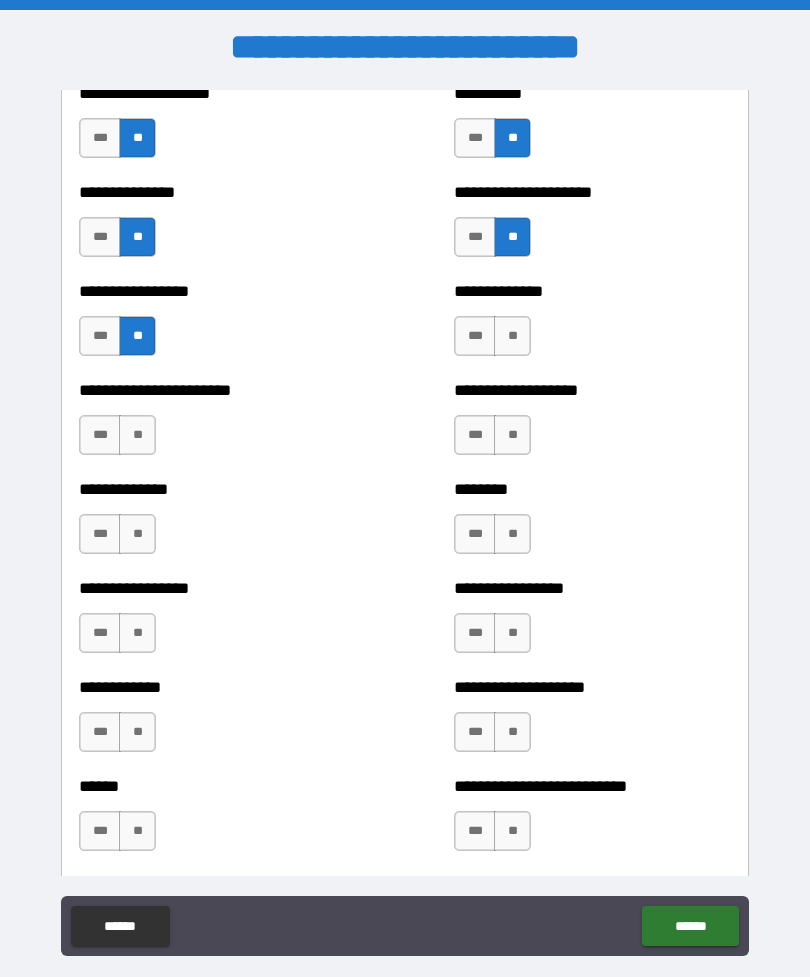 click on "**" at bounding box center (512, 336) 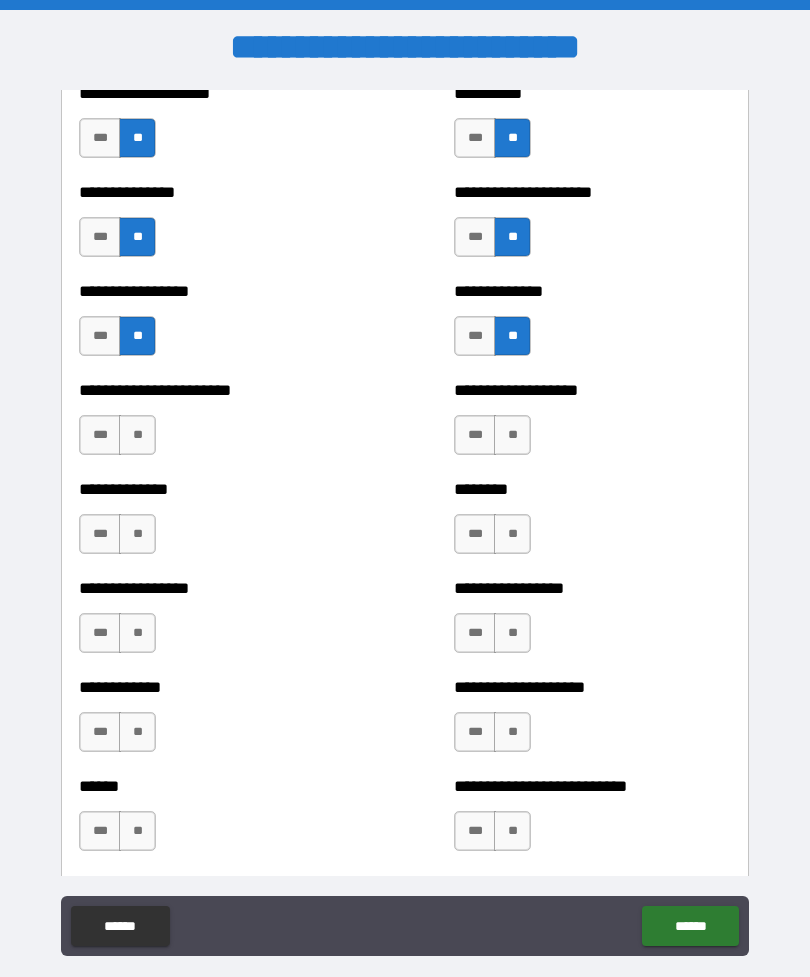 click on "**" at bounding box center [137, 435] 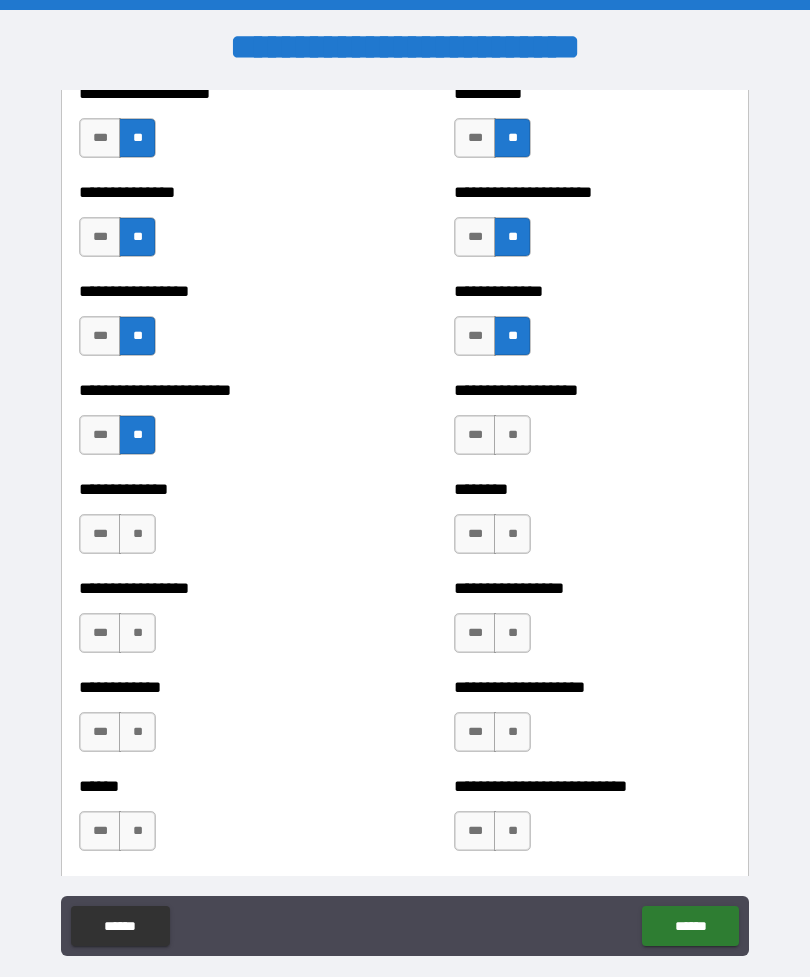 click on "**" at bounding box center [137, 534] 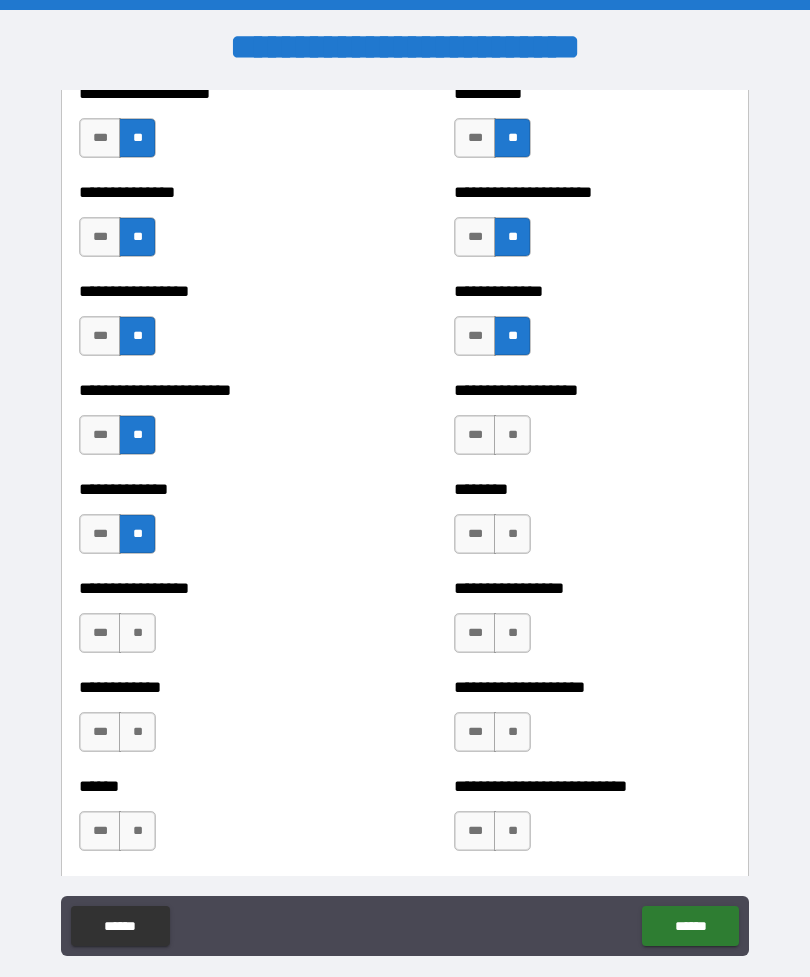 click on "**" at bounding box center (512, 435) 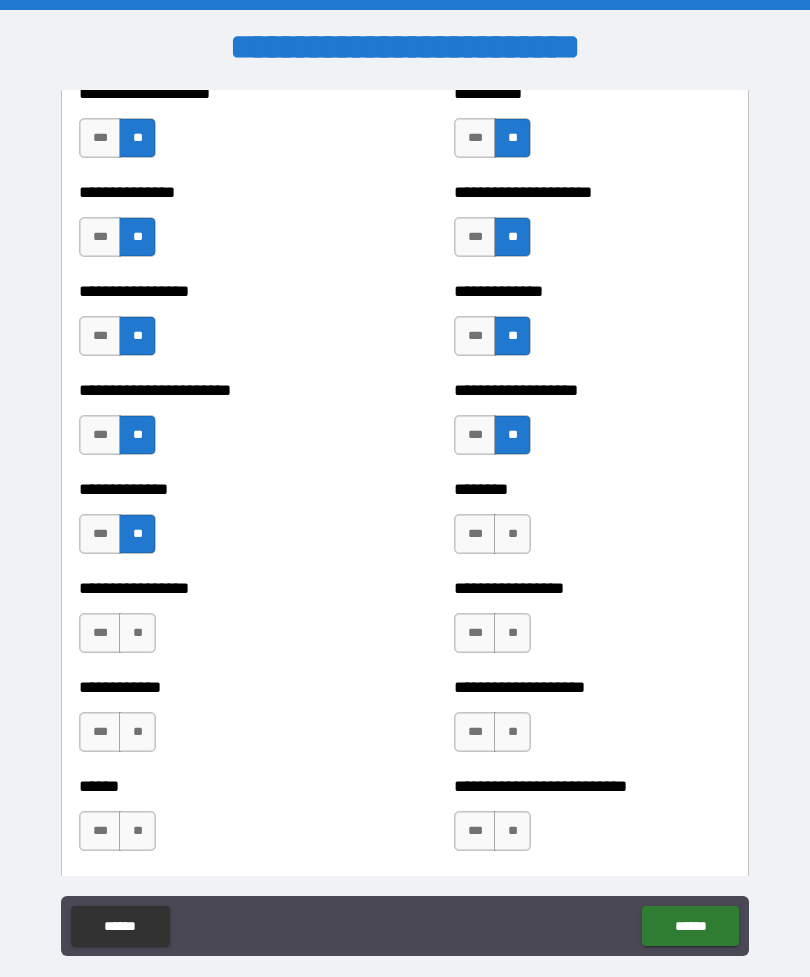click on "**" at bounding box center [512, 534] 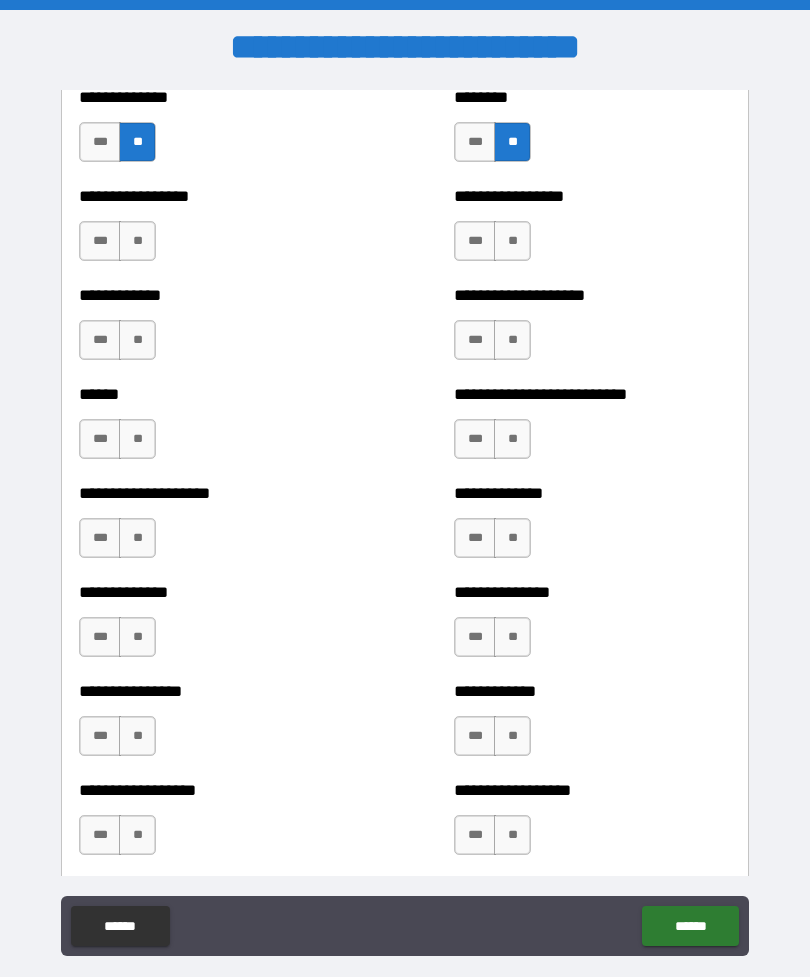 scroll, scrollTop: 3764, scrollLeft: 0, axis: vertical 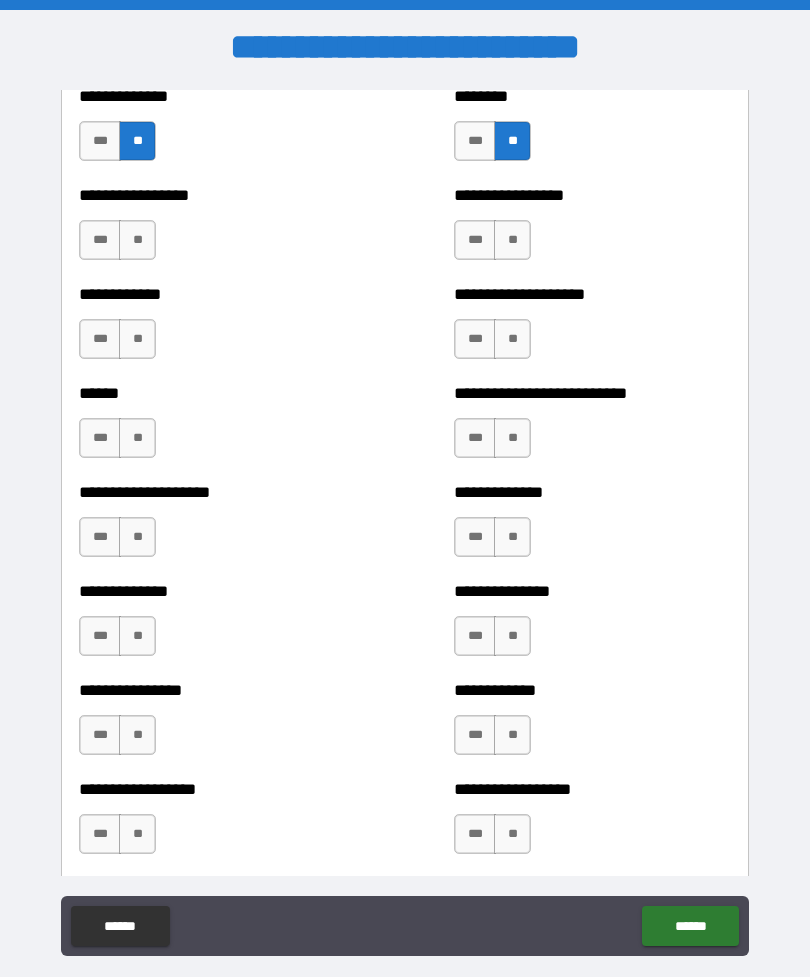 click on "**" at bounding box center [512, 240] 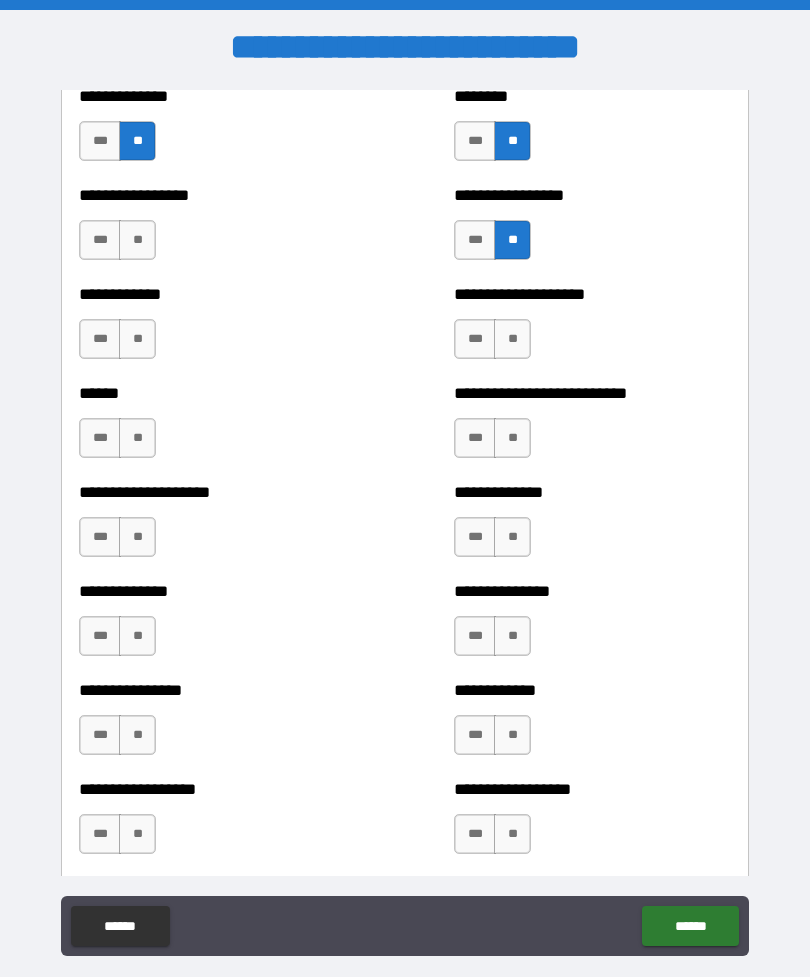 click on "**" at bounding box center (137, 240) 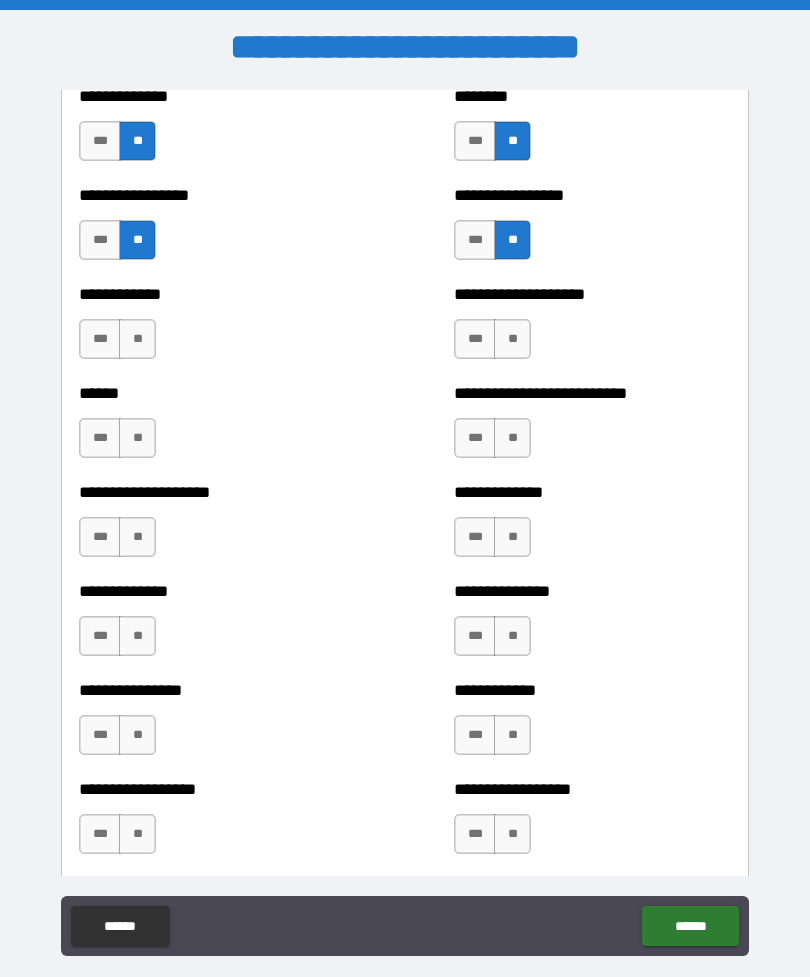 click on "**" at bounding box center [137, 339] 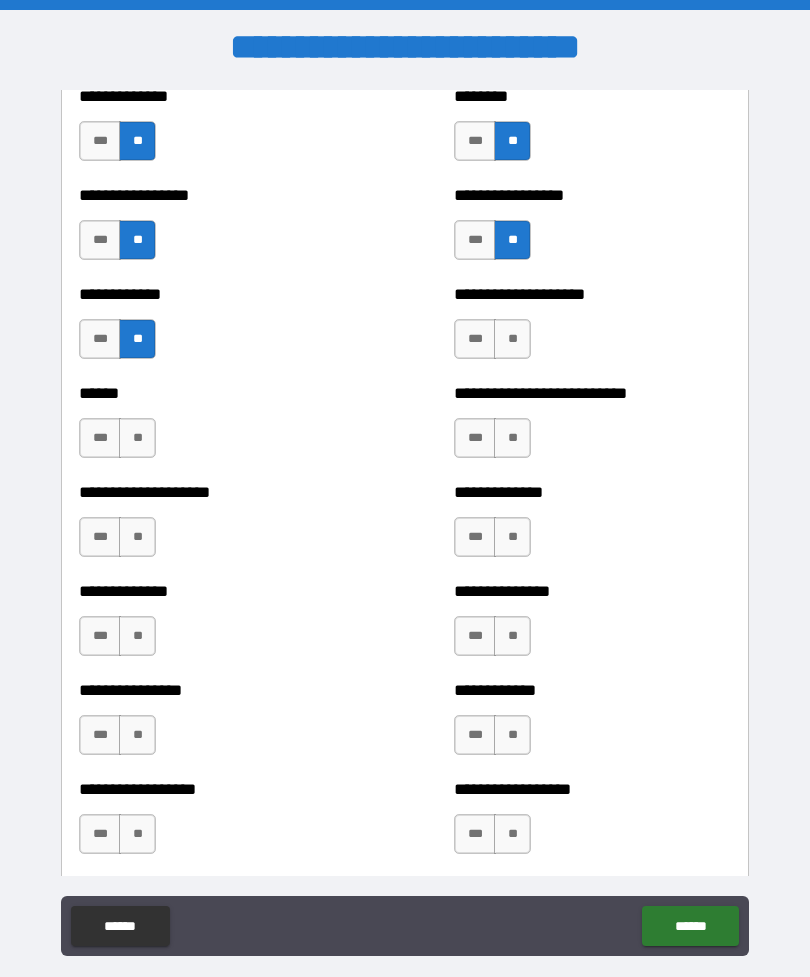 click on "**" at bounding box center [137, 438] 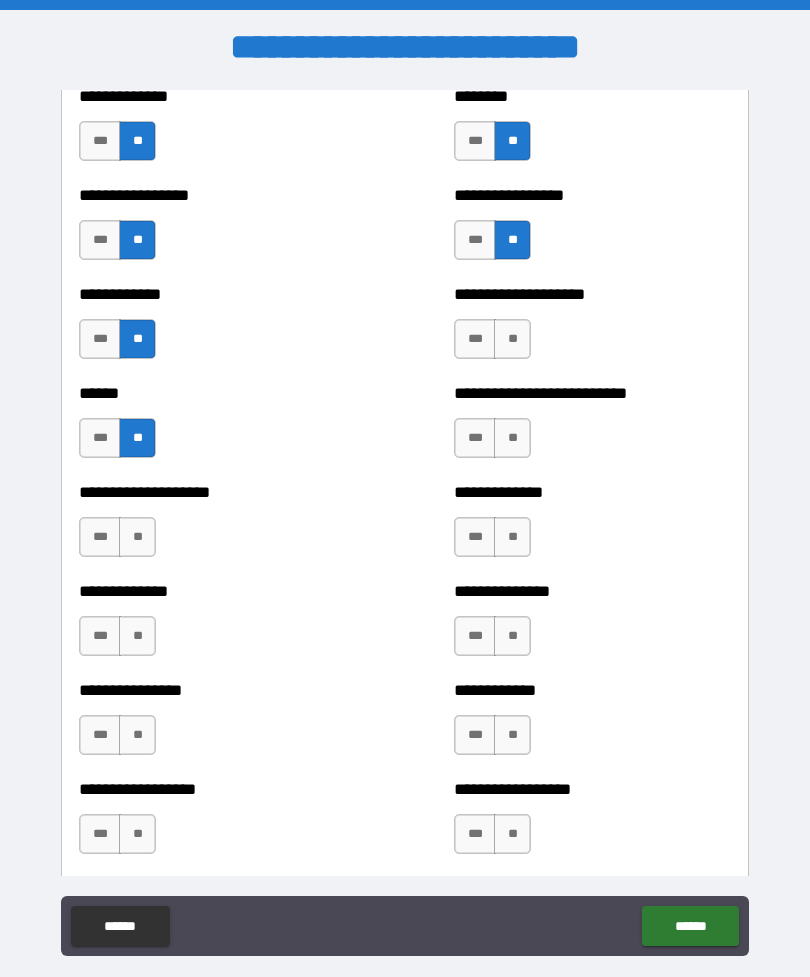 click on "**" at bounding box center [137, 537] 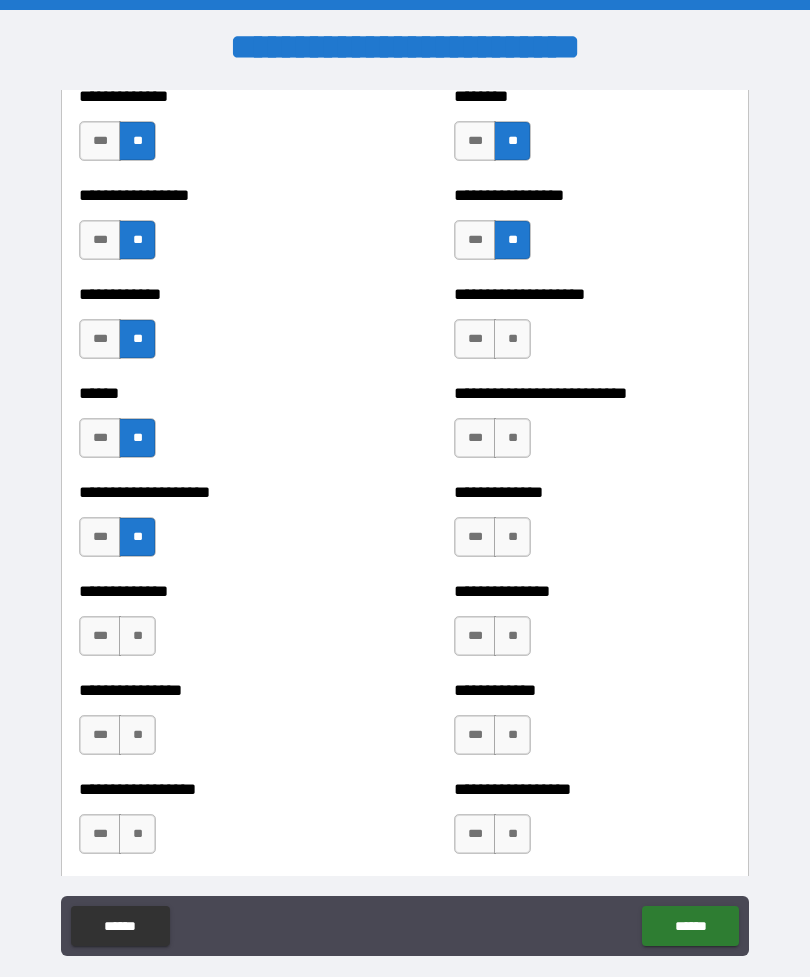 click on "**" at bounding box center (512, 339) 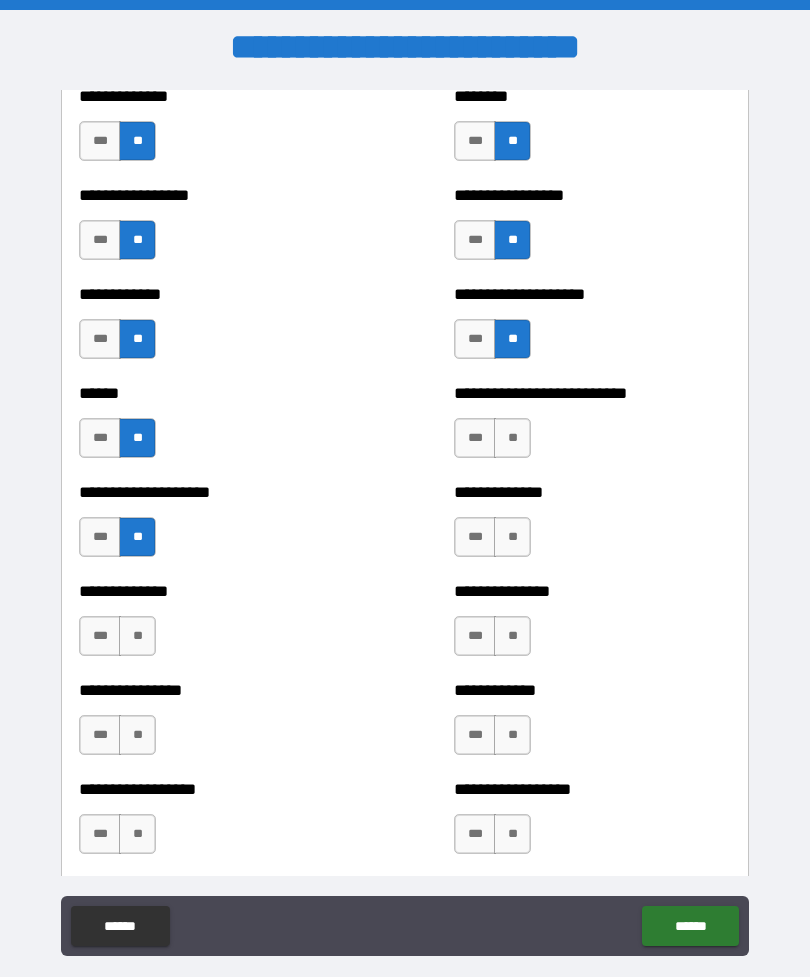 click on "**" at bounding box center [512, 438] 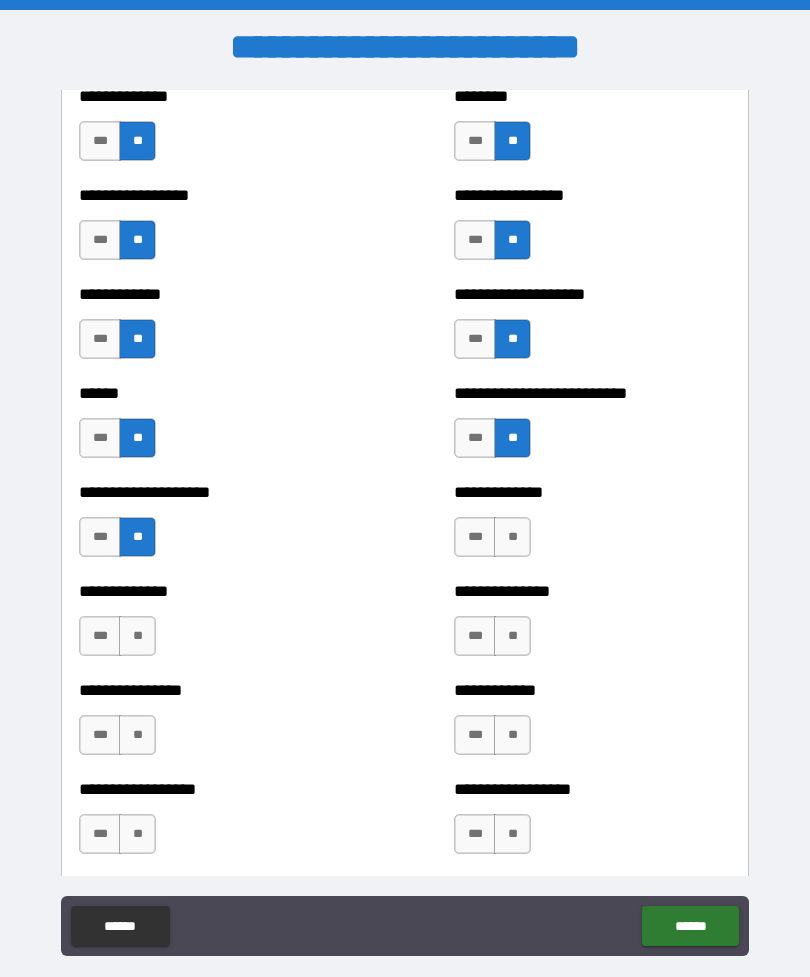 click on "**" at bounding box center (512, 537) 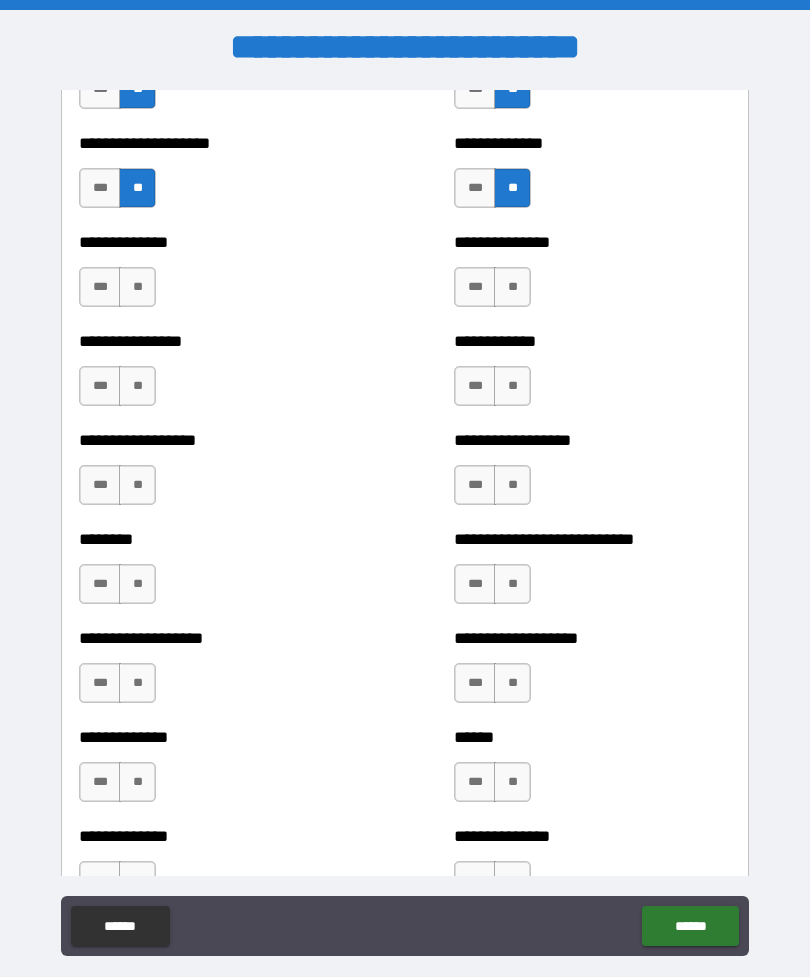 scroll, scrollTop: 4132, scrollLeft: 0, axis: vertical 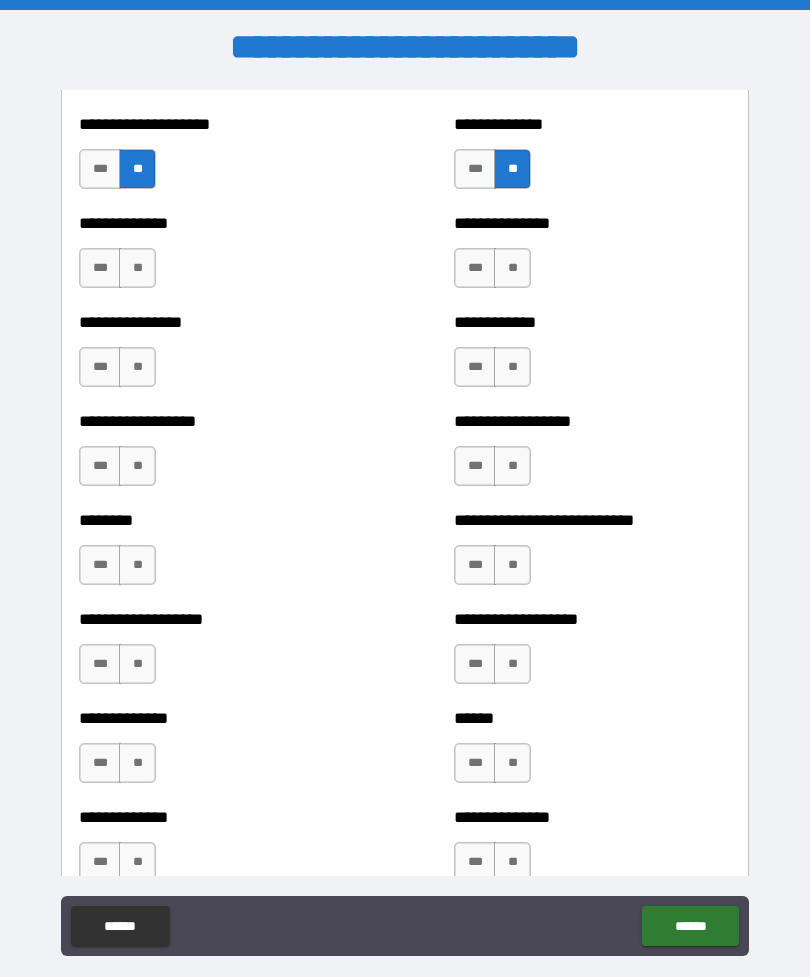 click on "**" at bounding box center [512, 268] 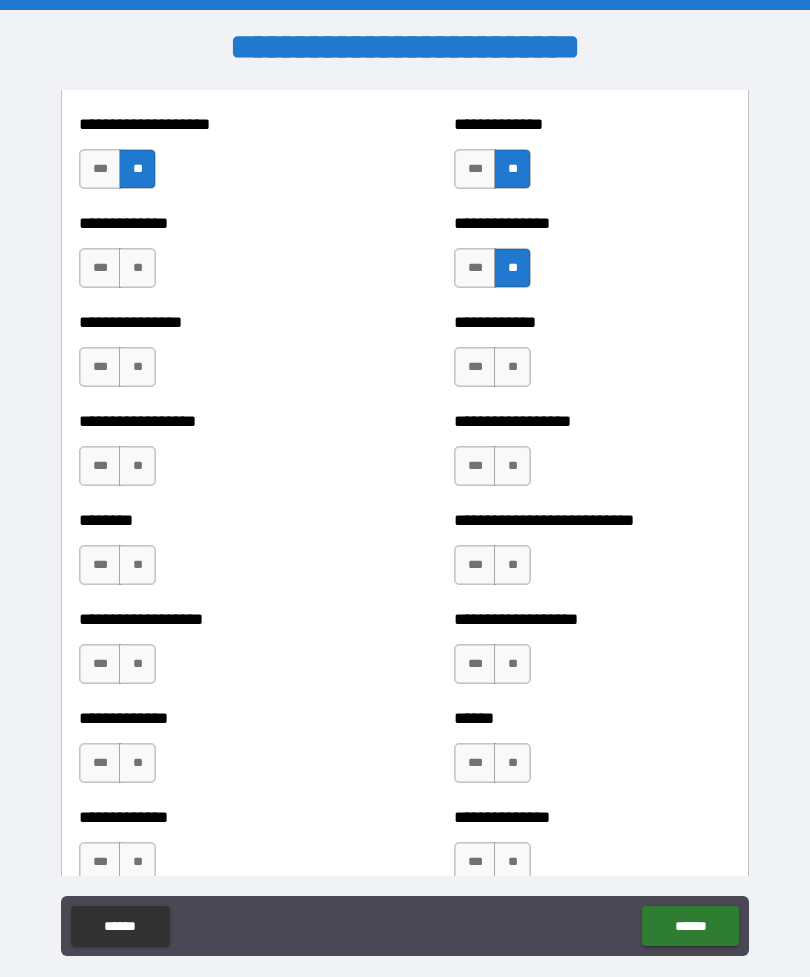click on "**" at bounding box center (137, 268) 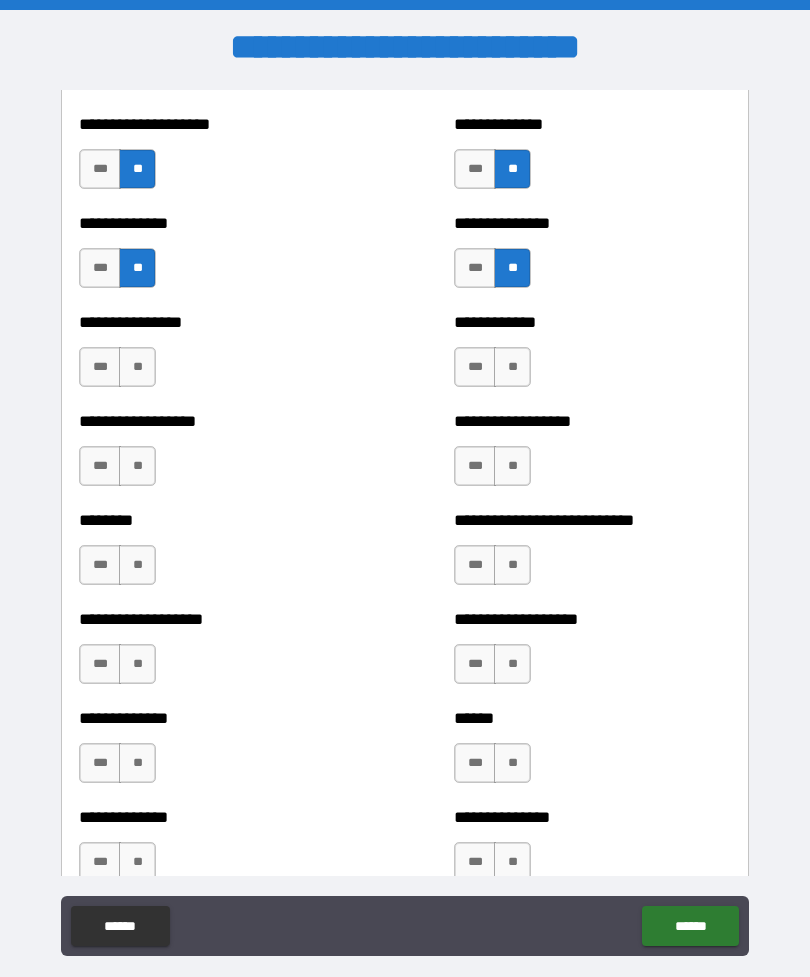 click on "**" at bounding box center [137, 367] 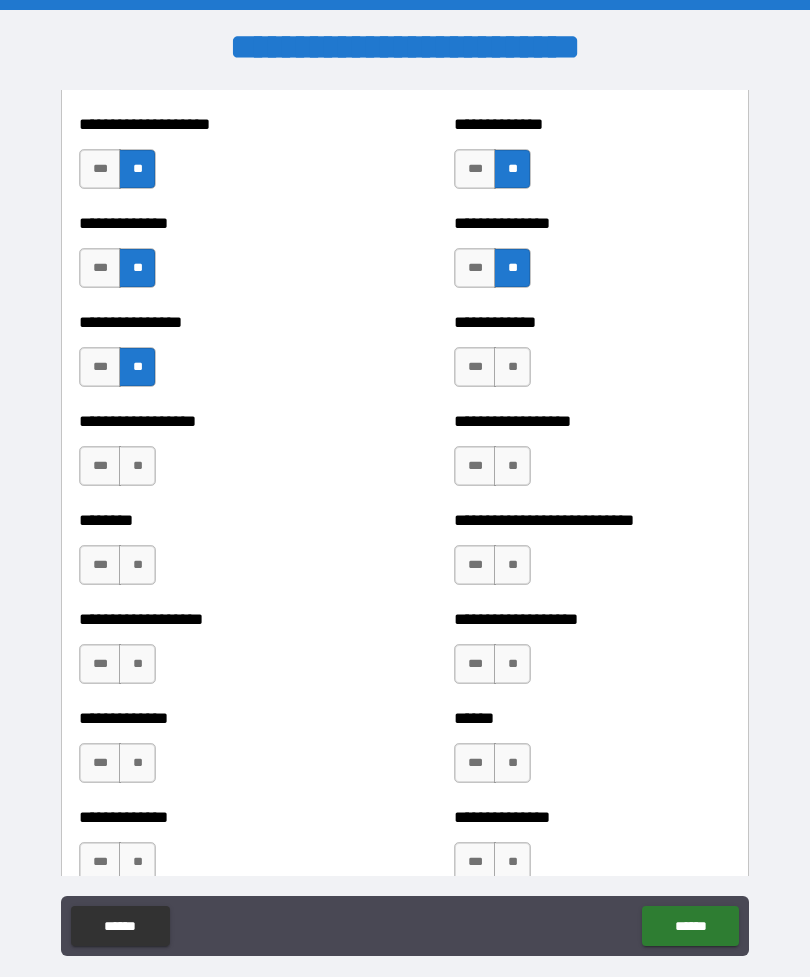 click on "**" at bounding box center (137, 466) 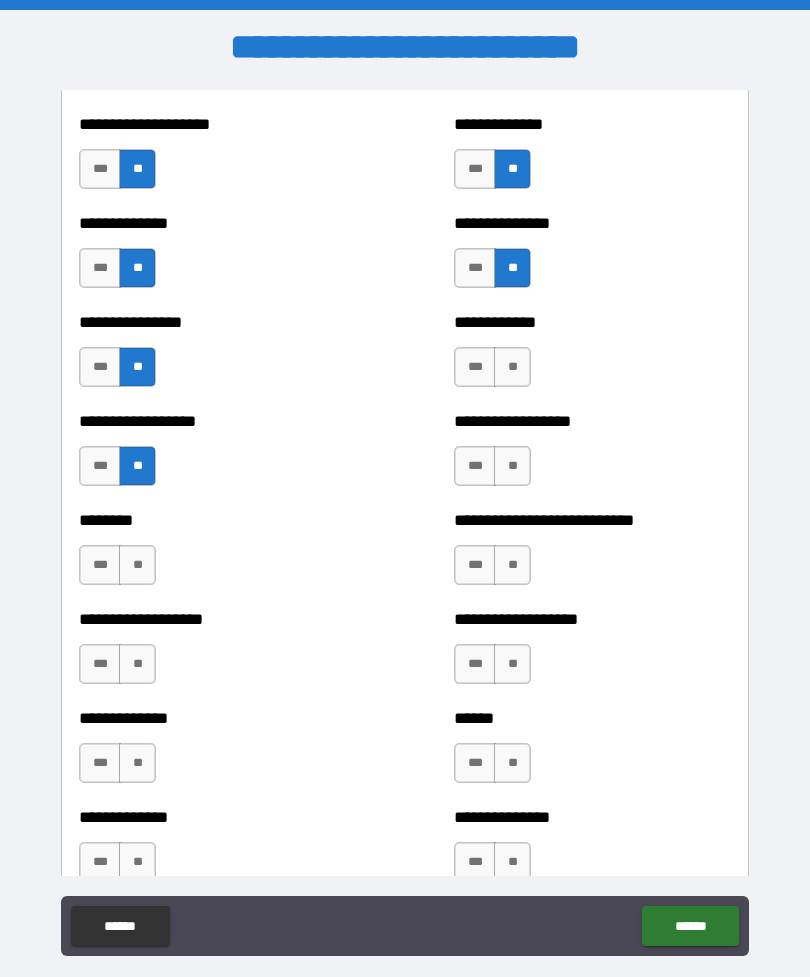 click on "**" at bounding box center (137, 565) 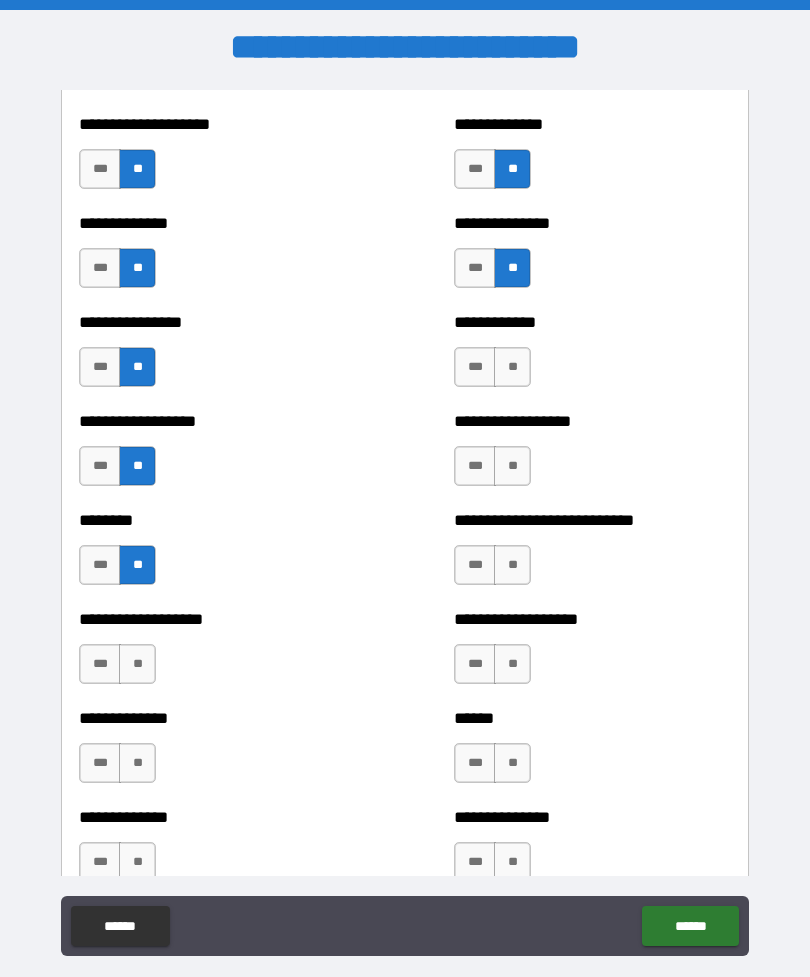 click on "**" at bounding box center (137, 664) 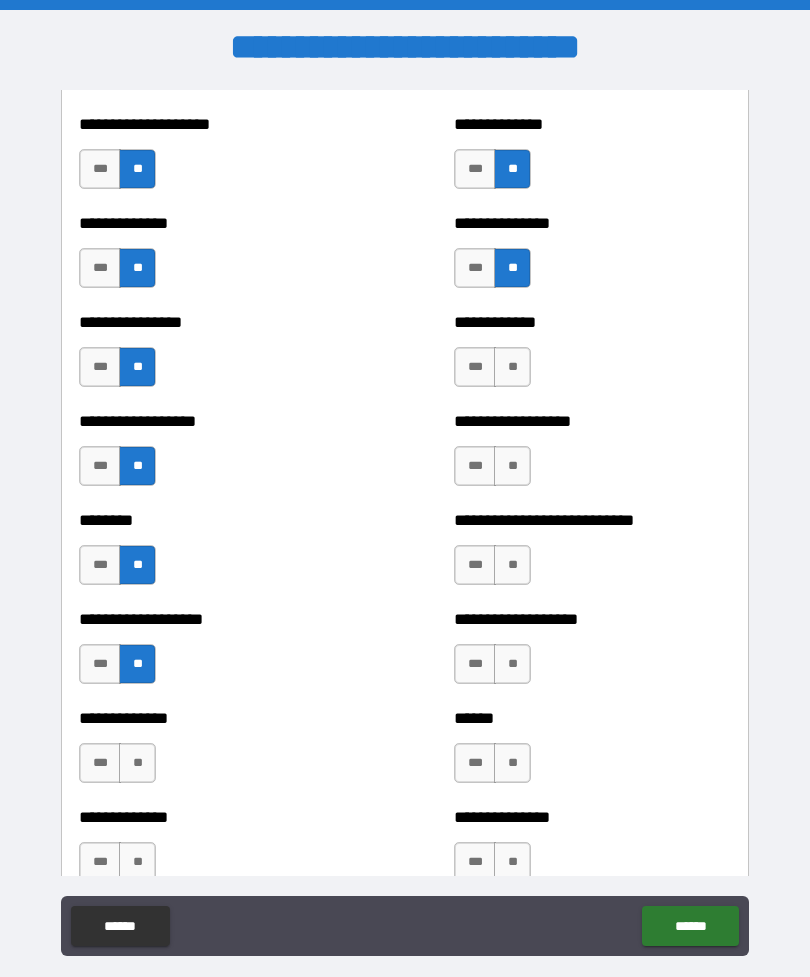 click on "**" at bounding box center (137, 763) 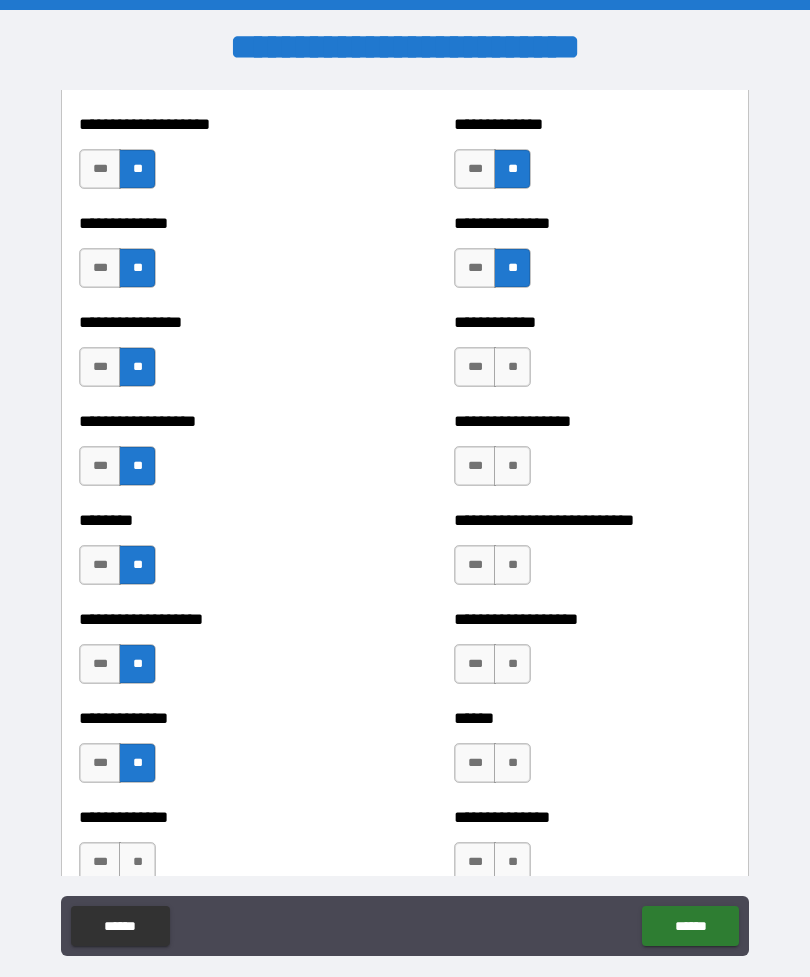 click on "**" at bounding box center [512, 367] 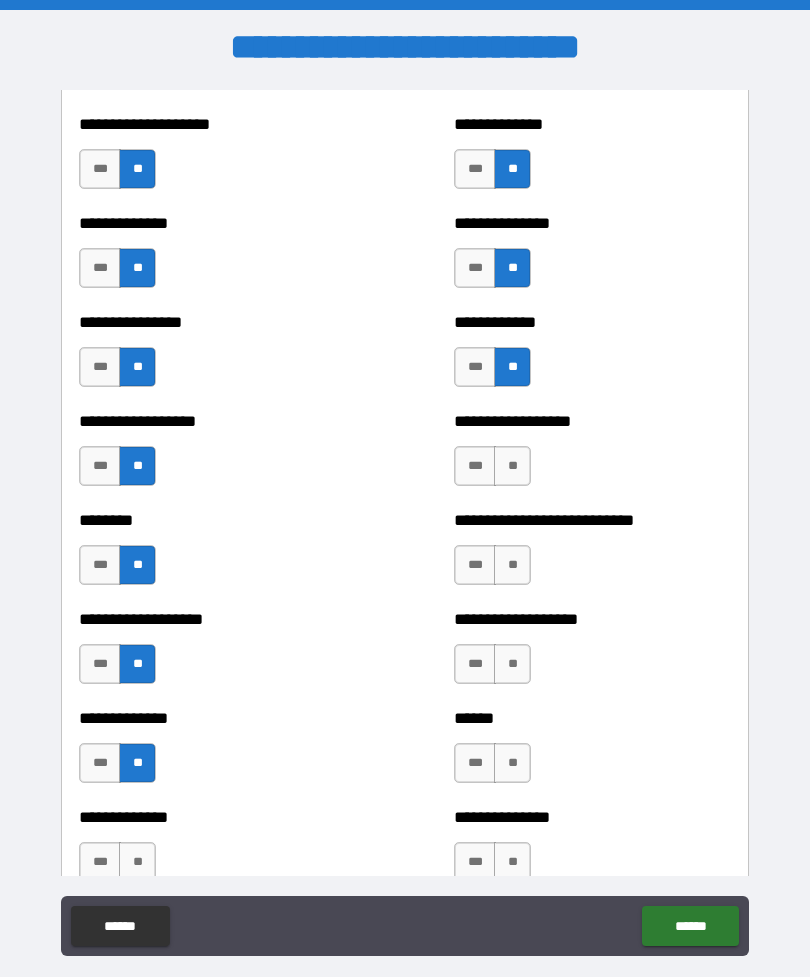 click on "**" at bounding box center (512, 466) 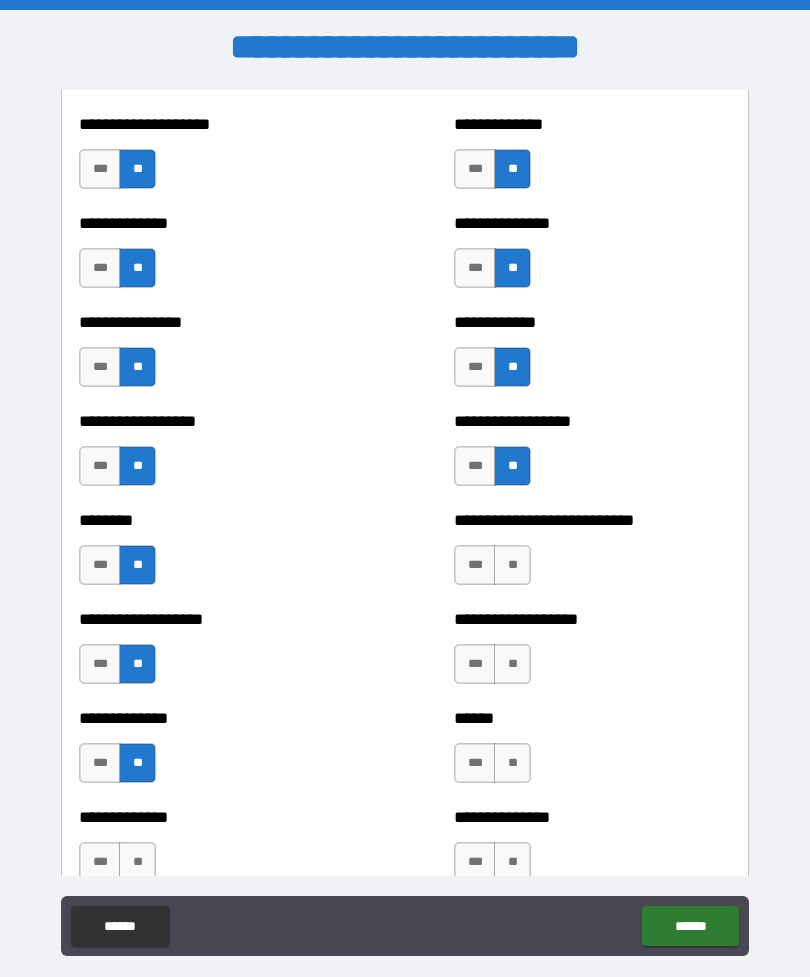 click on "**" at bounding box center (512, 565) 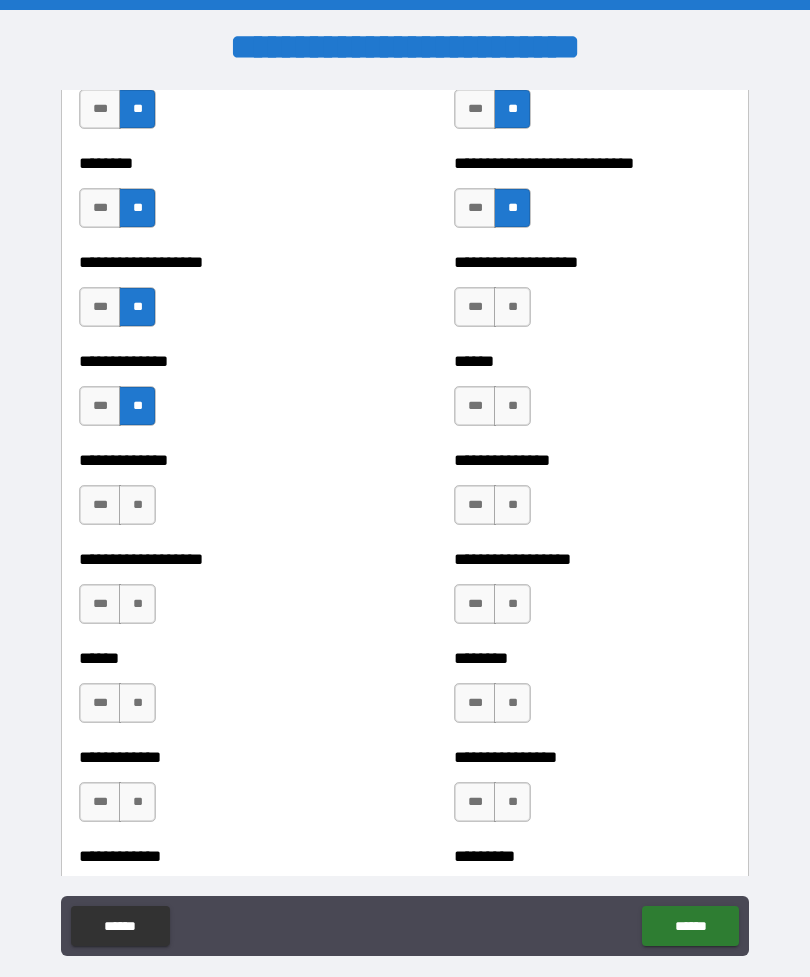 scroll, scrollTop: 4497, scrollLeft: 0, axis: vertical 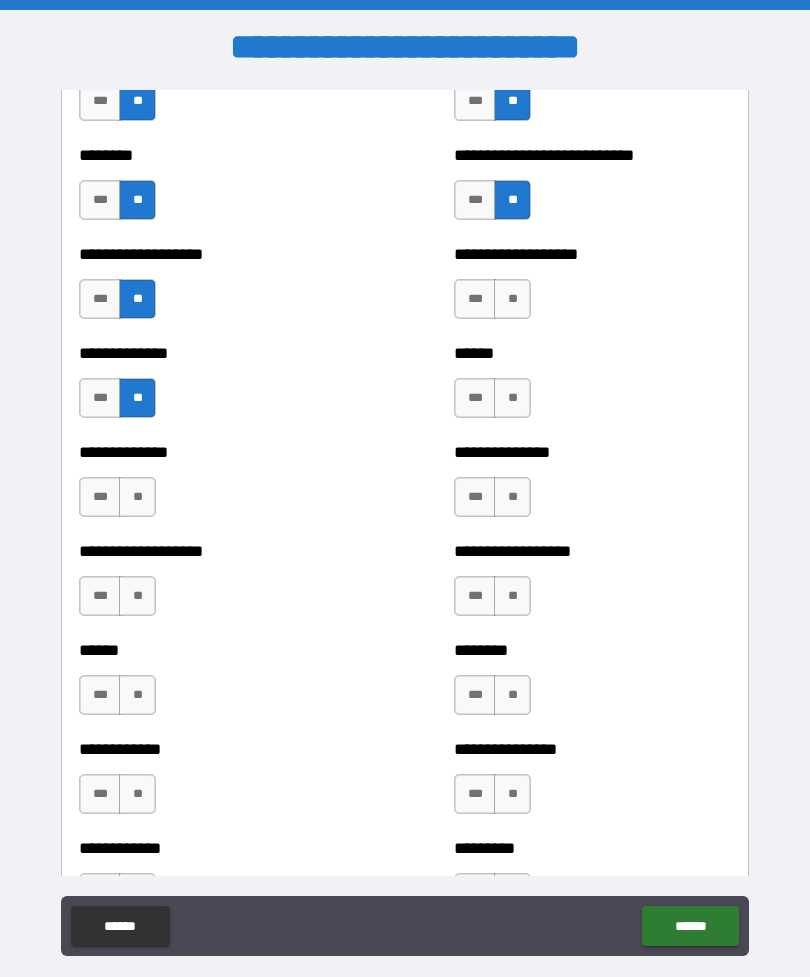 click on "**" at bounding box center [512, 299] 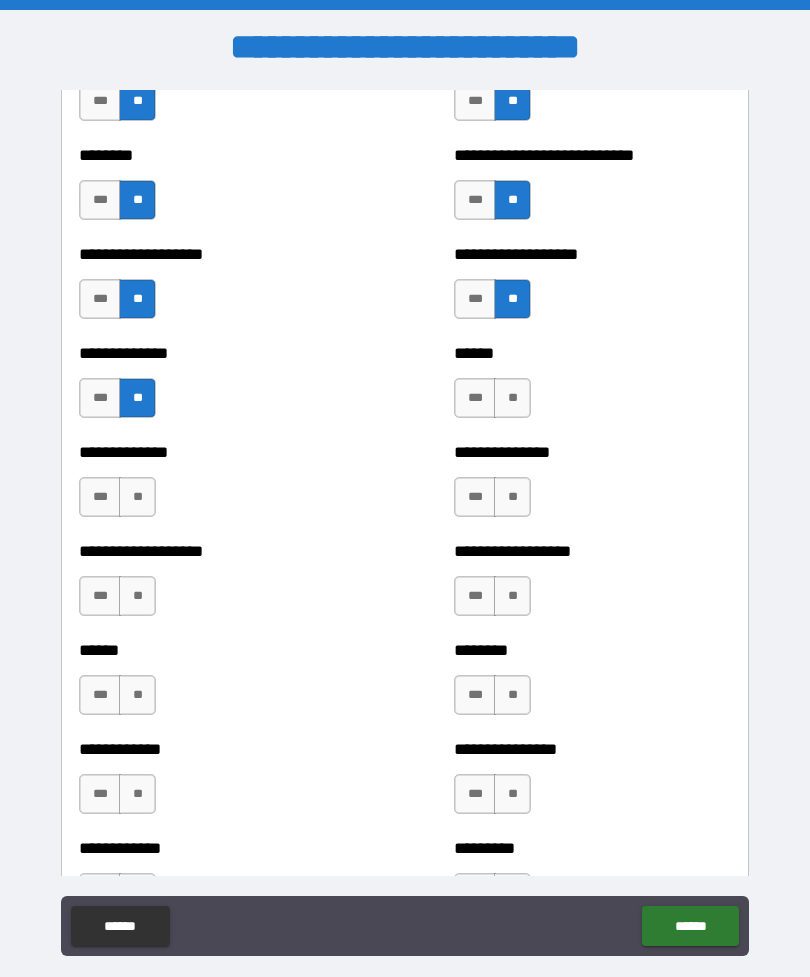click on "**" at bounding box center (512, 398) 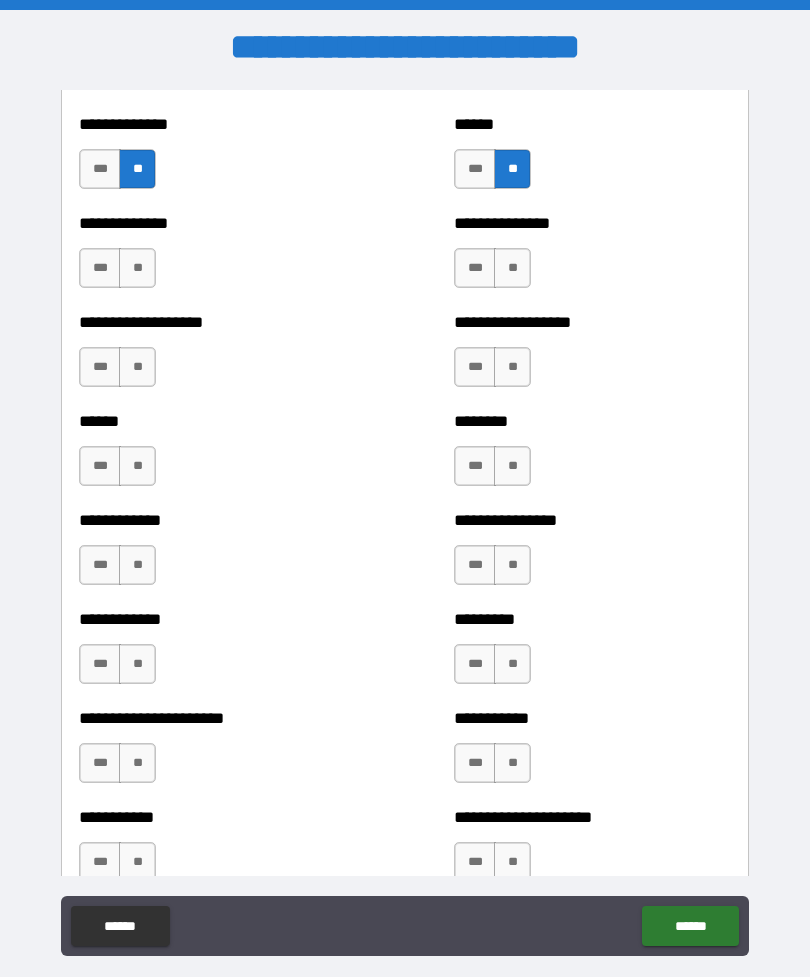 scroll, scrollTop: 4731, scrollLeft: 0, axis: vertical 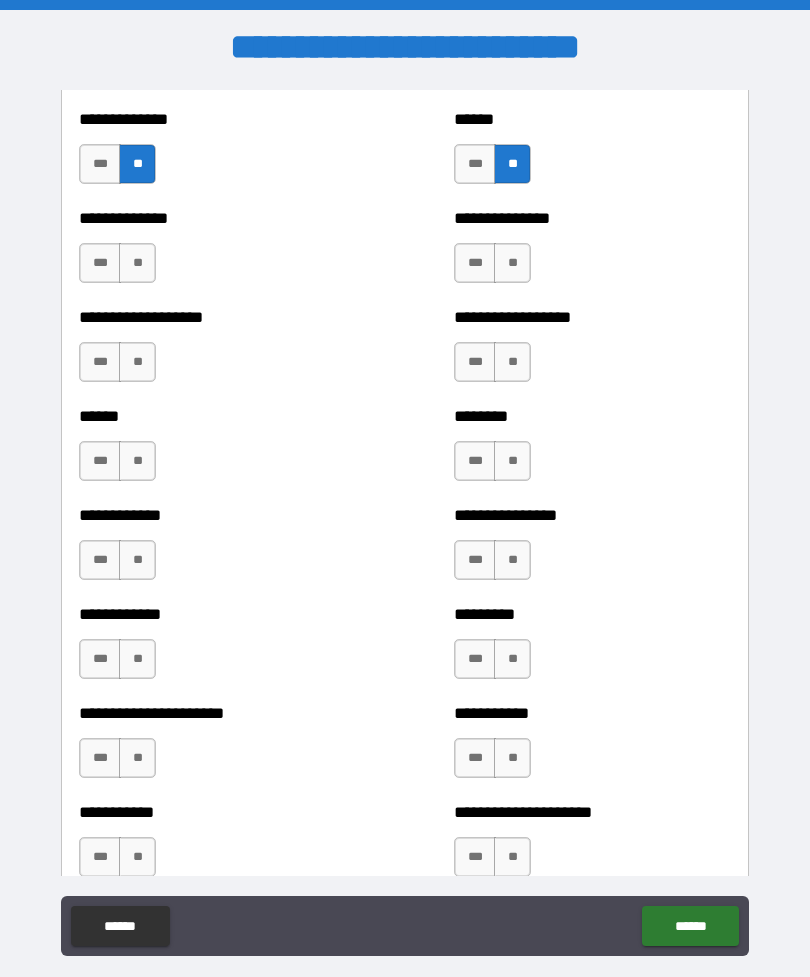 click on "**" at bounding box center [137, 263] 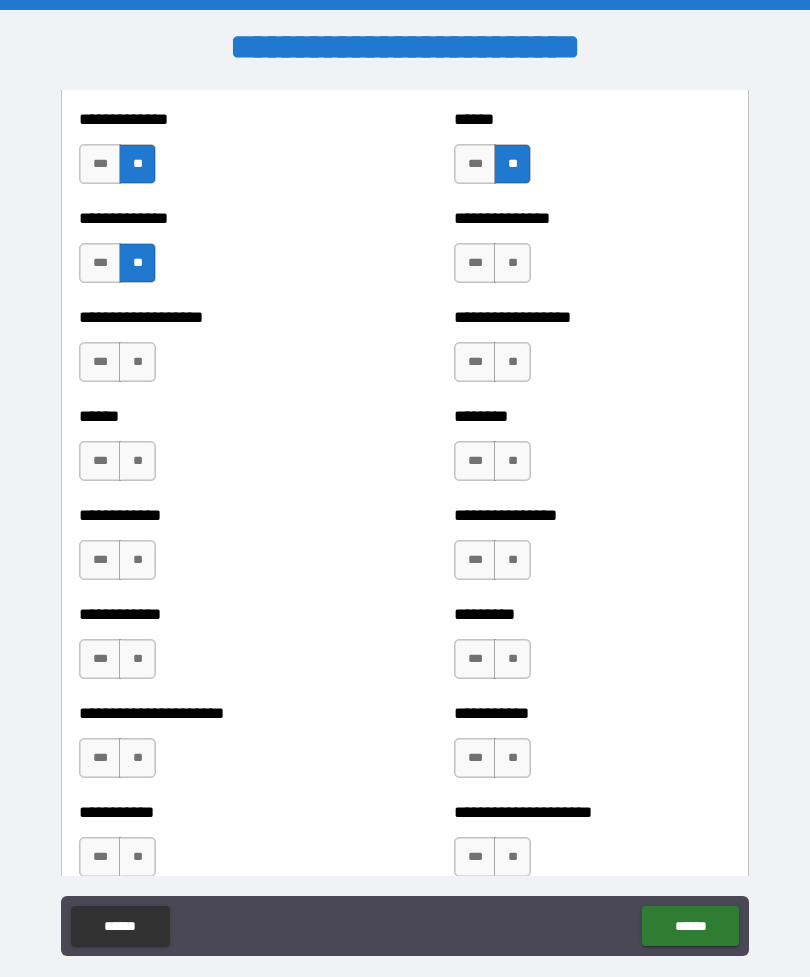 click on "**" at bounding box center [137, 362] 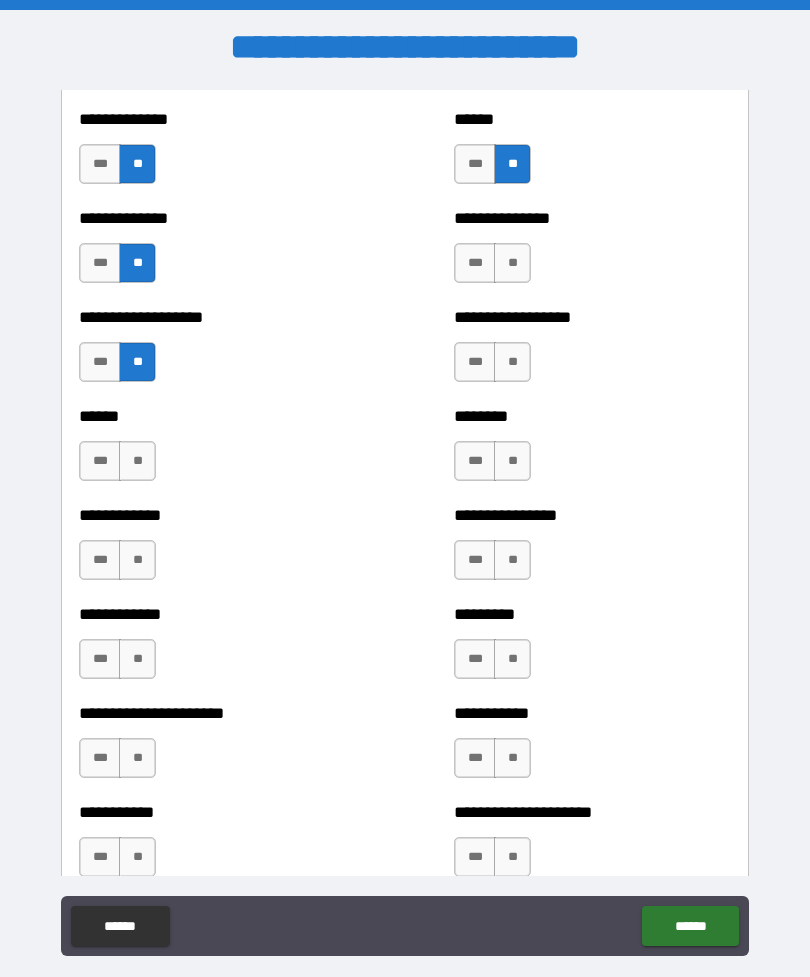 click on "**" at bounding box center [512, 263] 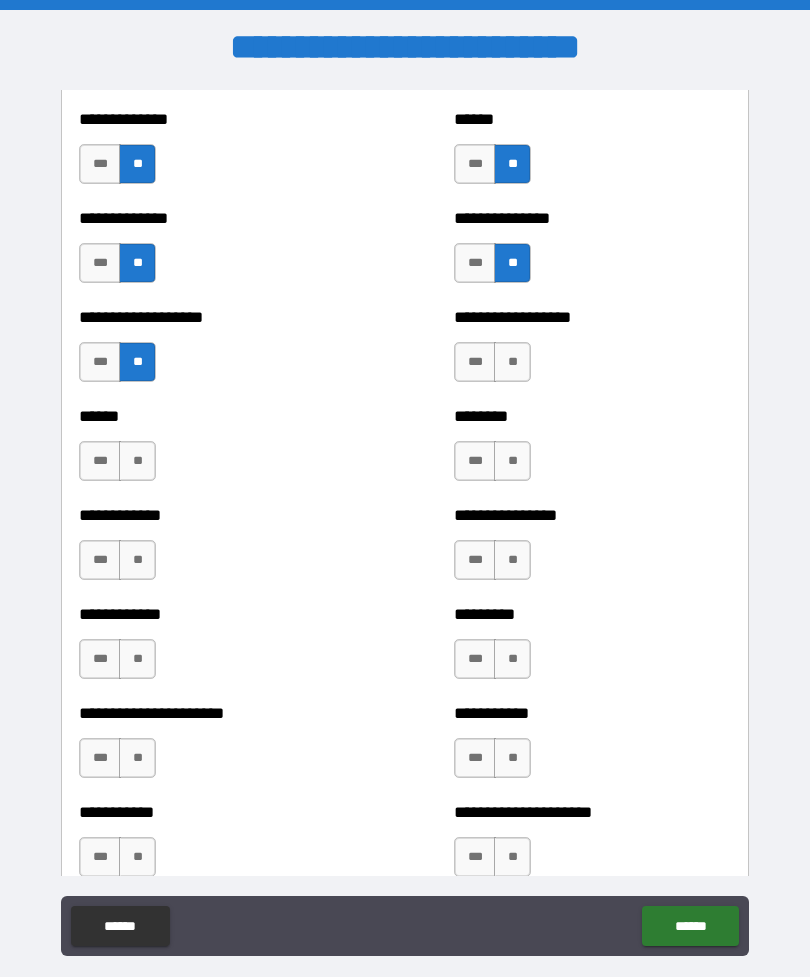 click on "**" at bounding box center [512, 362] 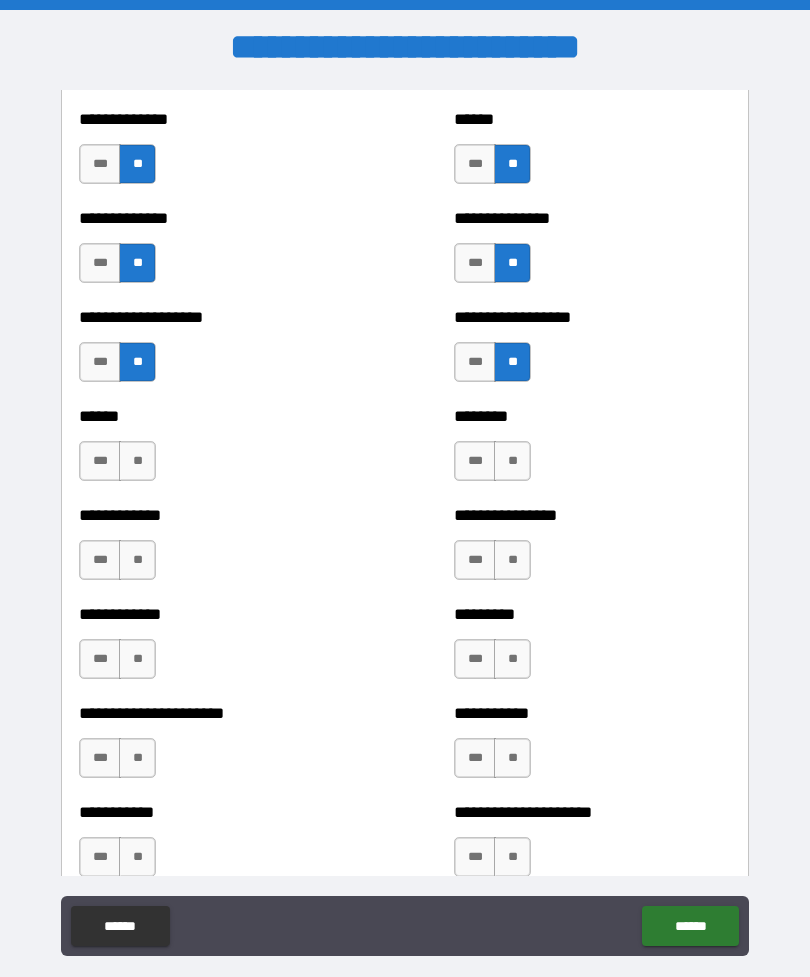click on "**" at bounding box center [137, 461] 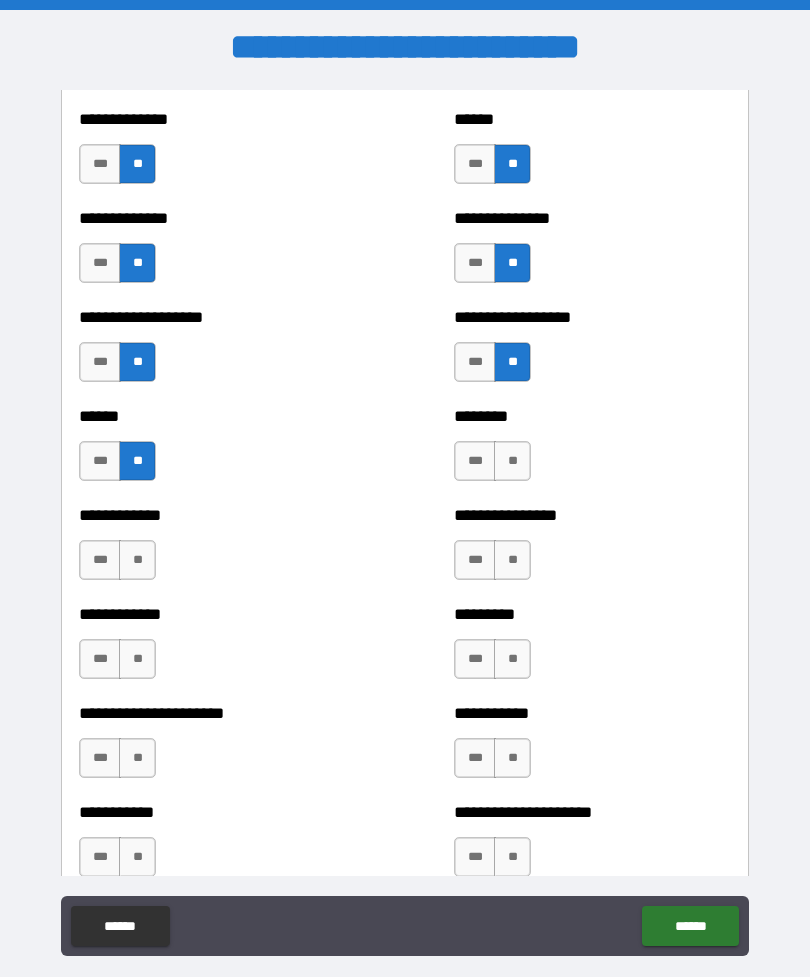 click on "******** *** **" at bounding box center (592, 451) 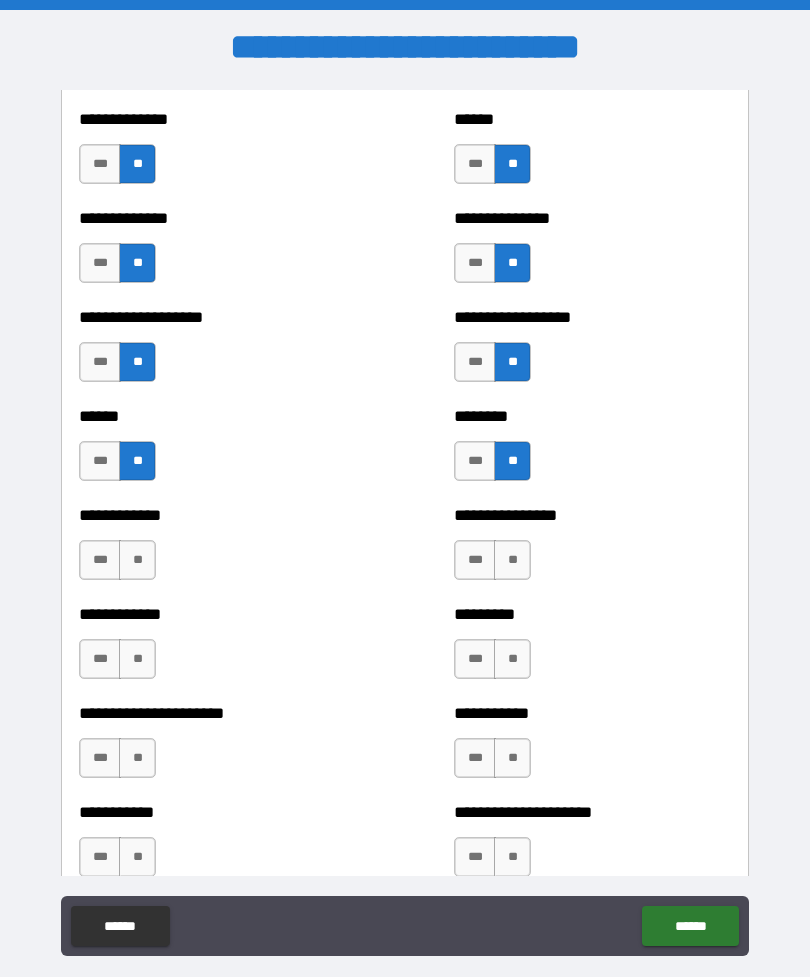click on "**" at bounding box center (512, 560) 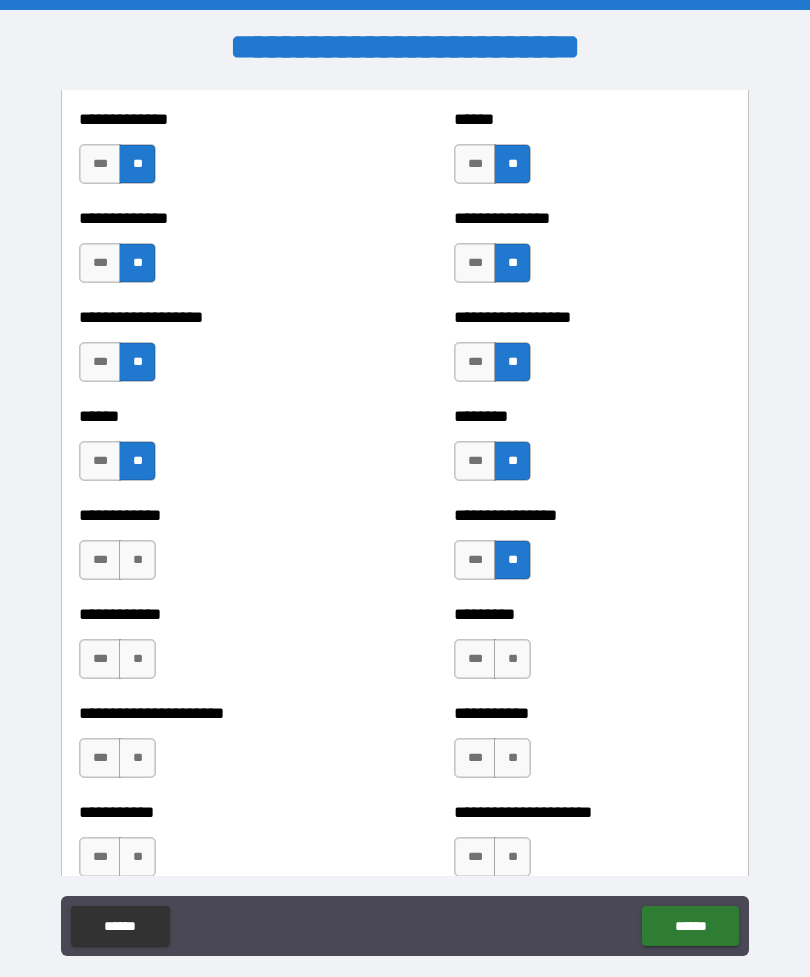click on "**" at bounding box center (137, 560) 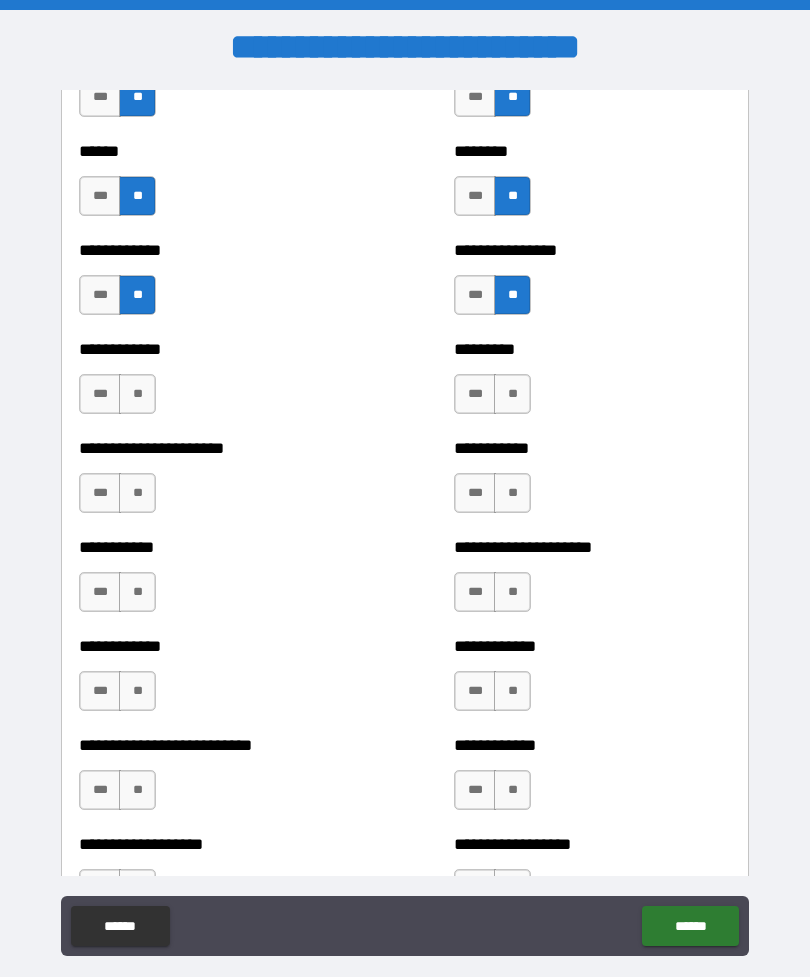 scroll, scrollTop: 4998, scrollLeft: 0, axis: vertical 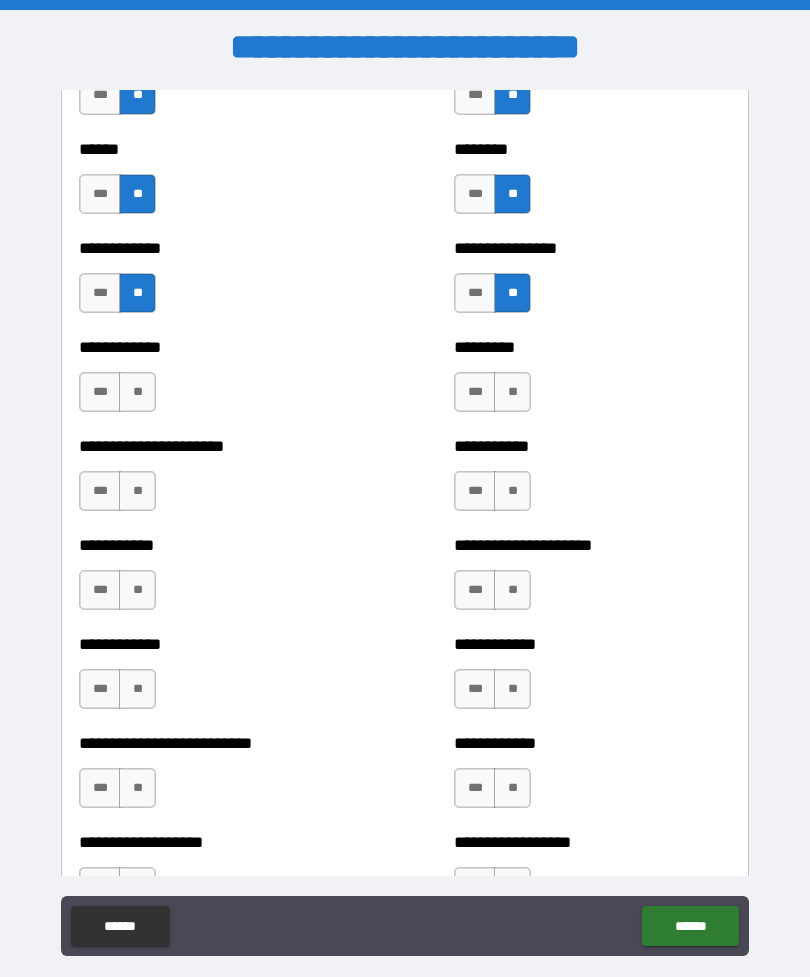 click on "**" at bounding box center (137, 392) 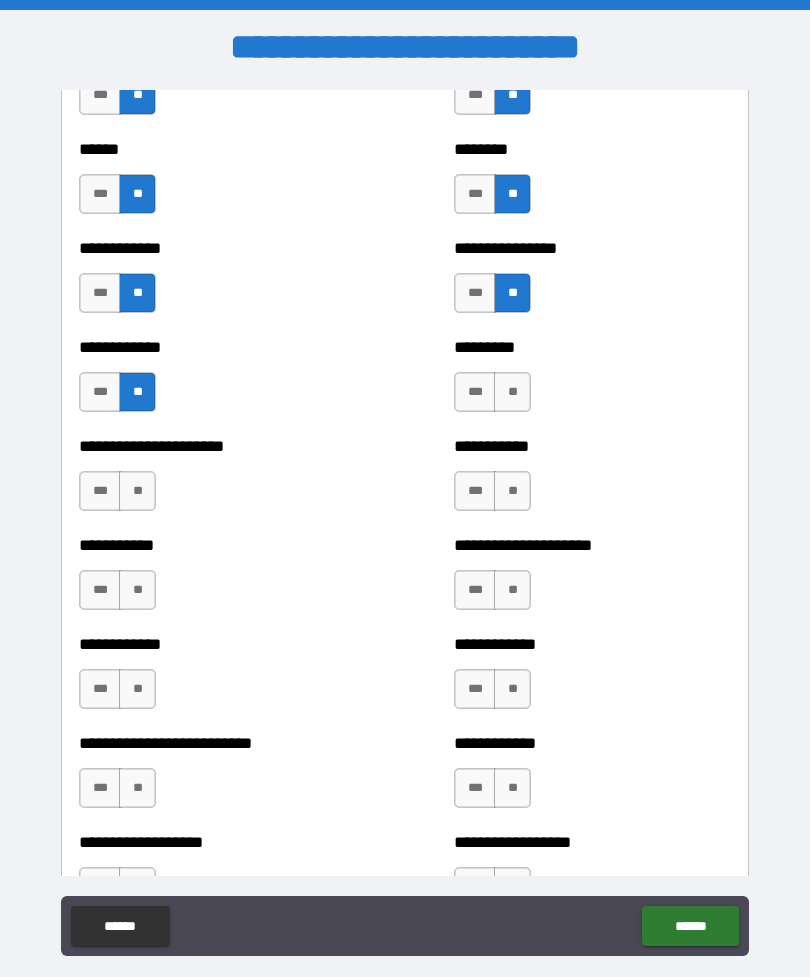 click on "**" at bounding box center [512, 392] 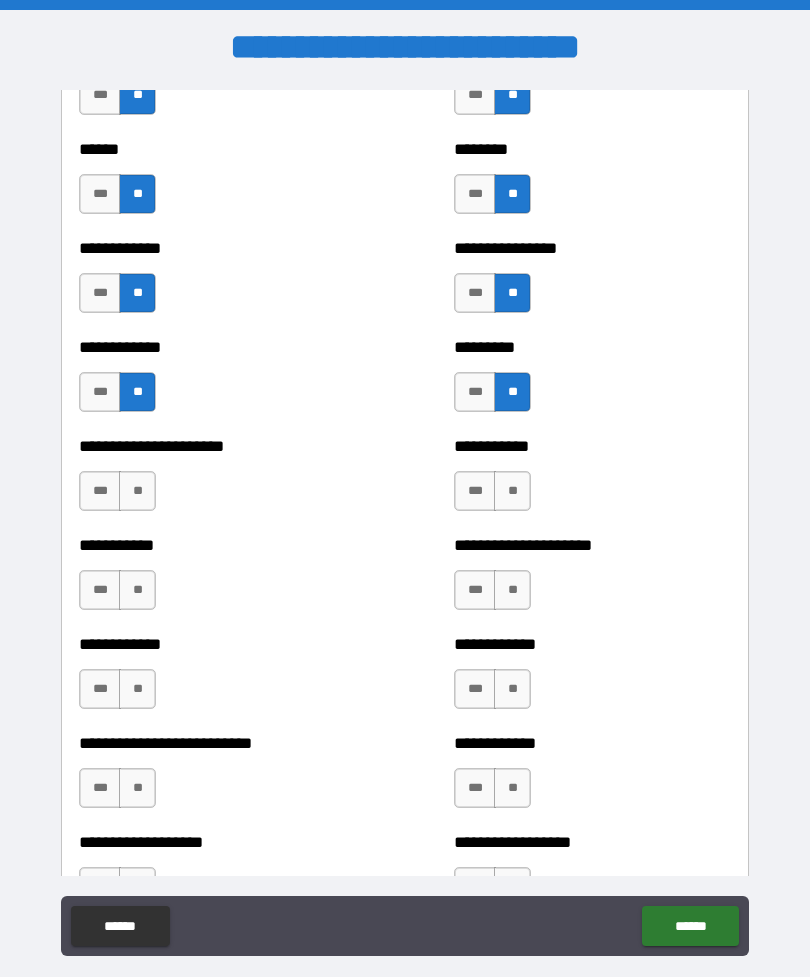 click on "**" at bounding box center [512, 491] 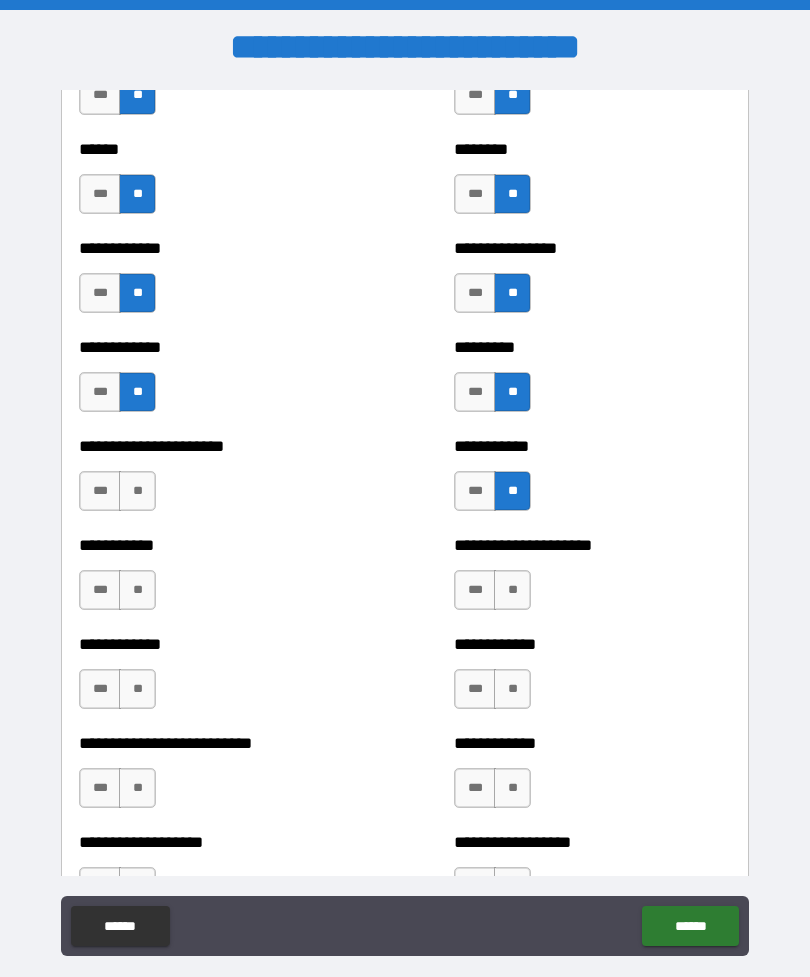 click on "**" at bounding box center (137, 491) 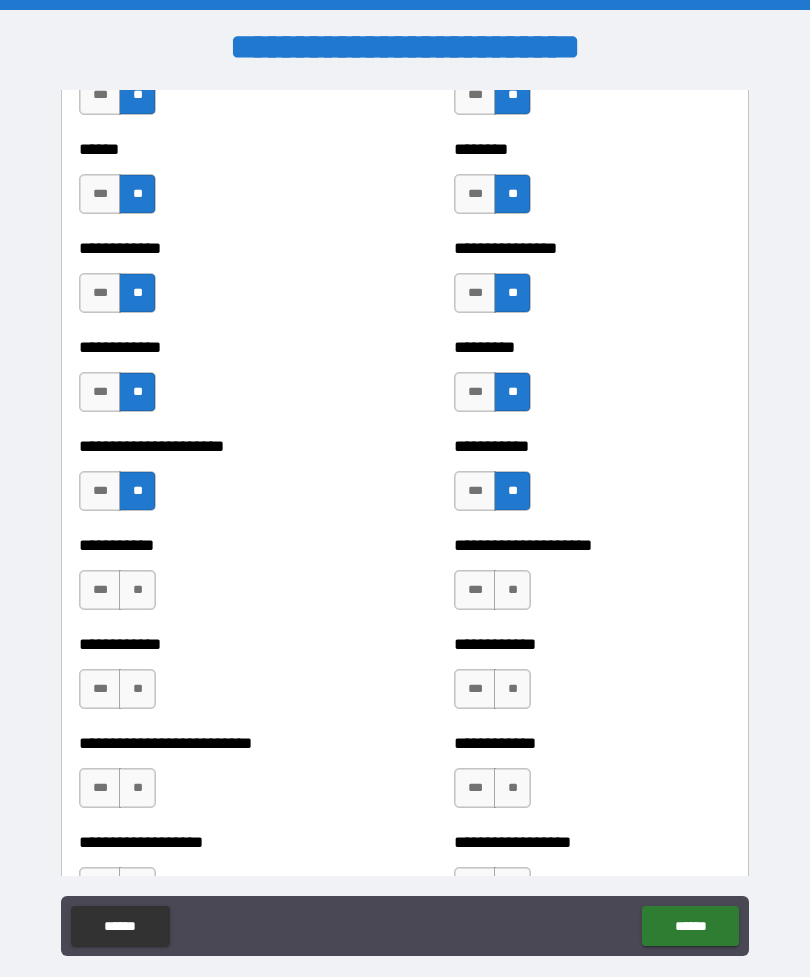 click on "**" at bounding box center [512, 590] 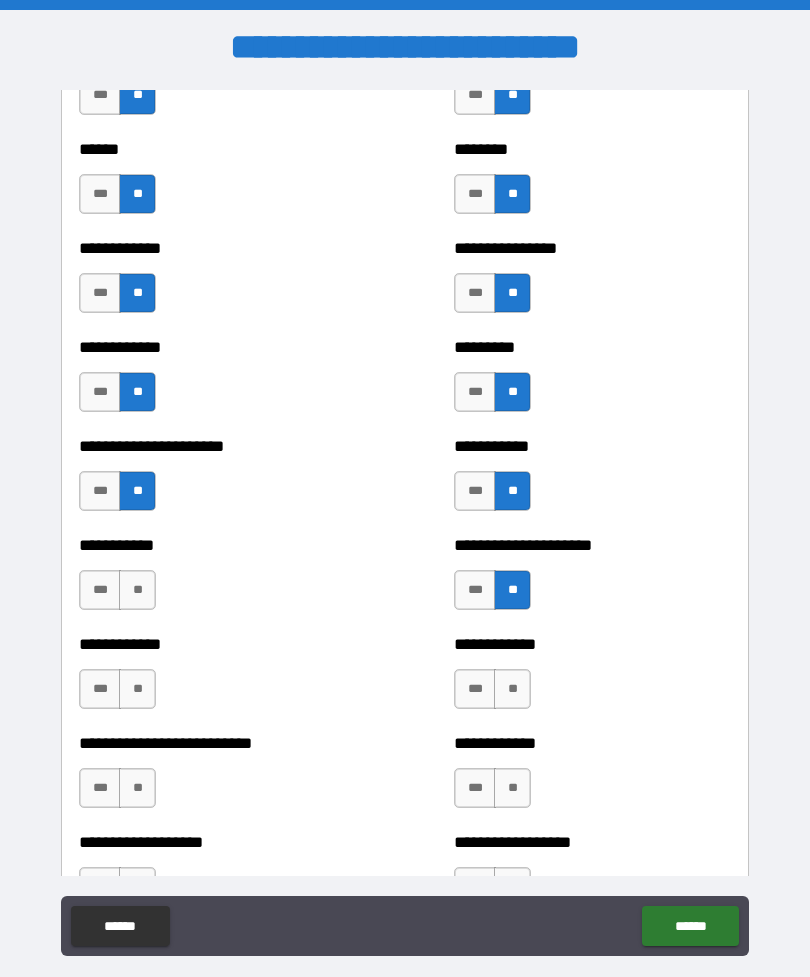 click on "**" at bounding box center (137, 590) 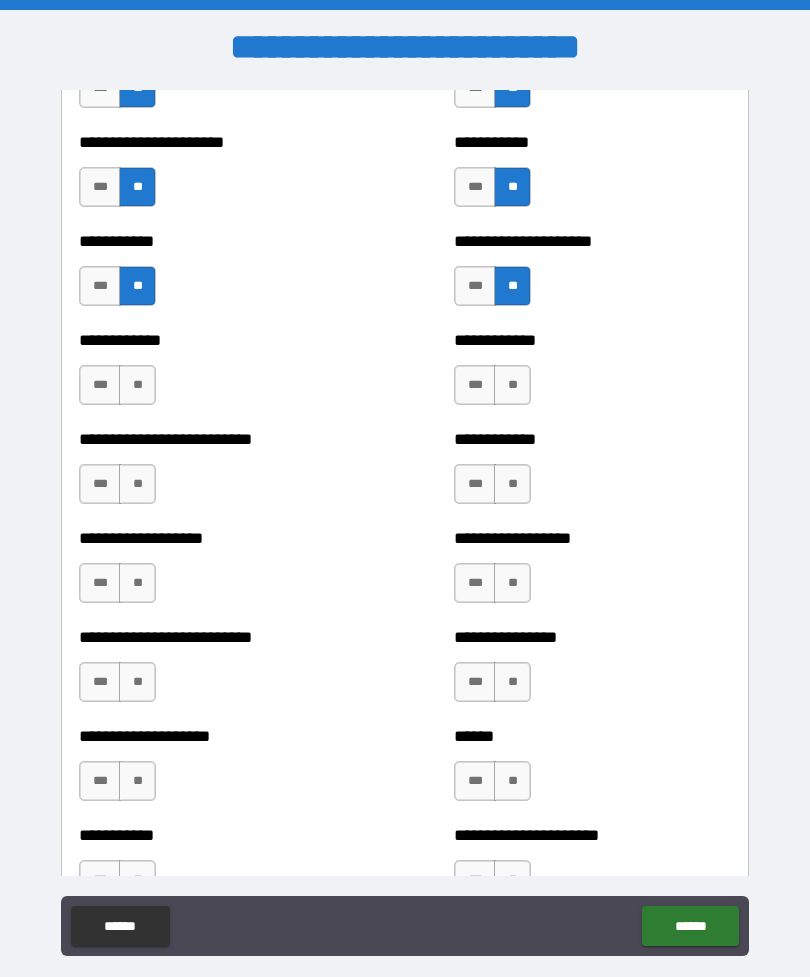 scroll, scrollTop: 5303, scrollLeft: 0, axis: vertical 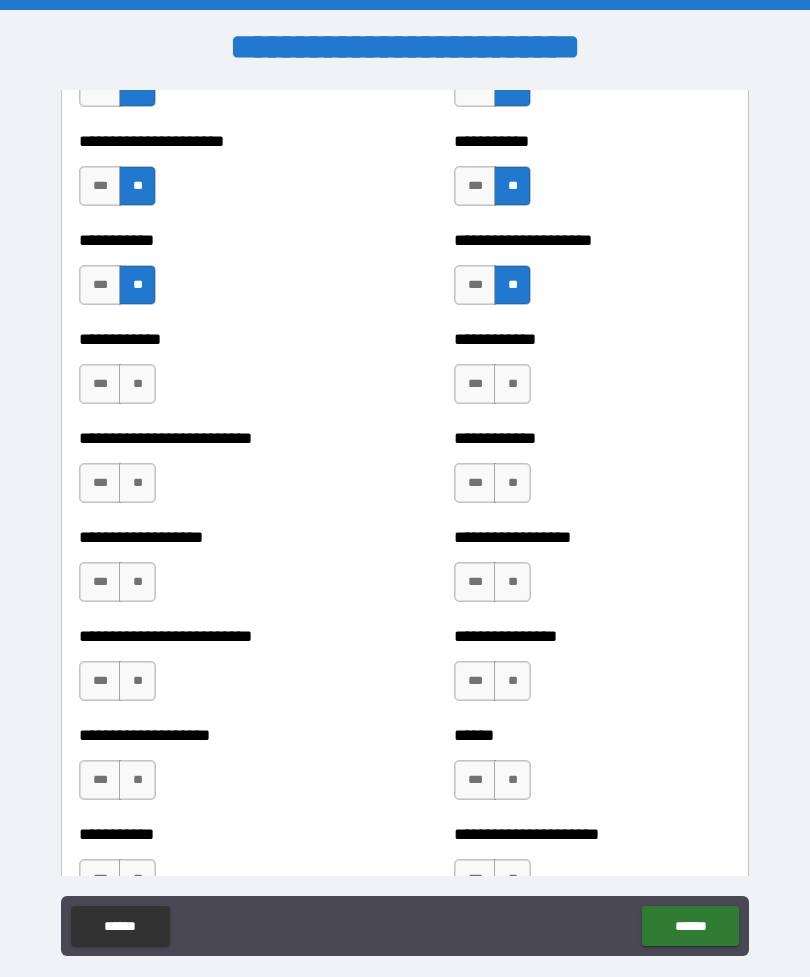 click on "**" at bounding box center [512, 384] 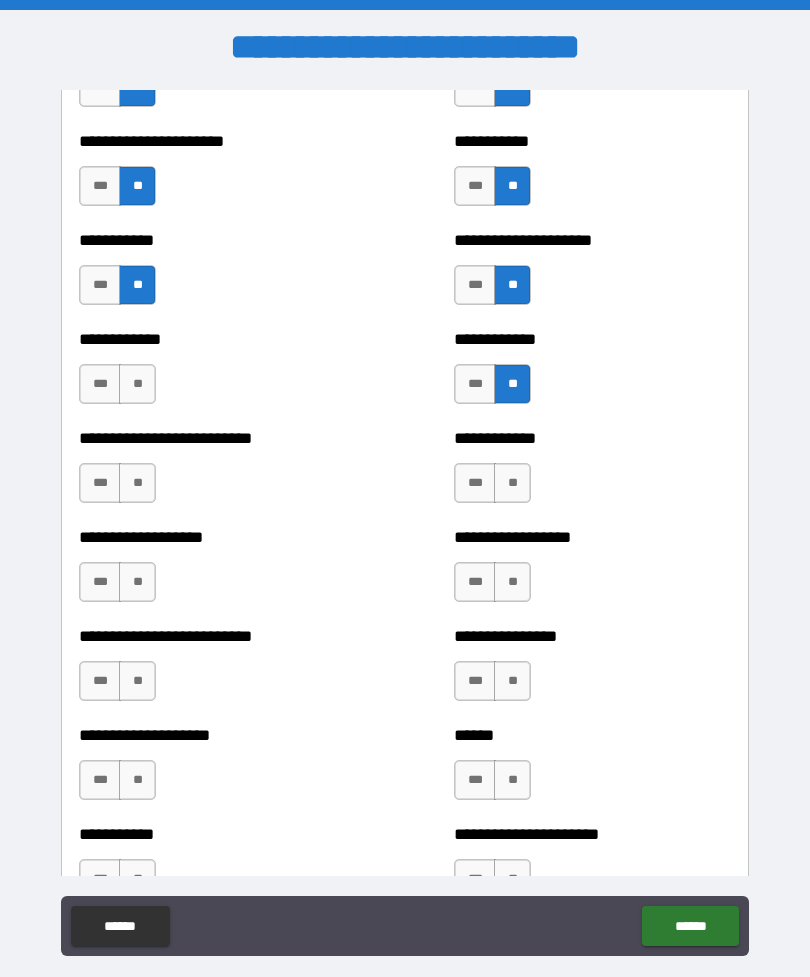click on "**" at bounding box center [137, 384] 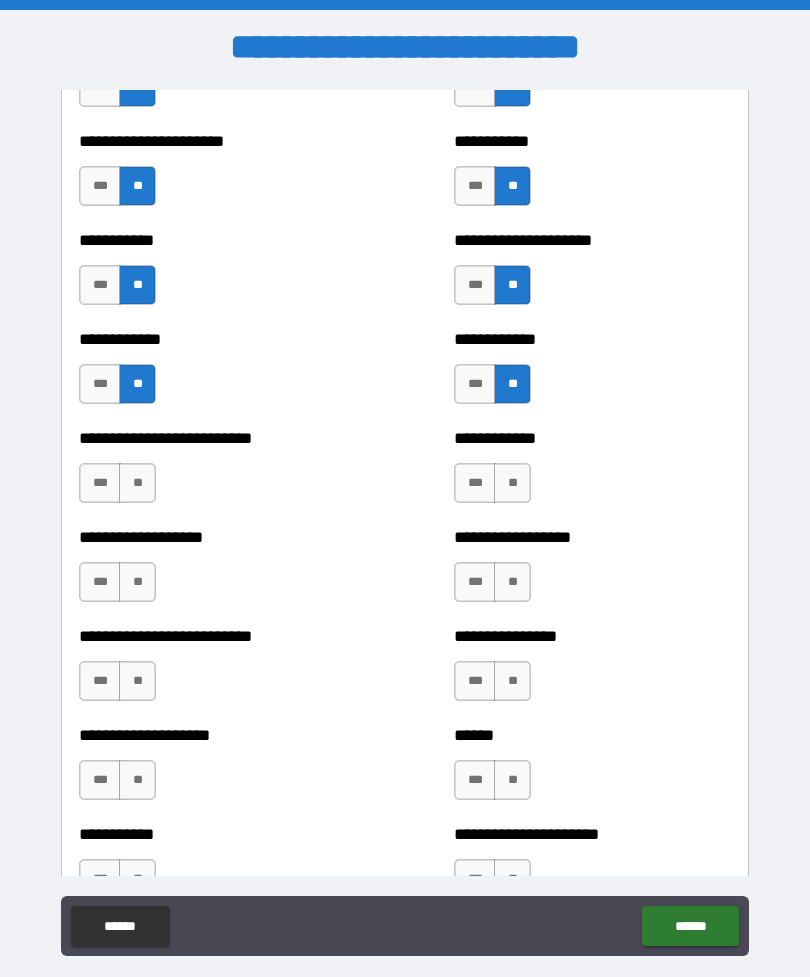 click on "**" at bounding box center [512, 483] 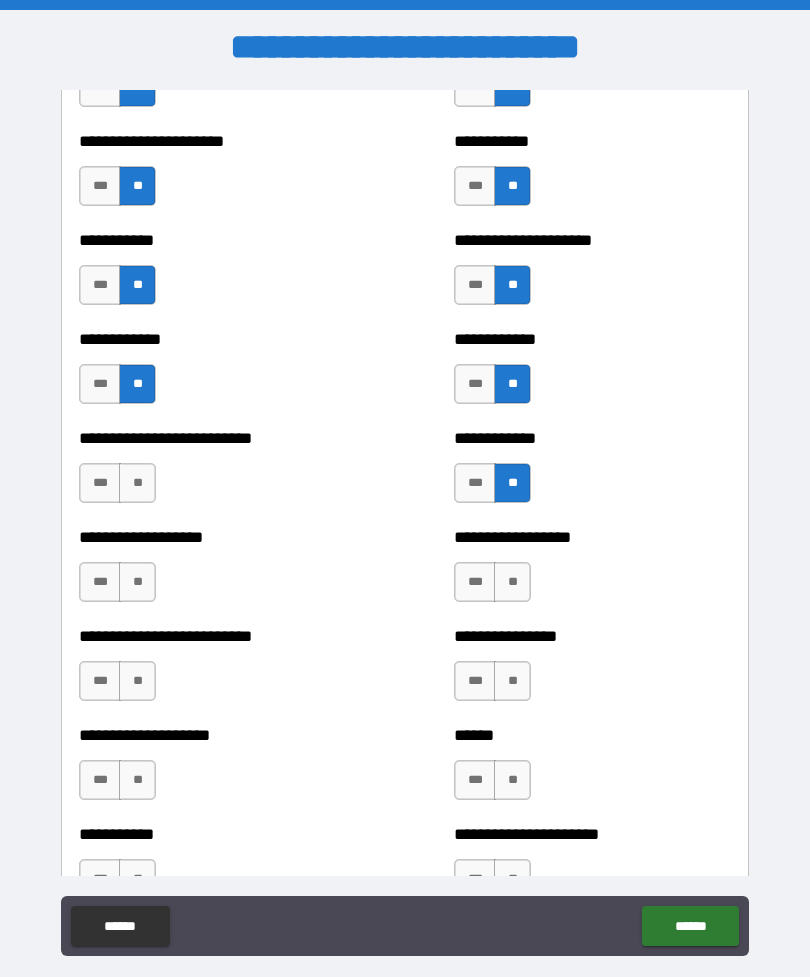 click on "**" at bounding box center (137, 483) 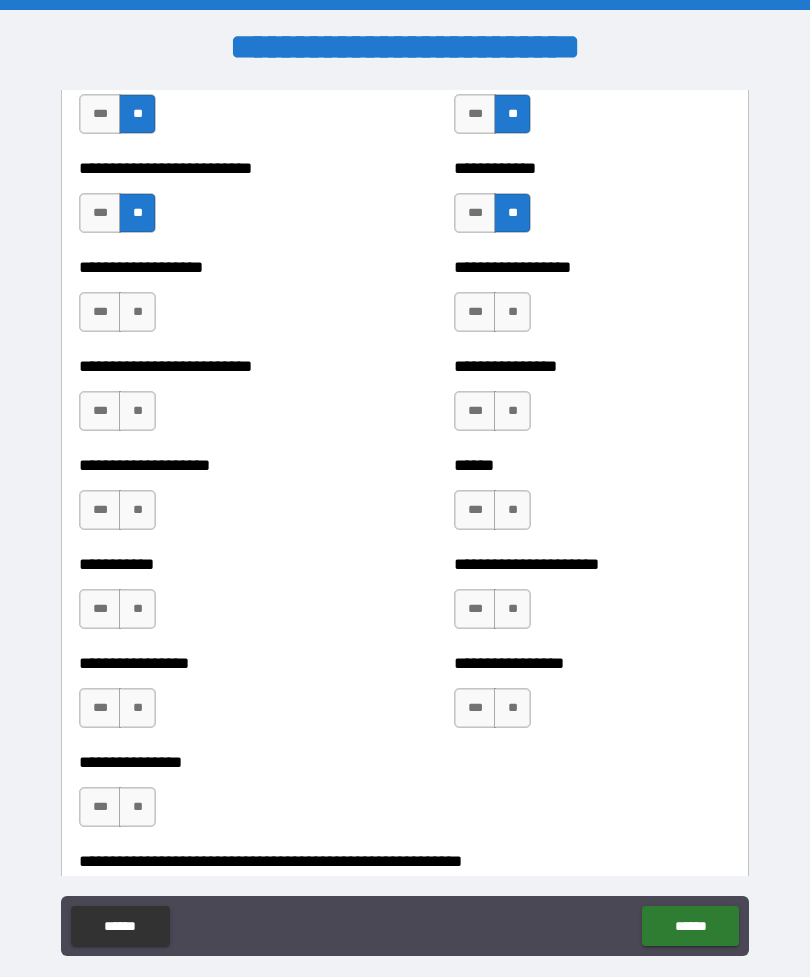 scroll, scrollTop: 5592, scrollLeft: 0, axis: vertical 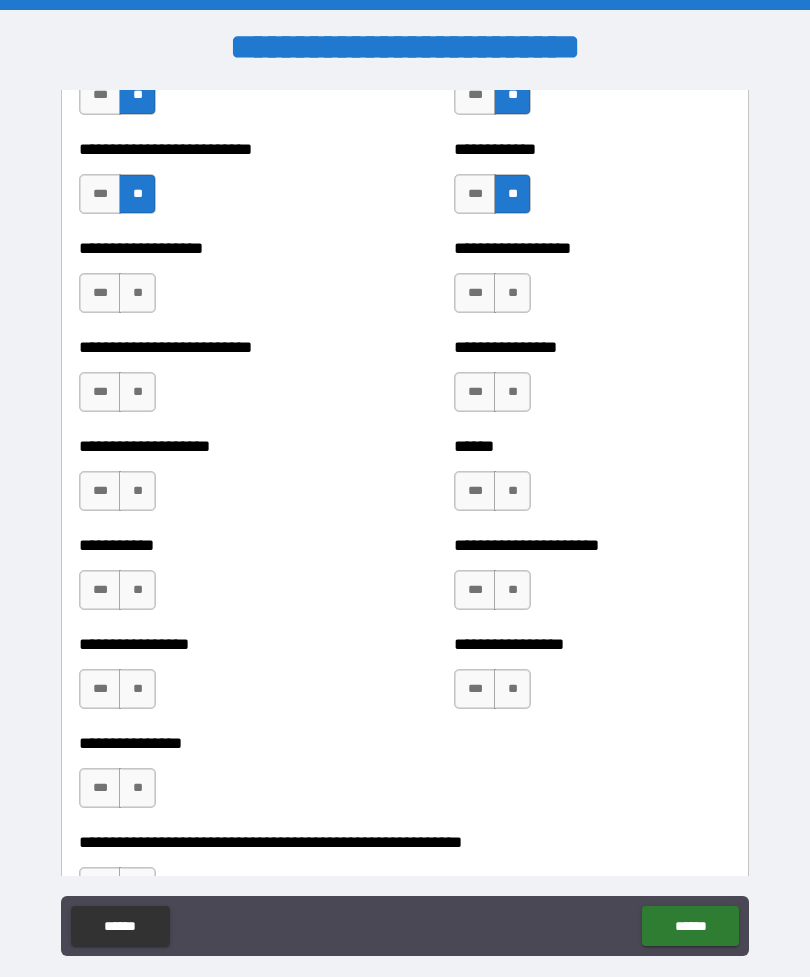 click on "**" at bounding box center [137, 293] 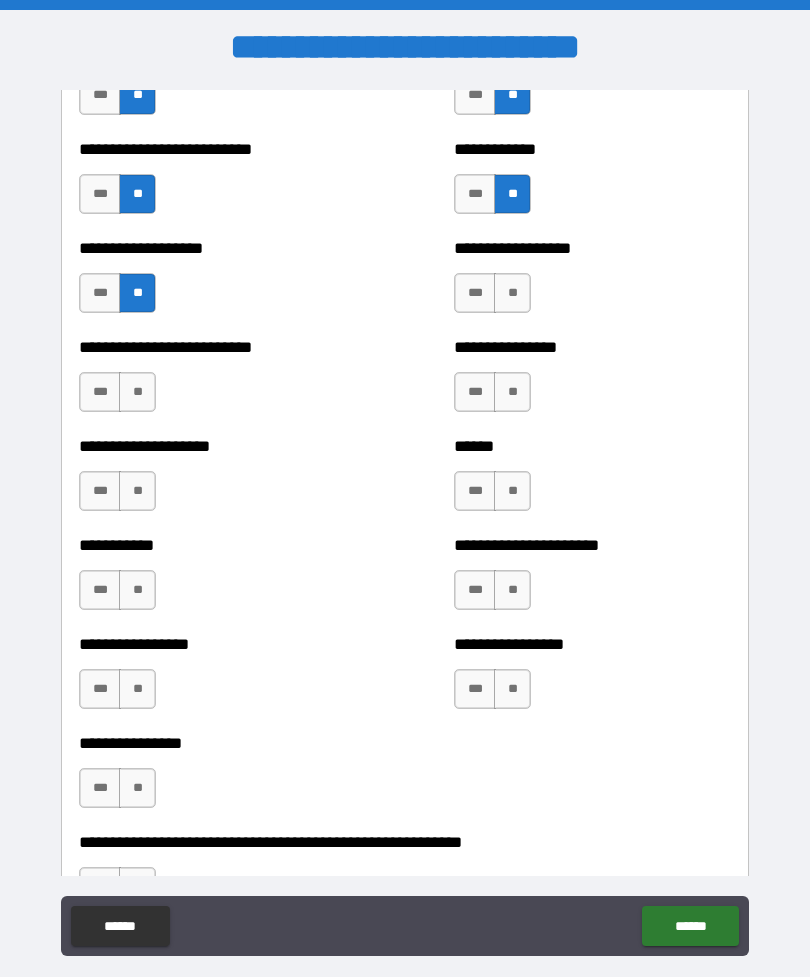 click on "**" at bounding box center [512, 293] 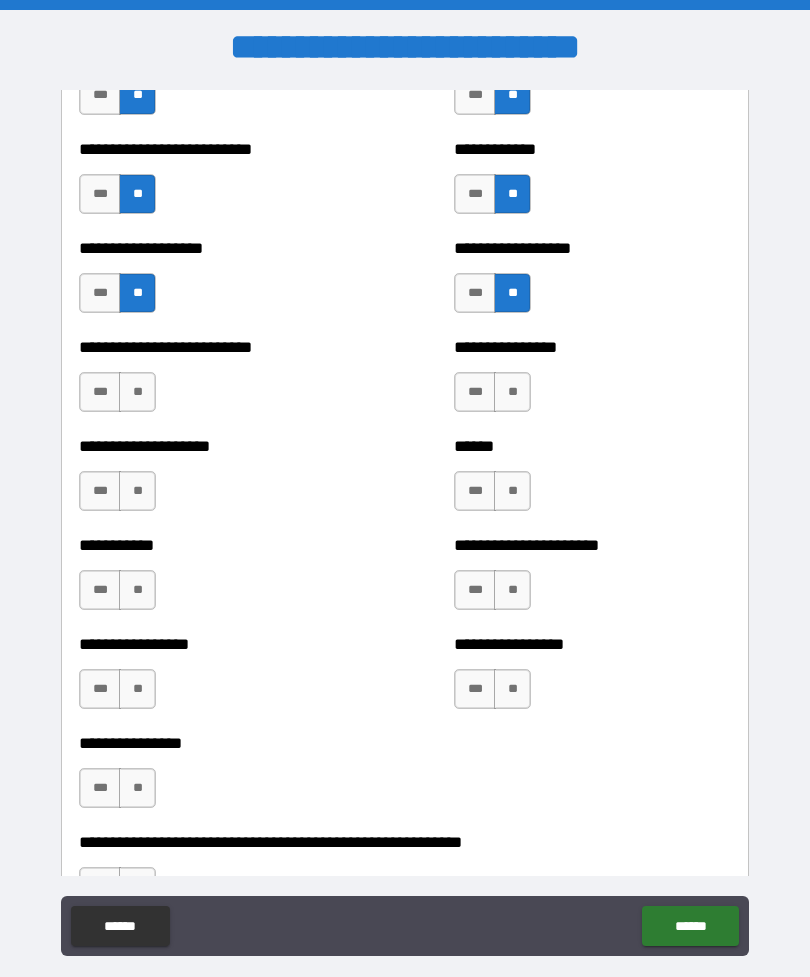click on "**" at bounding box center [512, 392] 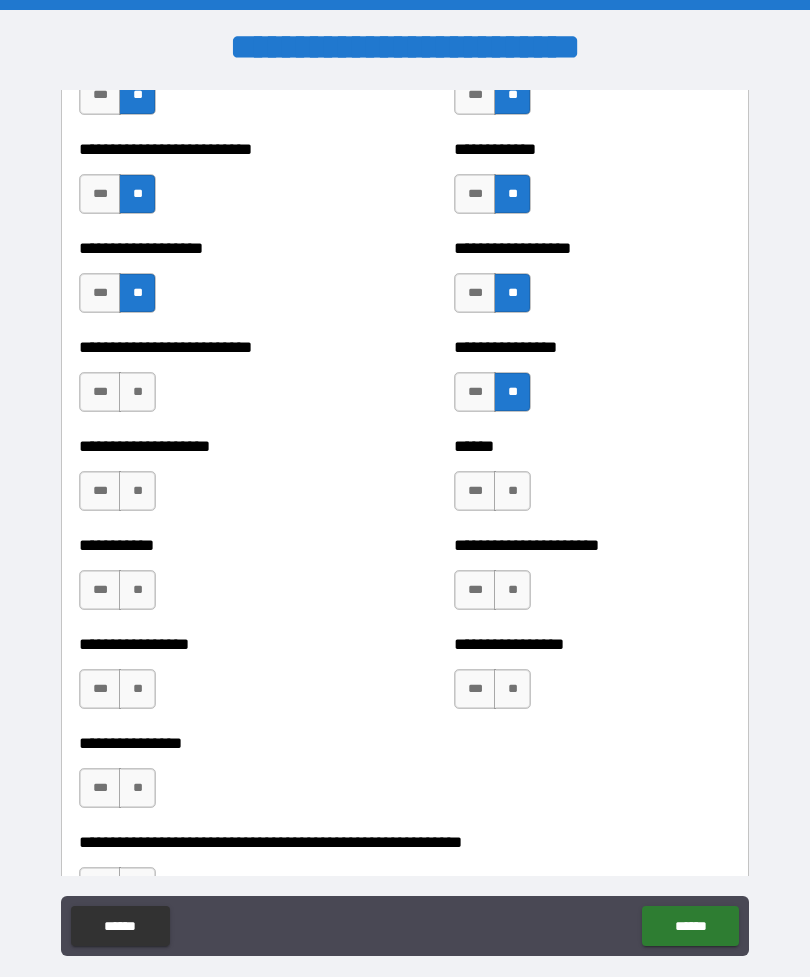 click on "**" at bounding box center [137, 392] 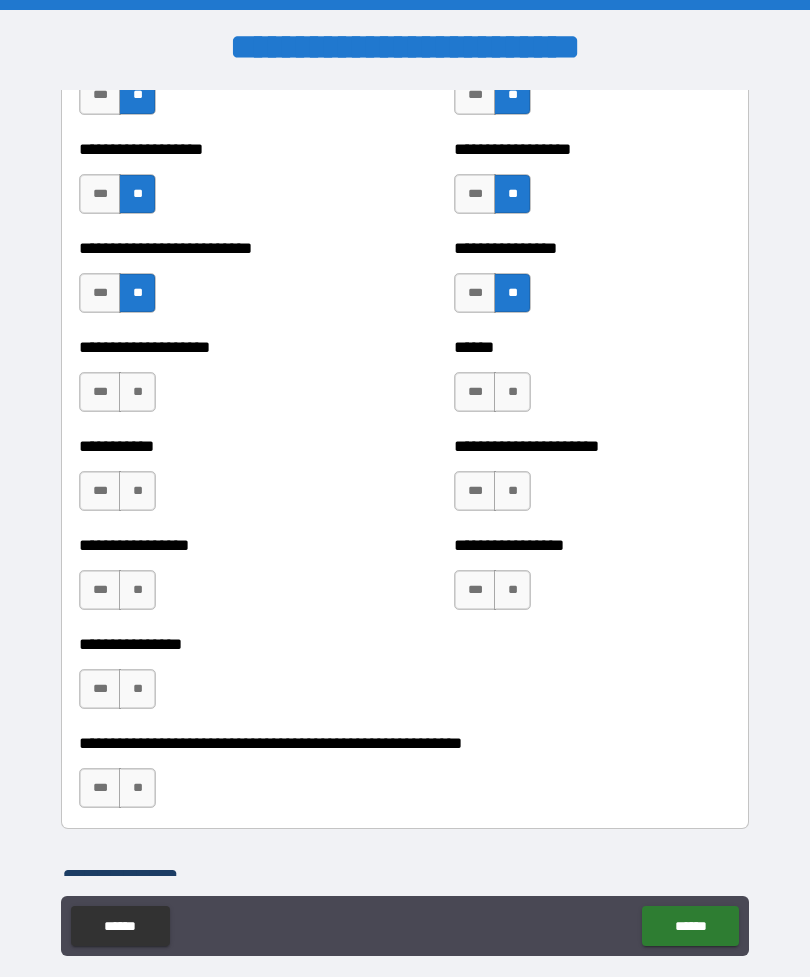 scroll, scrollTop: 5692, scrollLeft: 0, axis: vertical 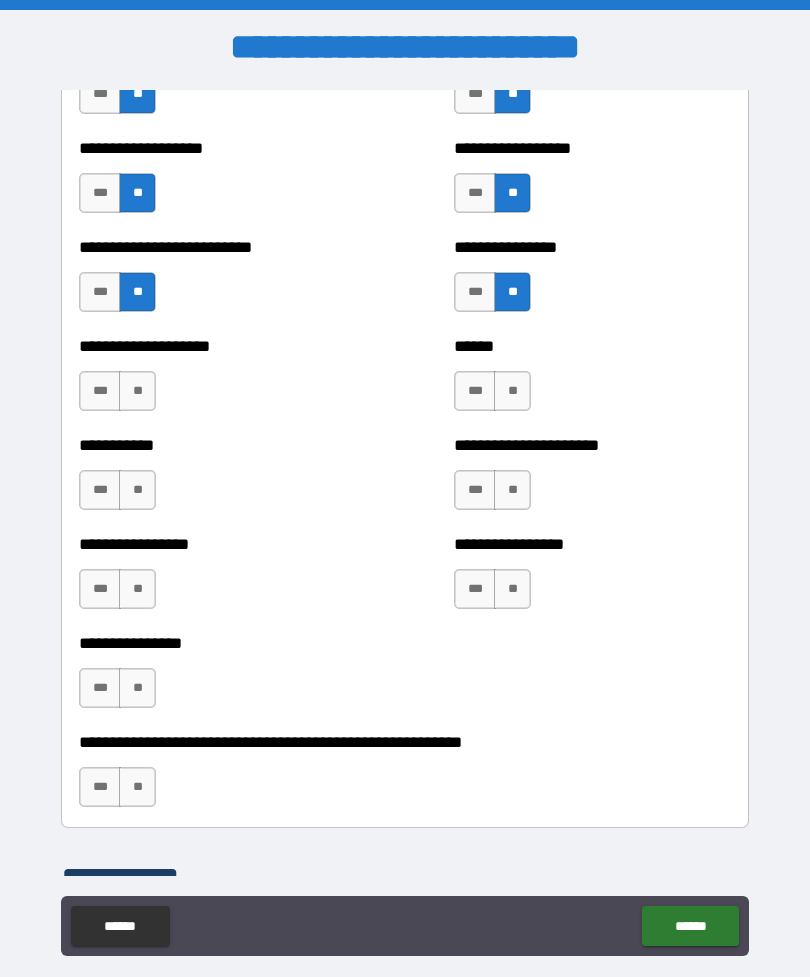 click on "**" at bounding box center (512, 391) 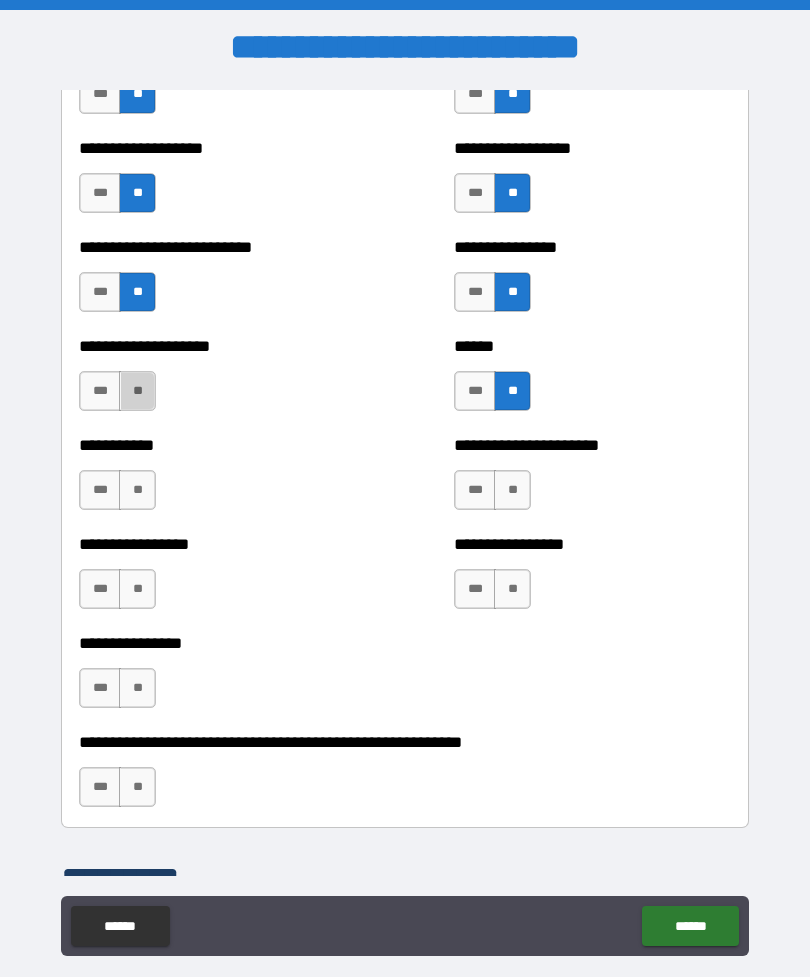 click on "**" at bounding box center [137, 391] 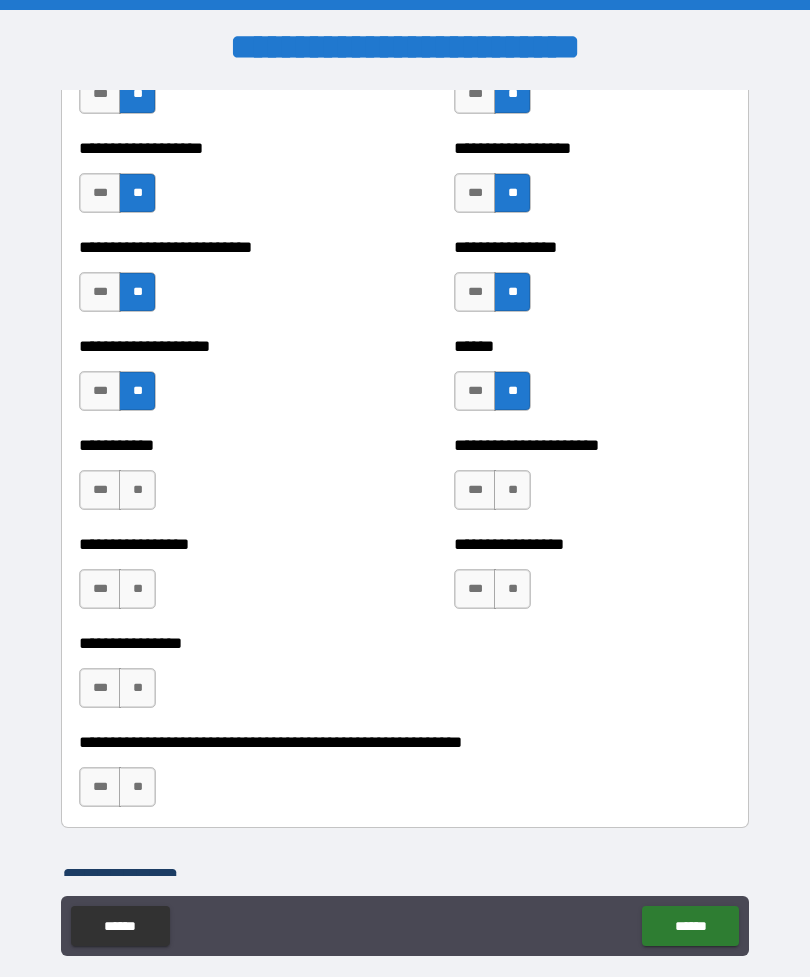 click on "**" at bounding box center [512, 490] 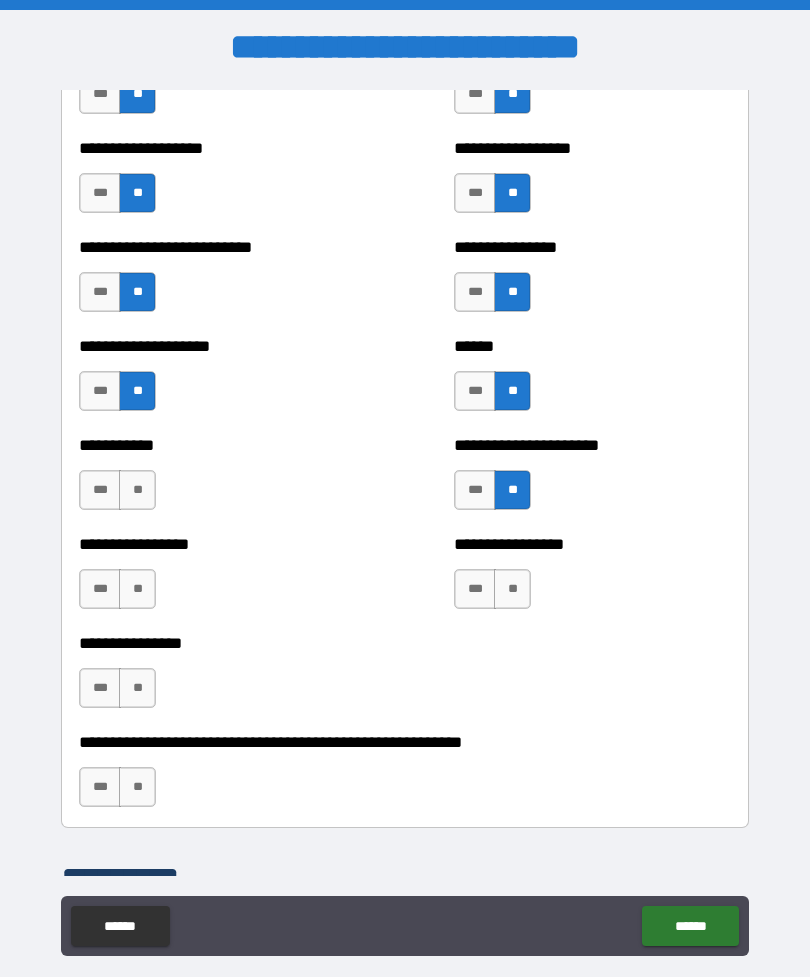 click on "**" at bounding box center [137, 490] 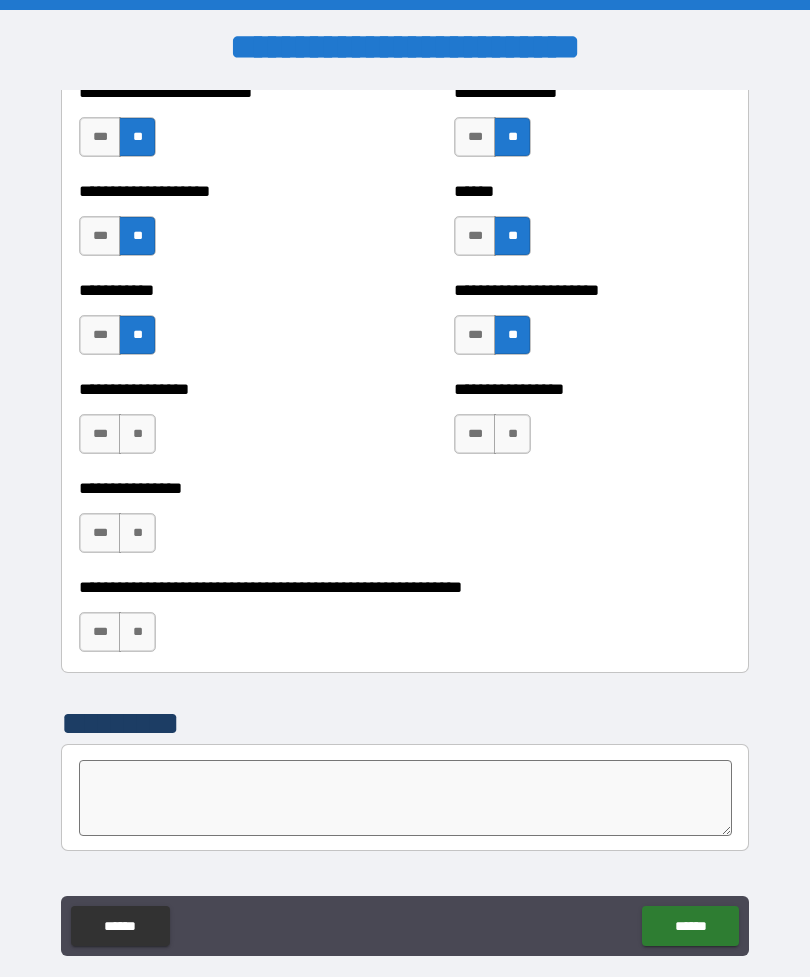 scroll, scrollTop: 5853, scrollLeft: 0, axis: vertical 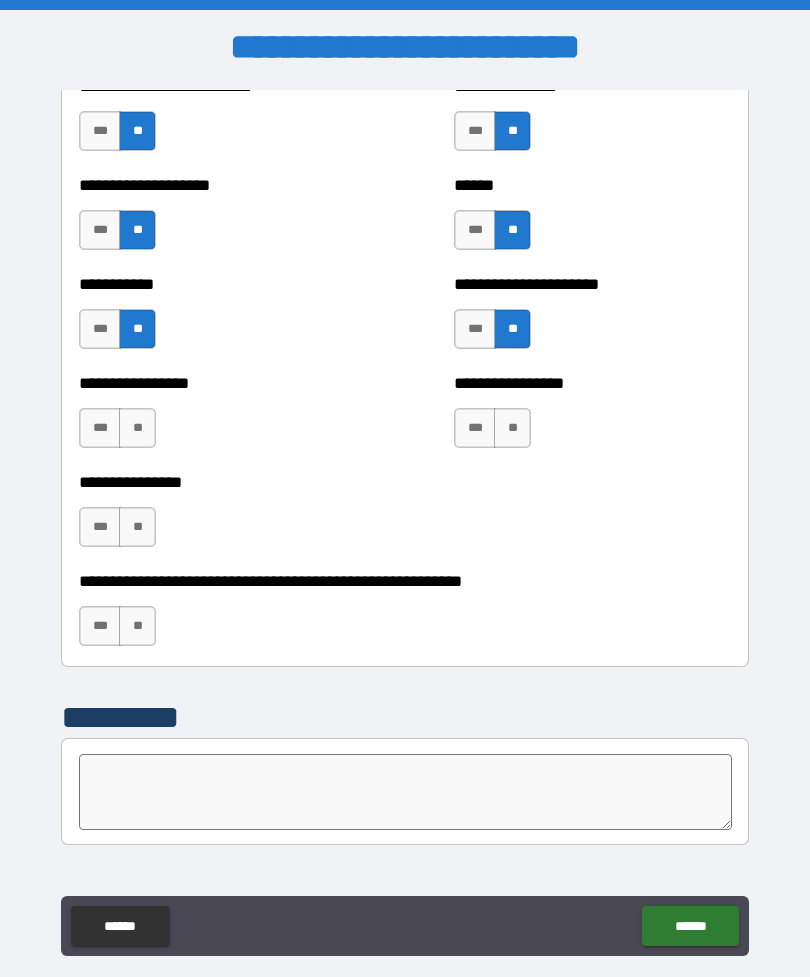 click on "**" at bounding box center (512, 428) 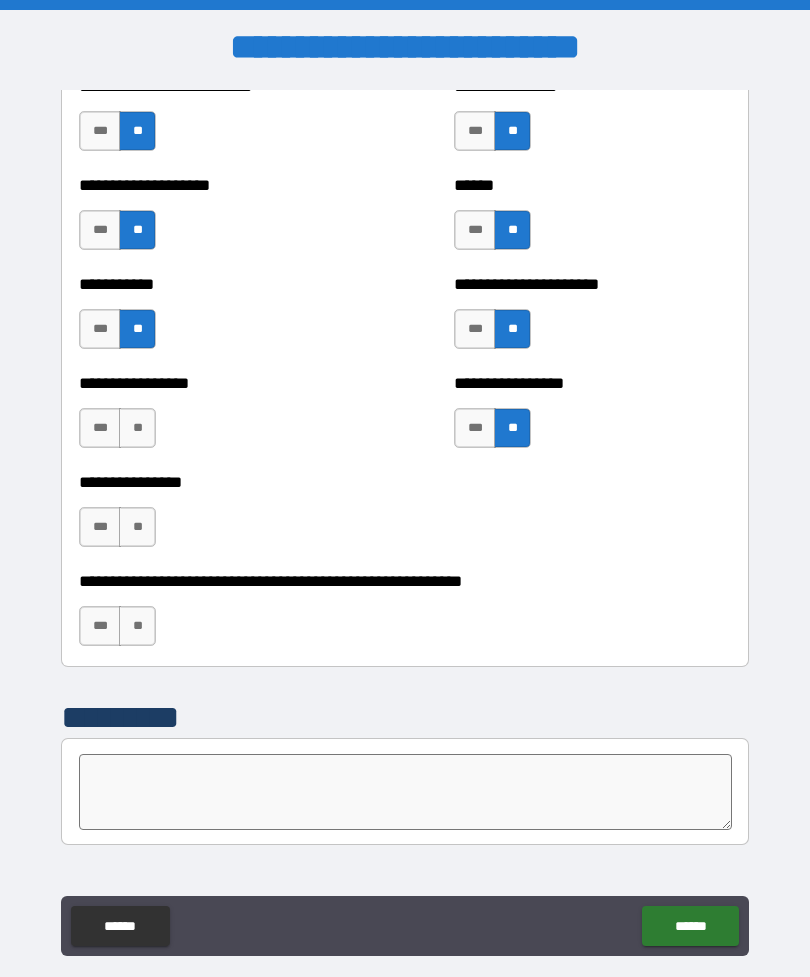 click on "**" at bounding box center [137, 428] 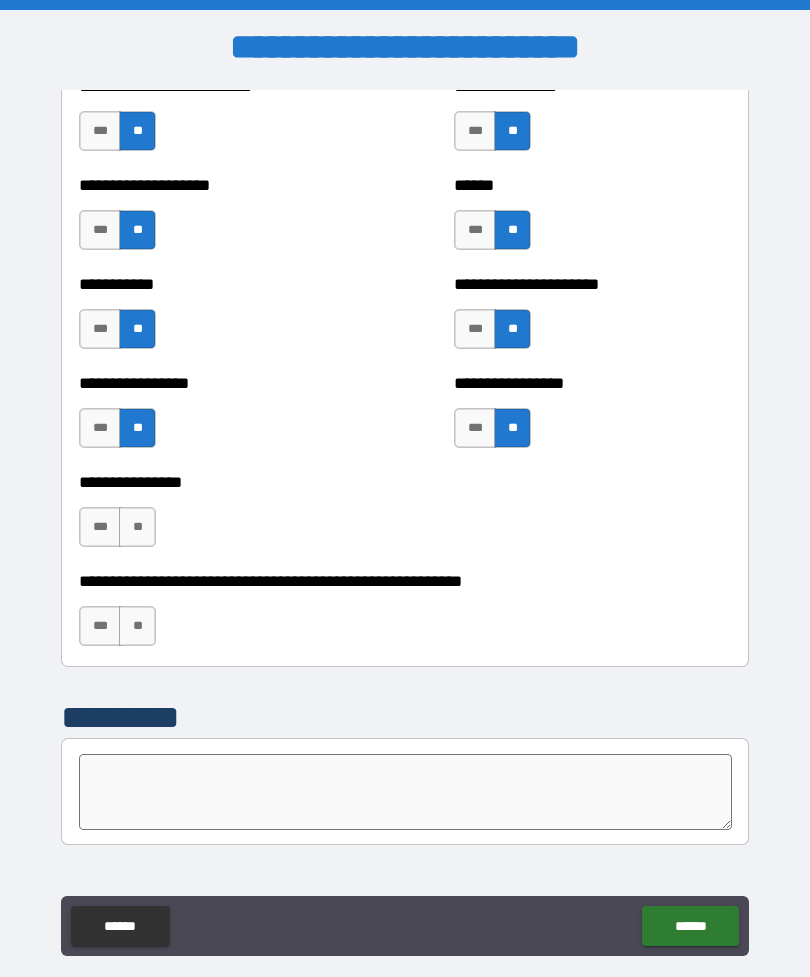 click on "**" at bounding box center [137, 527] 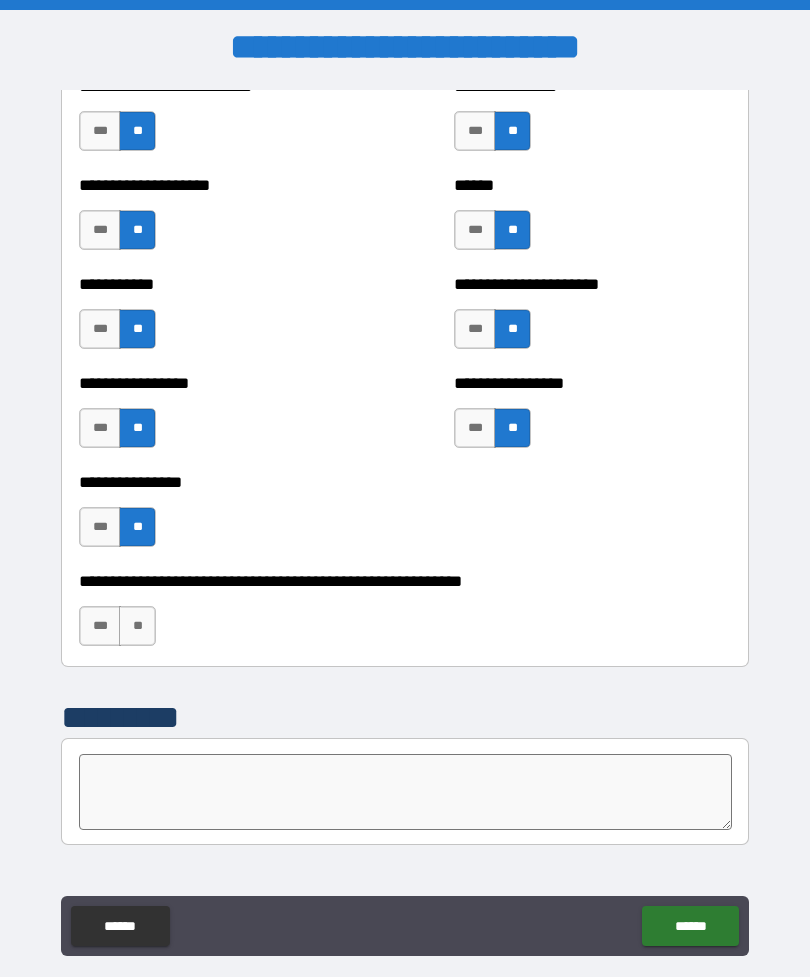 click on "**" at bounding box center (137, 626) 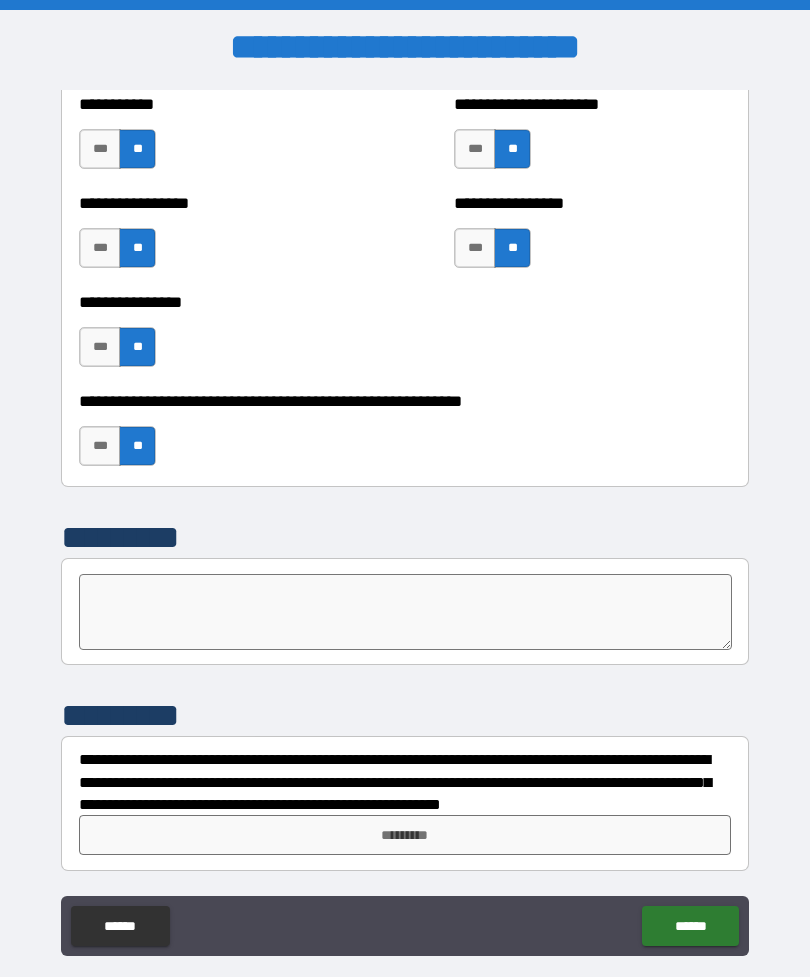 scroll, scrollTop: 6033, scrollLeft: 0, axis: vertical 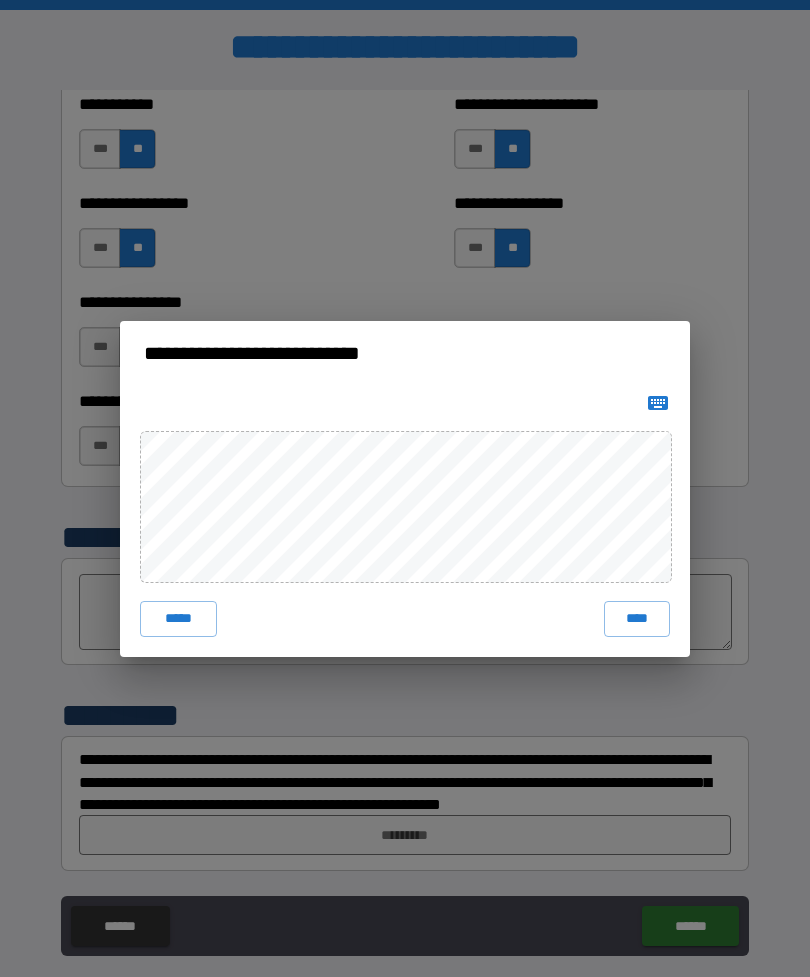 click on "****" at bounding box center [637, 619] 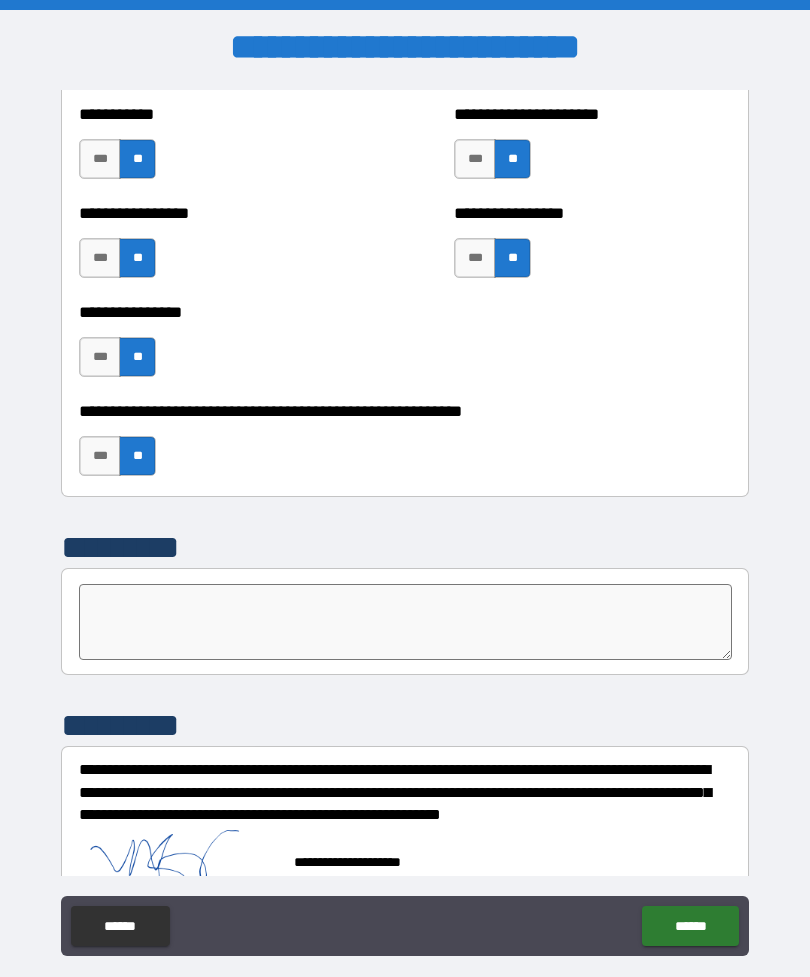 click on "******" at bounding box center [690, 926] 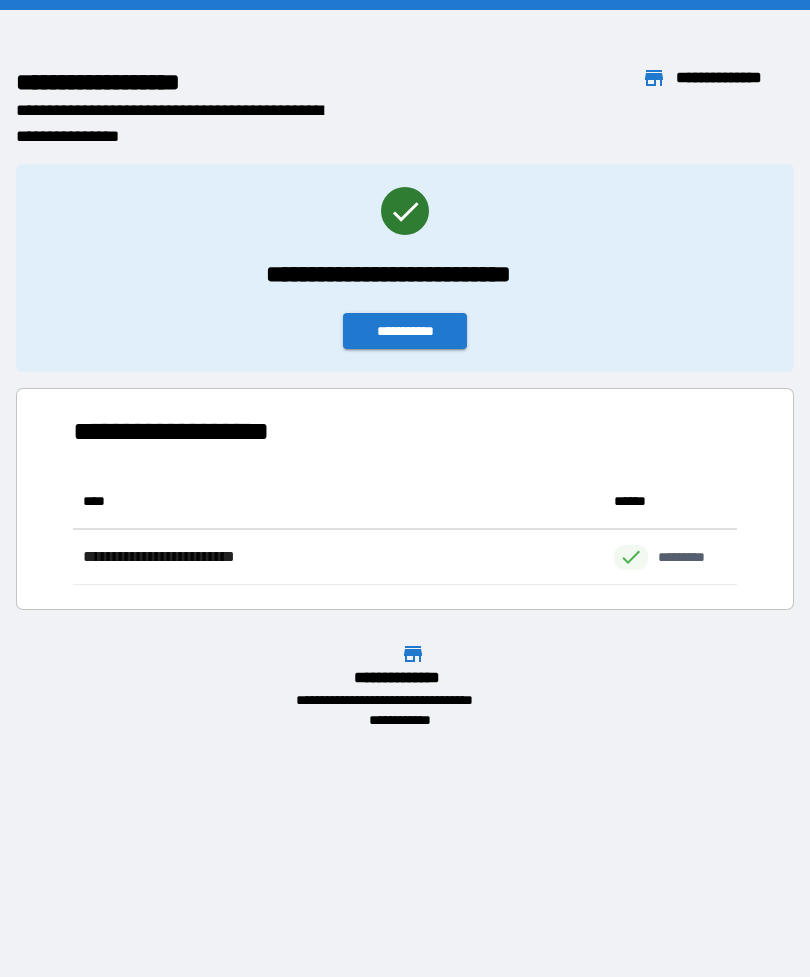 scroll, scrollTop: 111, scrollLeft: 664, axis: both 